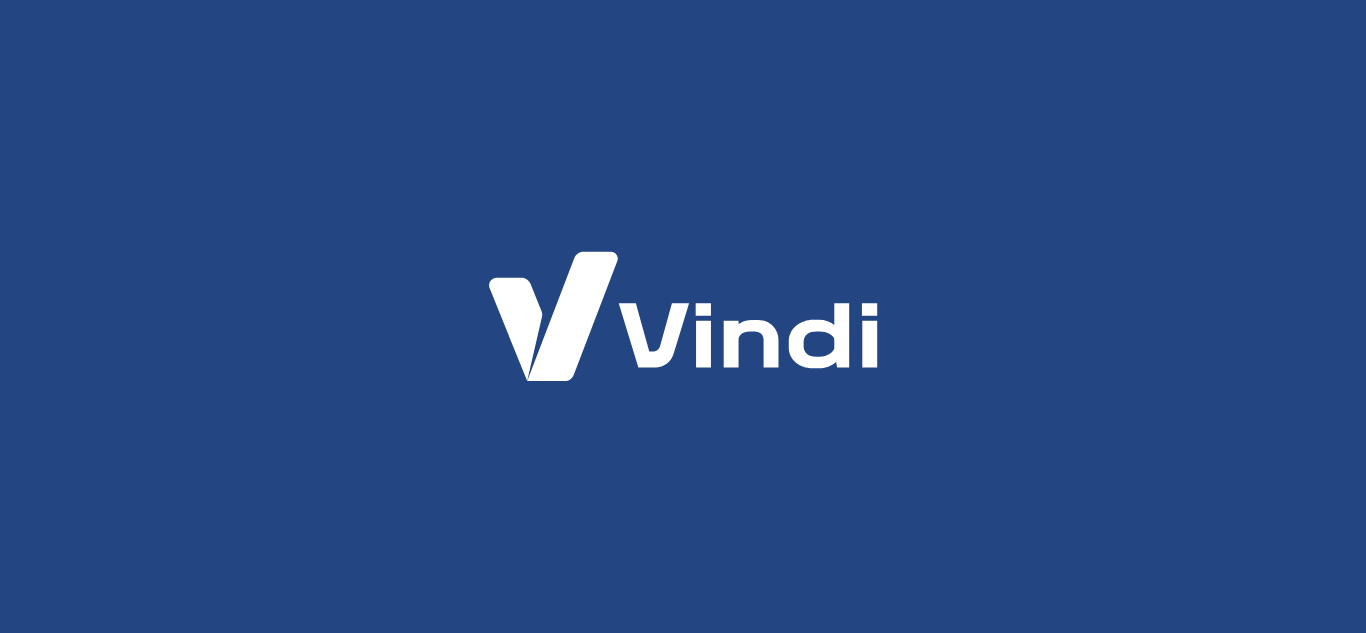 scroll, scrollTop: 0, scrollLeft: 0, axis: both 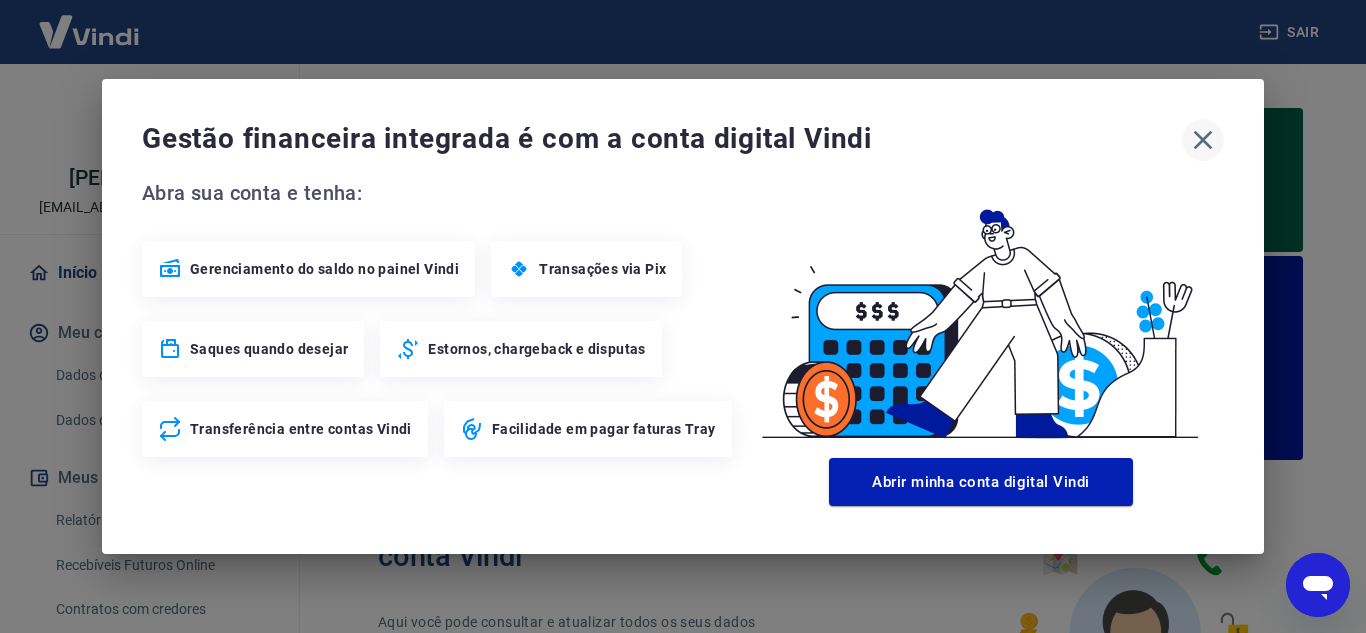 click 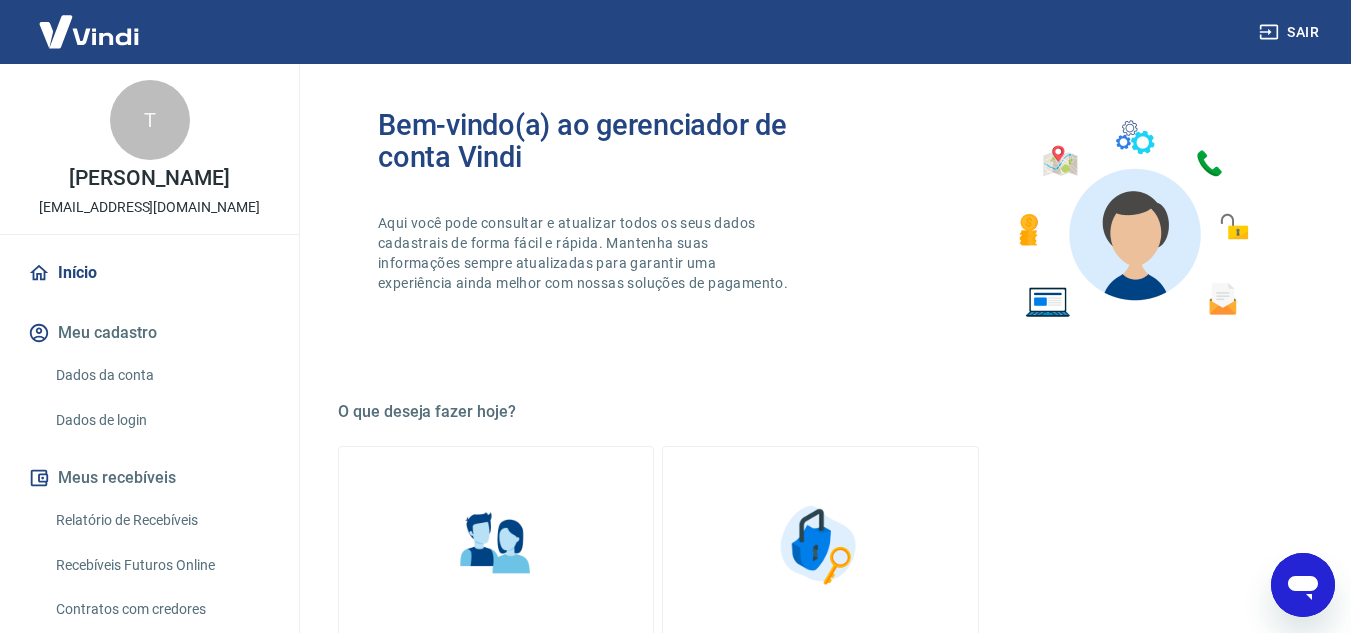 scroll, scrollTop: 400, scrollLeft: 0, axis: vertical 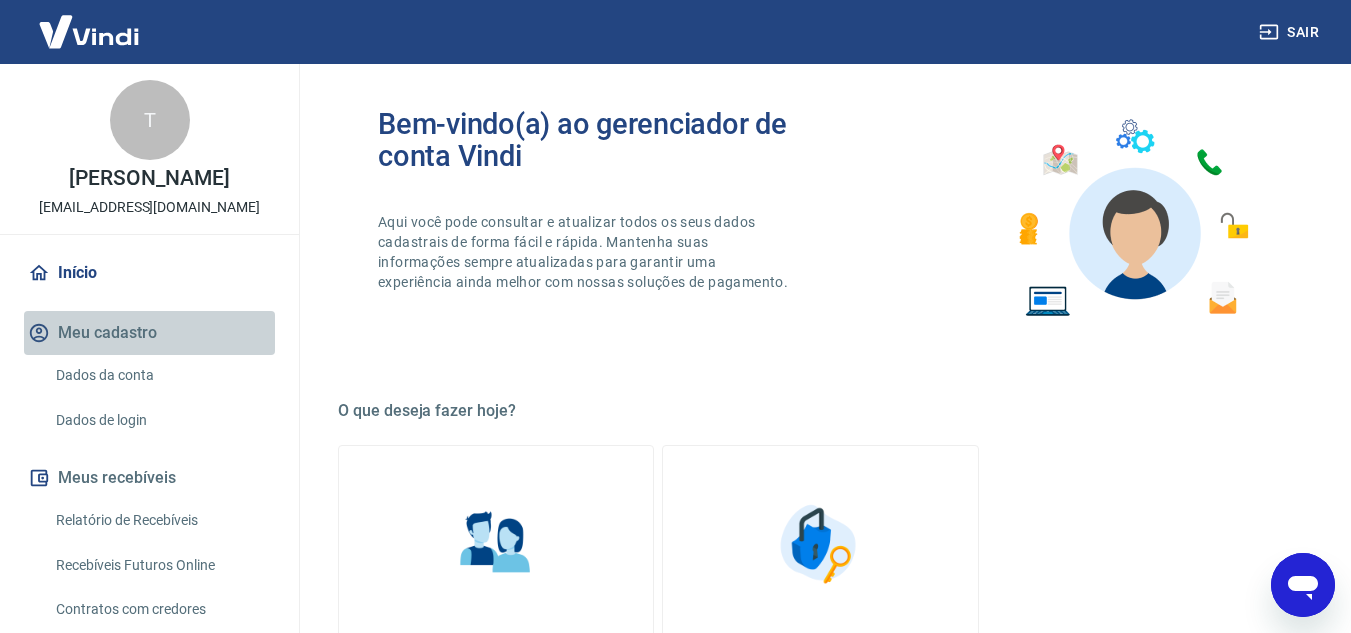 click on "Meu cadastro" at bounding box center (149, 333) 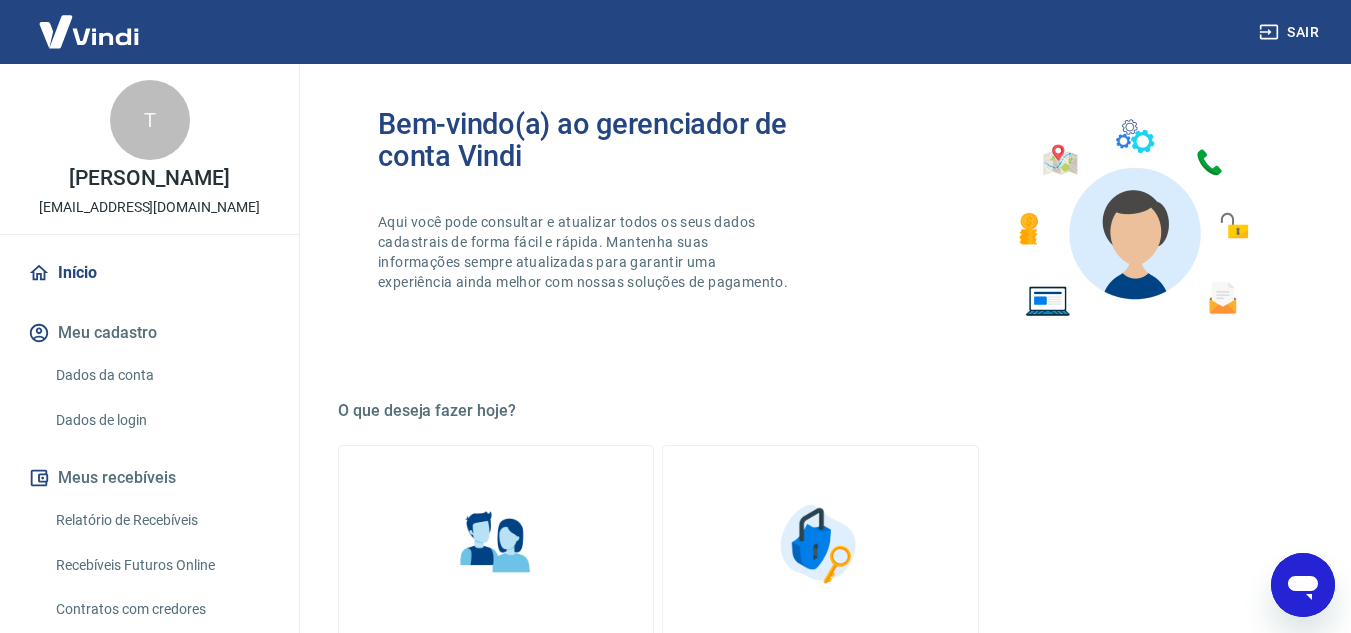click on "Dados da conta" at bounding box center [161, 375] 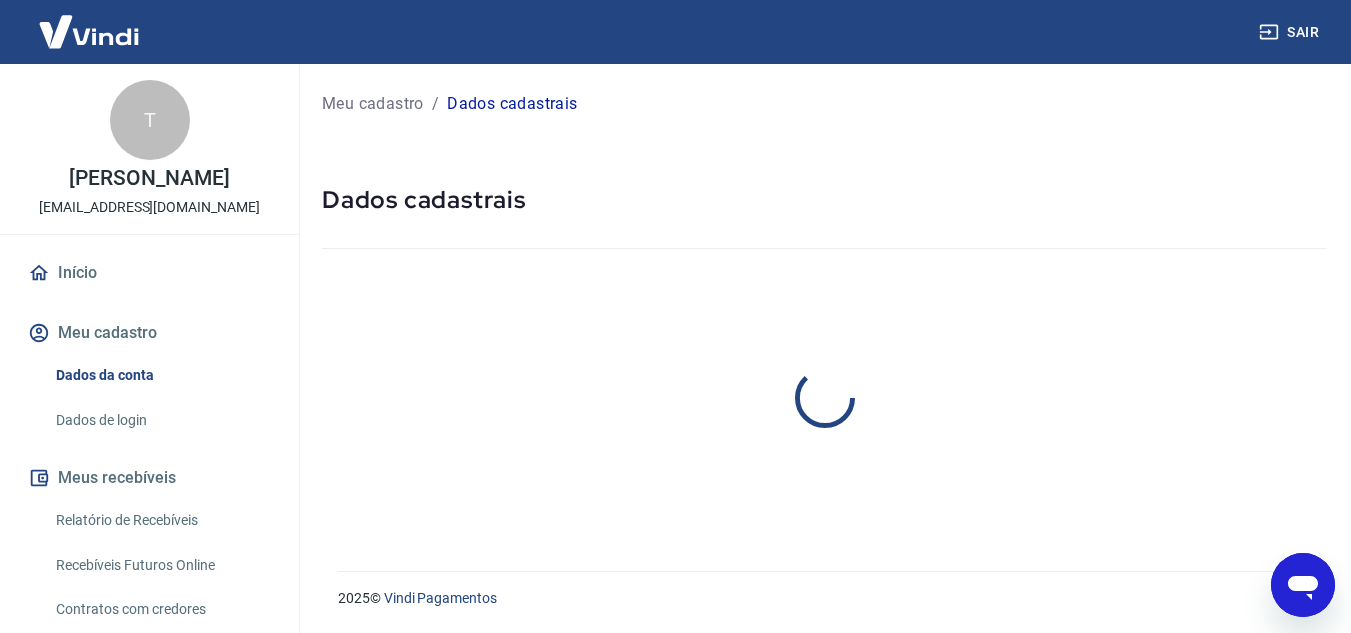 scroll, scrollTop: 0, scrollLeft: 0, axis: both 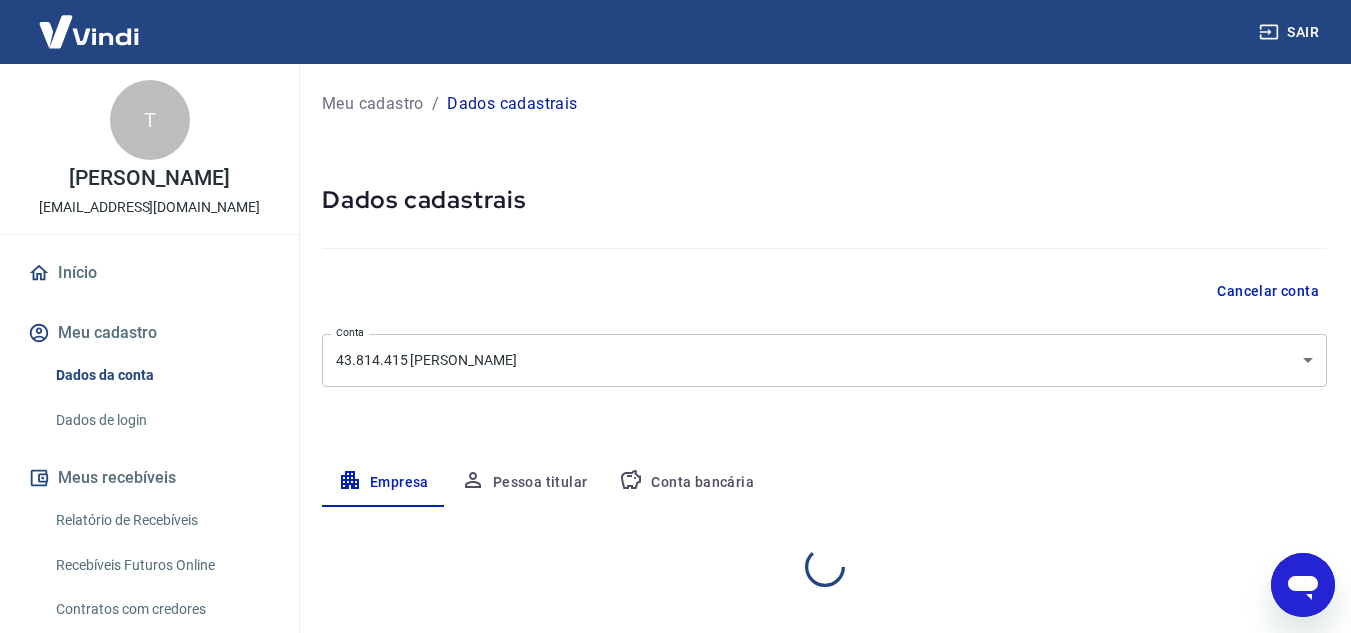select on "SP" 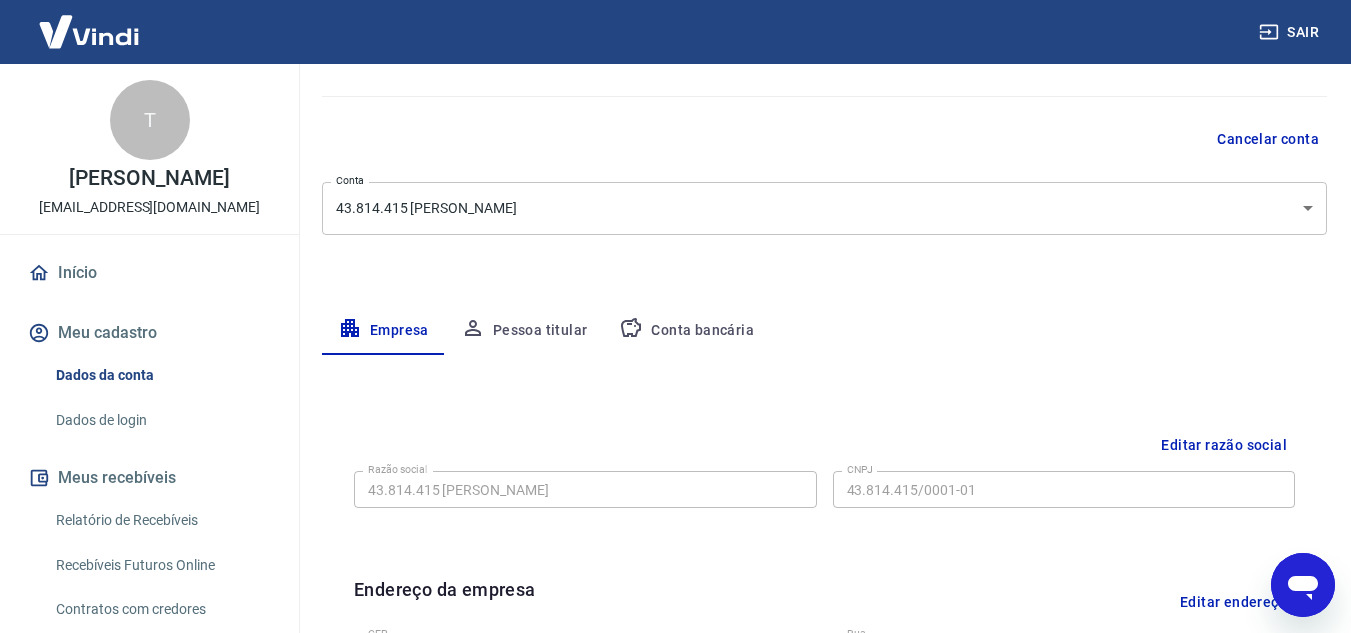 scroll, scrollTop: 200, scrollLeft: 0, axis: vertical 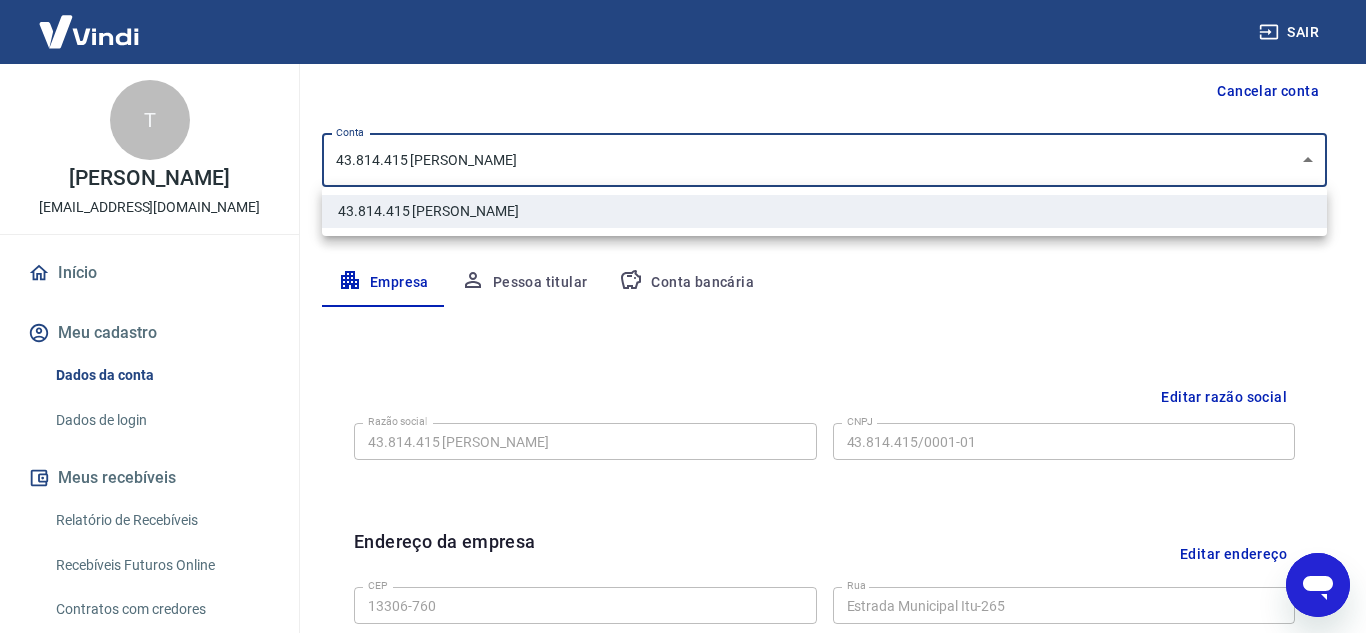click on "Sair T [PERSON_NAME] dos Santos [EMAIL_ADDRESS][DOMAIN_NAME] Início Meu cadastro Dados da conta Dados de login Meus recebíveis Relatório de Recebíveis Recebíveis Futuros Online Contratos com credores Disponibilização de agenda Segurança Fale conosco Meu cadastro / Dados cadastrais Dados cadastrais Cancelar conta Conta 43.814.415 TATIANE DE OLIVEIRA DOS SANTOS [object Object] Conta Empresa Pessoa titular Conta bancária Editar razão social Razão social 43.814.415 [PERSON_NAME] DOS SANTOS Razão social CNPJ 43.814.415/0001-01 CNPJ Endereço da empresa Editar endereço CEP 13306-760 CEP [GEOGRAPHIC_DATA]-265 Rua Número 12 Número Complemento Complemento [GEOGRAPHIC_DATA] [GEOGRAPHIC_DATA] [GEOGRAPHIC_DATA] [GEOGRAPHIC_DATA] [GEOGRAPHIC_DATA] [GEOGRAPHIC_DATA] [GEOGRAPHIC_DATA] [GEOGRAPHIC_DATA] [GEOGRAPHIC_DATA] [GEOGRAPHIC_DATA] [GEOGRAPHIC_DATA] [GEOGRAPHIC_DATA] [GEOGRAPHIC_DATA] [GEOGRAPHIC_DATA] [GEOGRAPHIC_DATA] [GEOGRAPHIC_DATA] [GEOGRAPHIC_DATA] [GEOGRAPHIC_DATA] [GEOGRAPHIC_DATA] [GEOGRAPHIC_DATA] [GEOGRAPHIC_DATA] [GEOGRAPHIC_DATA] [GEOGRAPHIC_DATA] [GEOGRAPHIC_DATA] [GEOGRAPHIC_DATA] [GEOGRAPHIC_DATA] [GEOGRAPHIC_DATA] Estado" at bounding box center (683, 116) 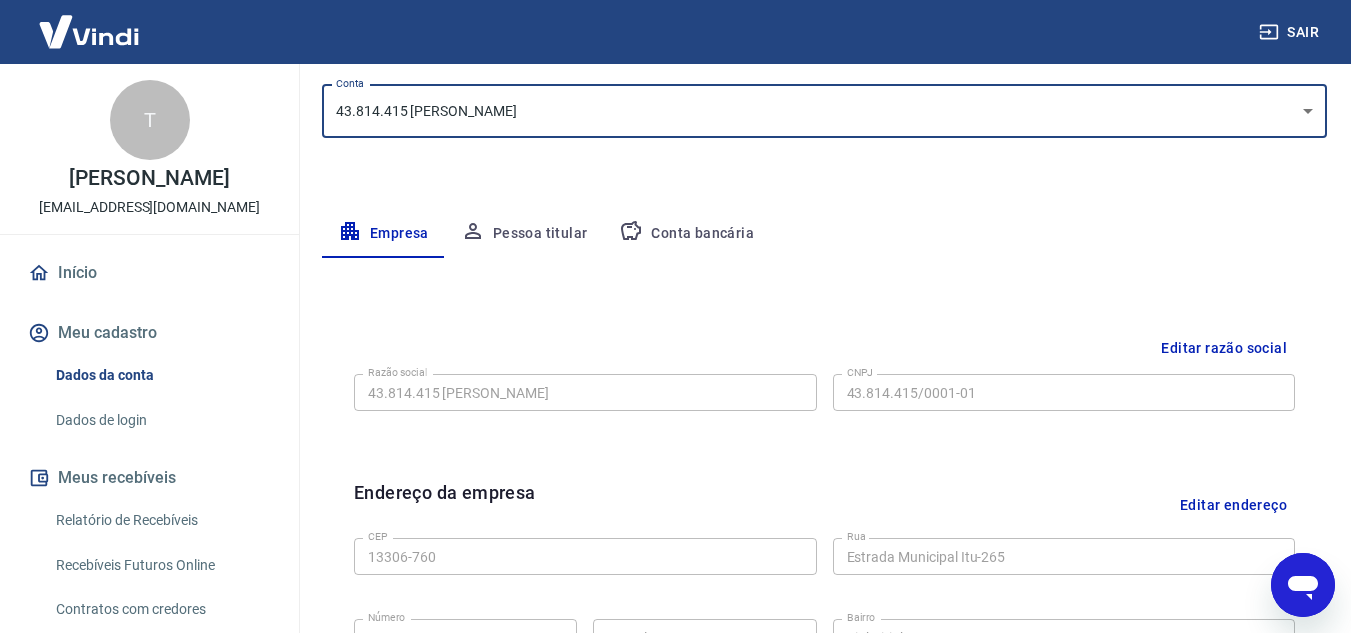 scroll, scrollTop: 200, scrollLeft: 0, axis: vertical 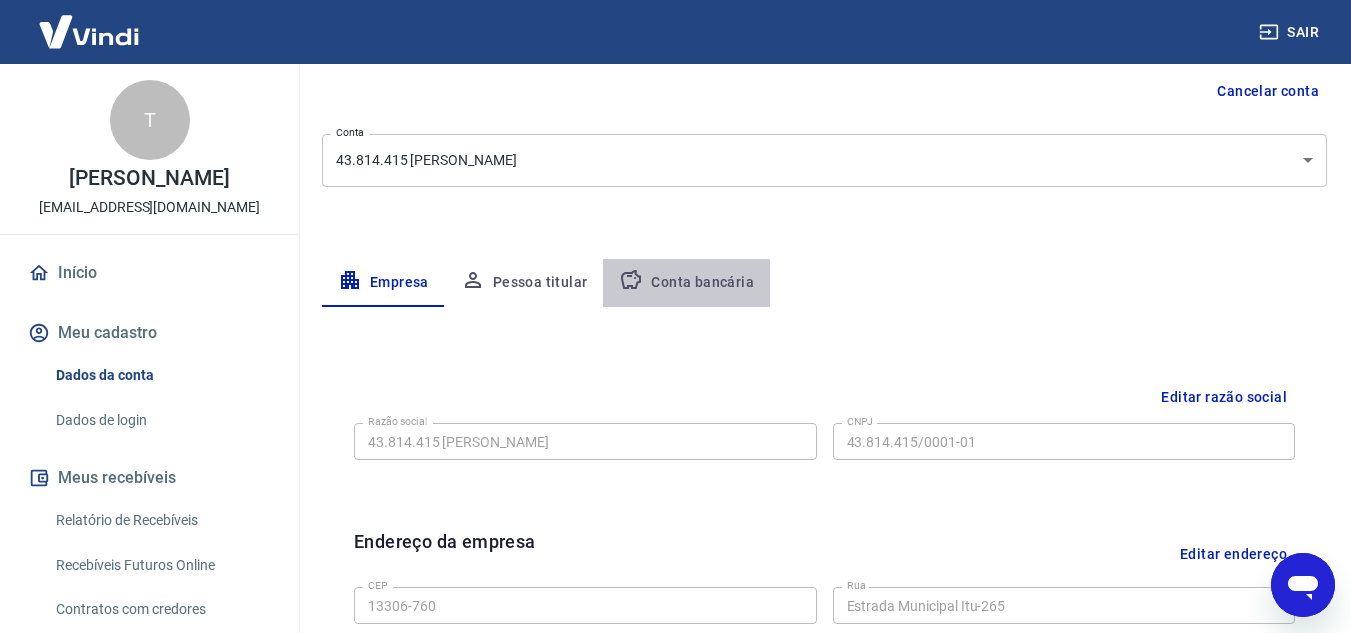 click on "Conta bancária" at bounding box center [686, 283] 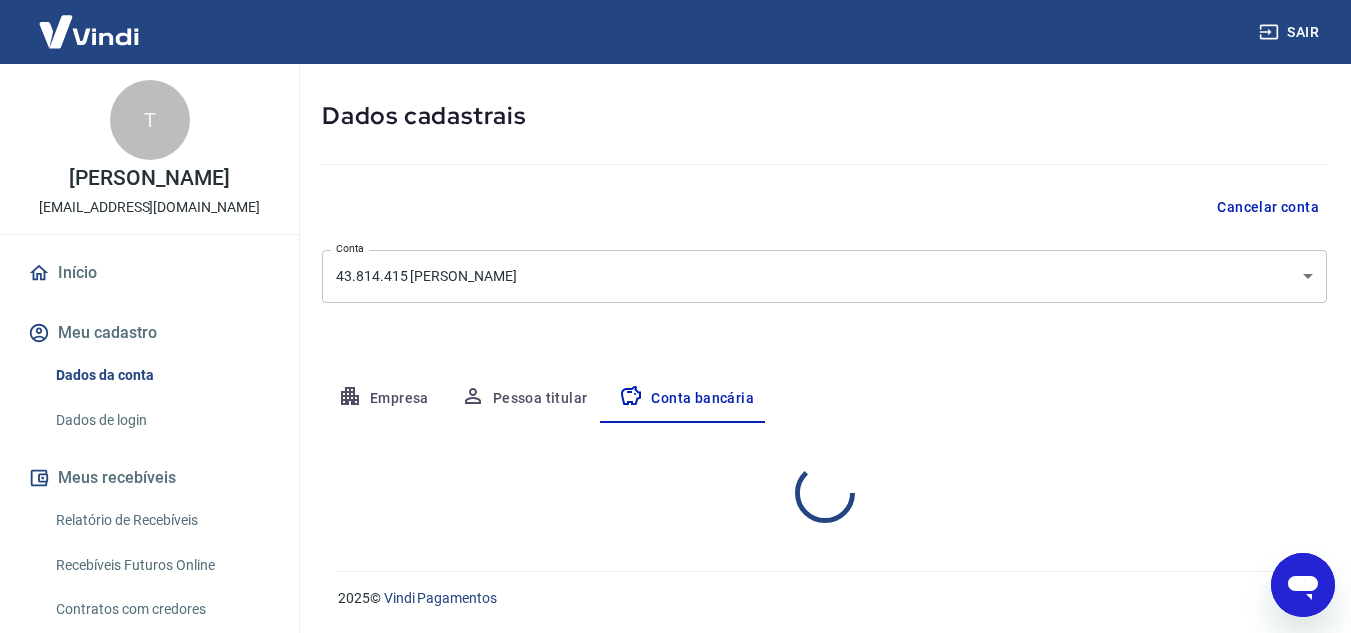 scroll, scrollTop: 200, scrollLeft: 0, axis: vertical 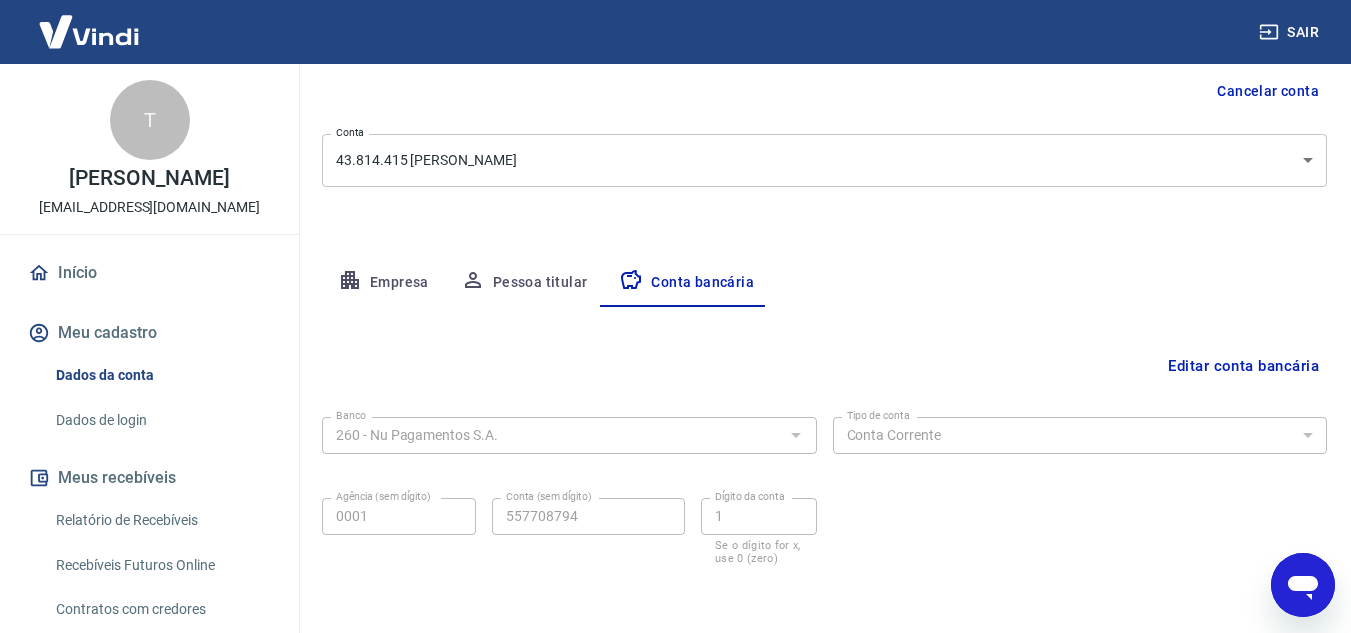 click on "Empresa" at bounding box center (383, 283) 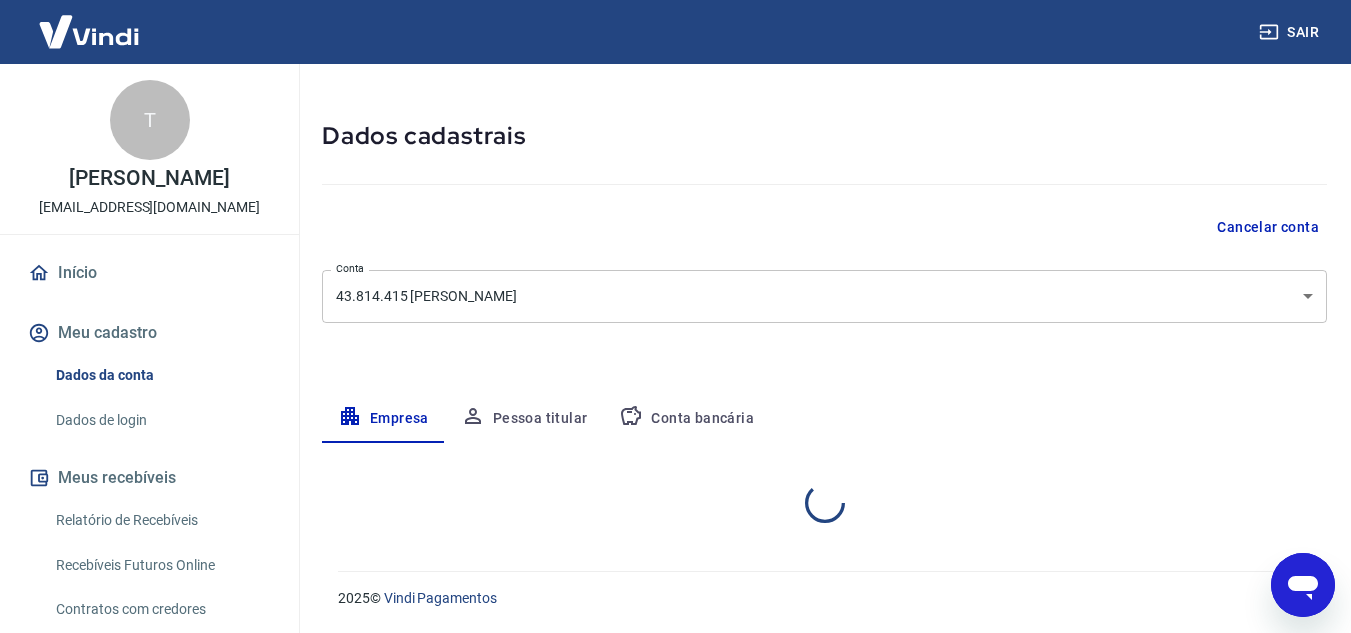 scroll, scrollTop: 200, scrollLeft: 0, axis: vertical 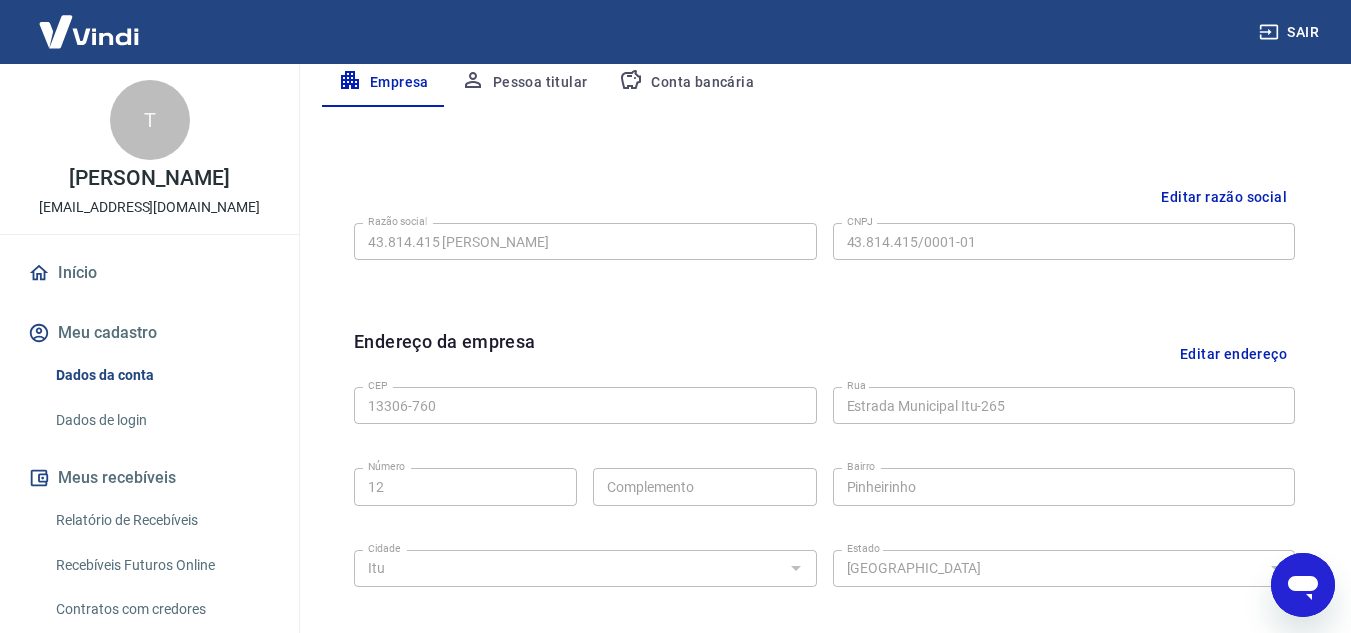 click 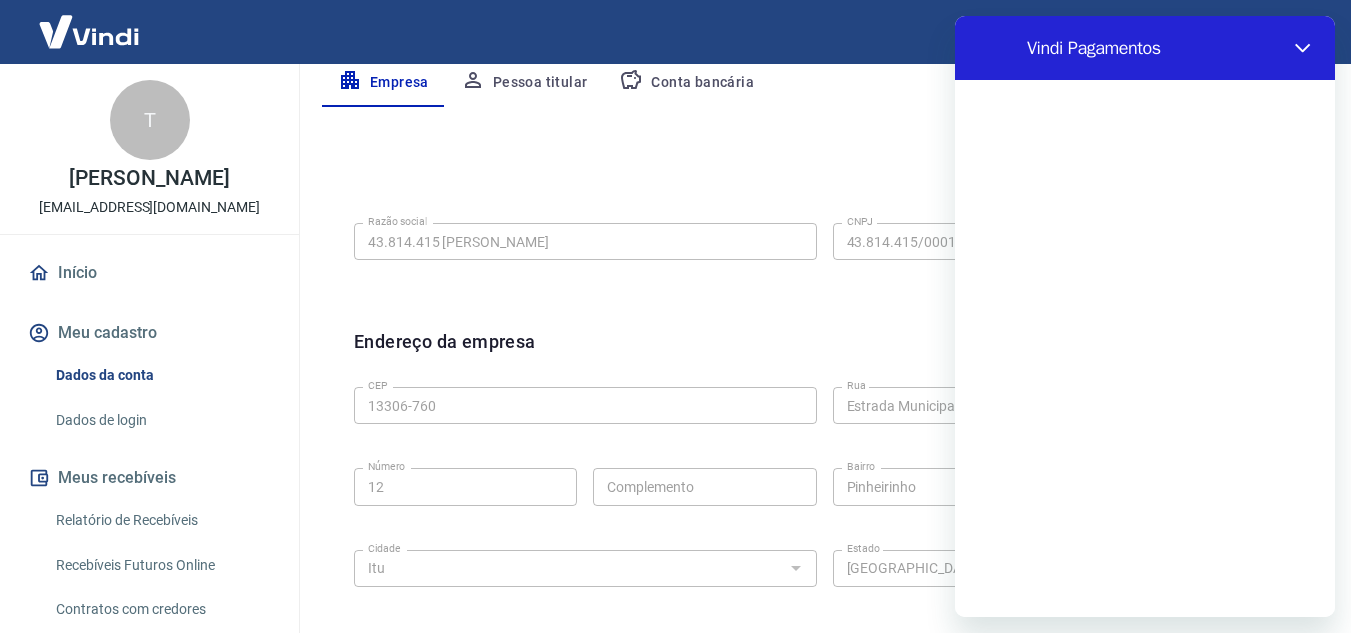 scroll, scrollTop: 0, scrollLeft: 0, axis: both 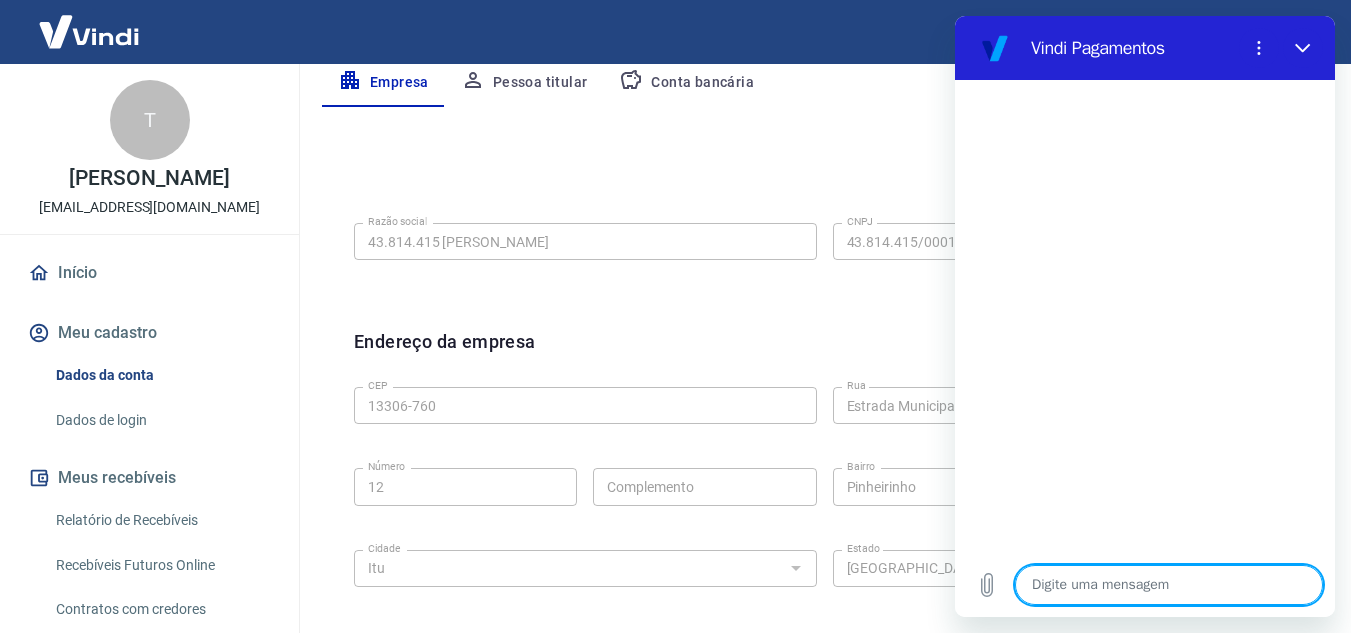 type on "x" 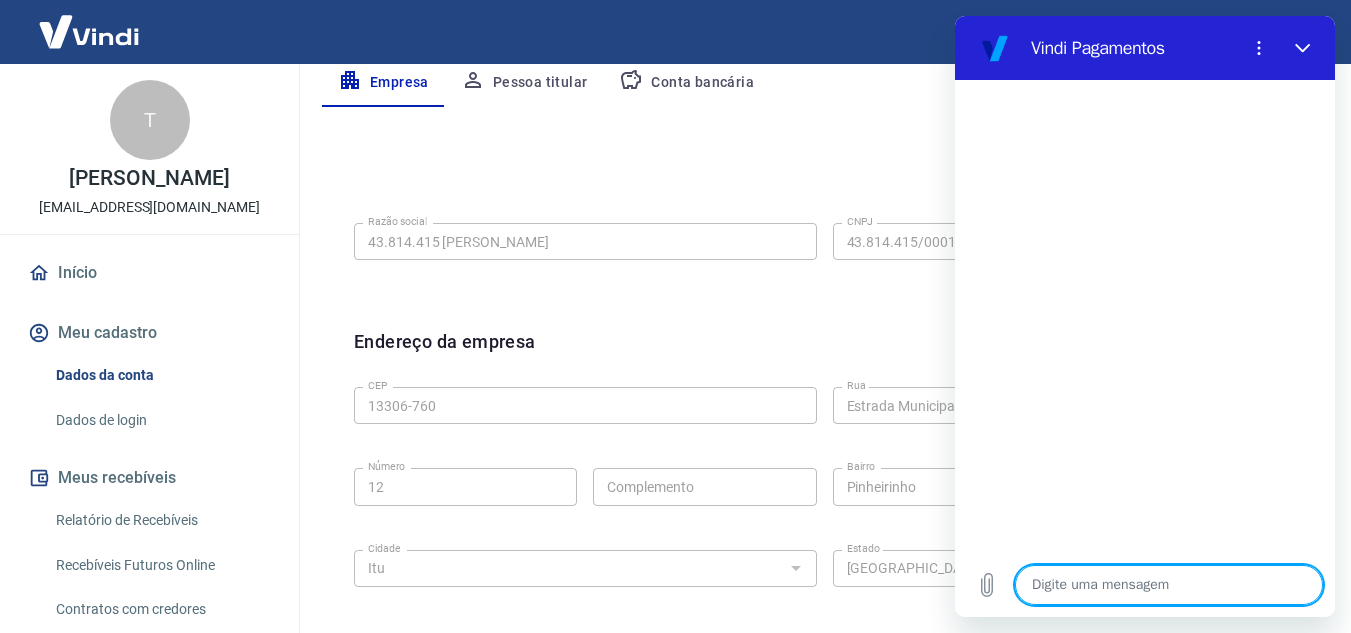 type on "o" 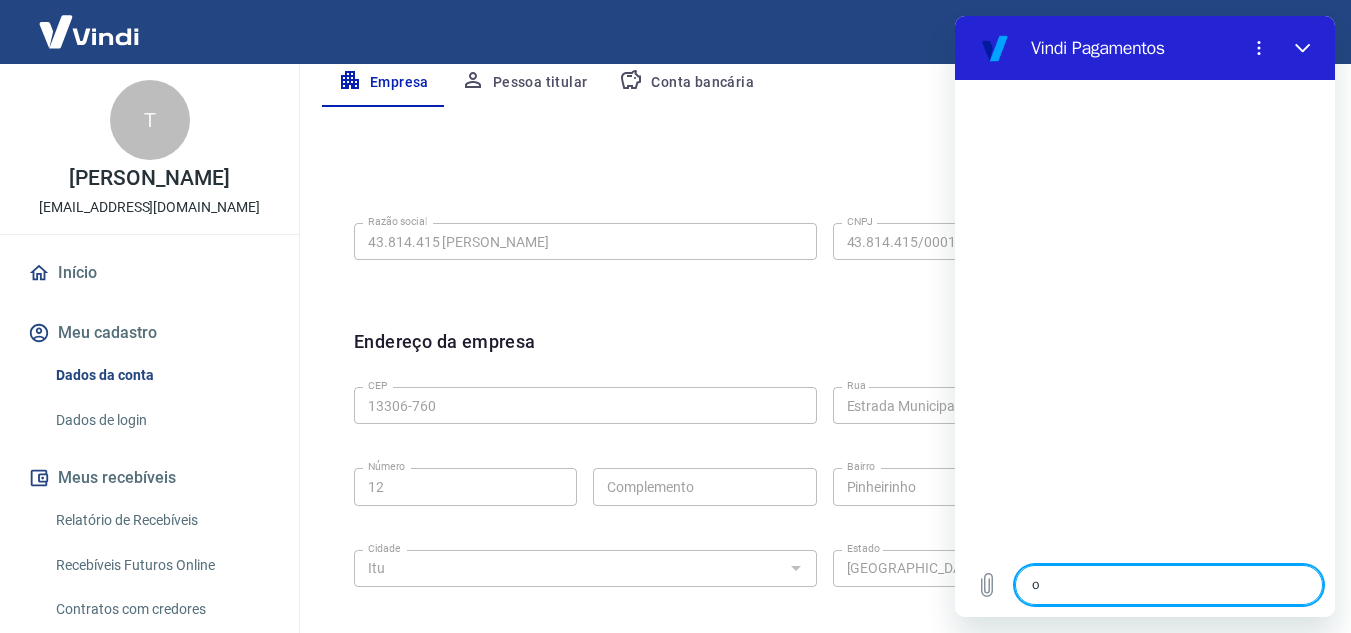 type on "ol" 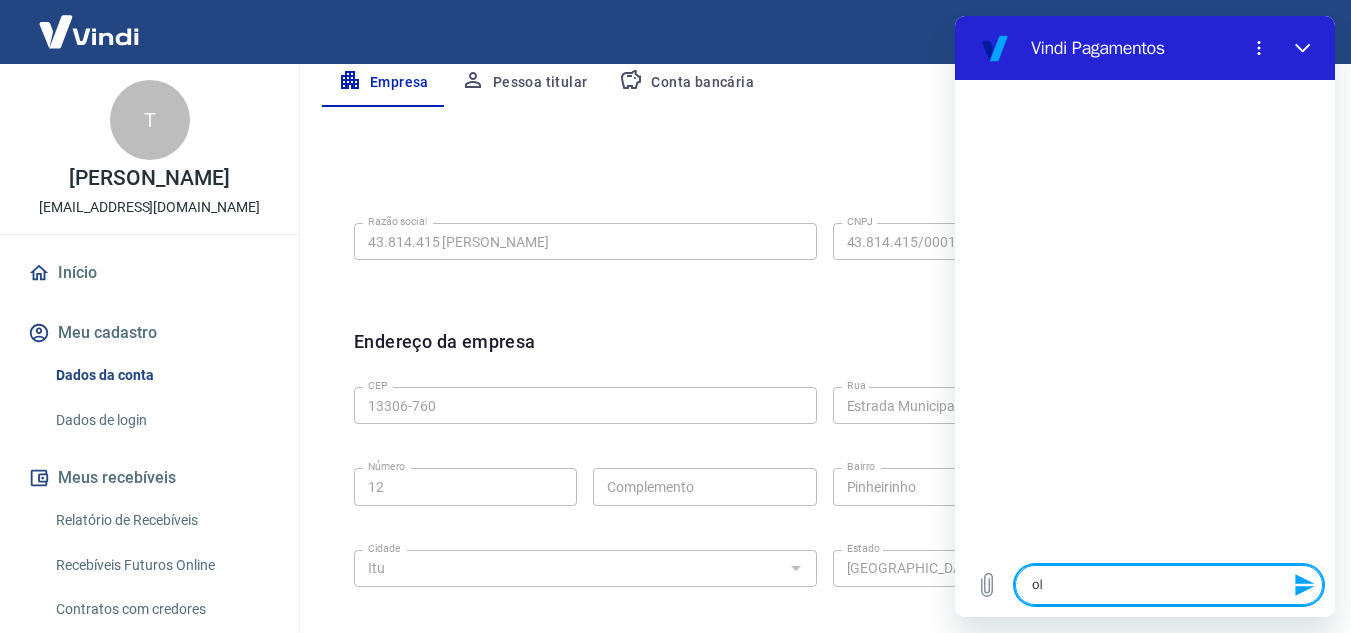 type on "ola" 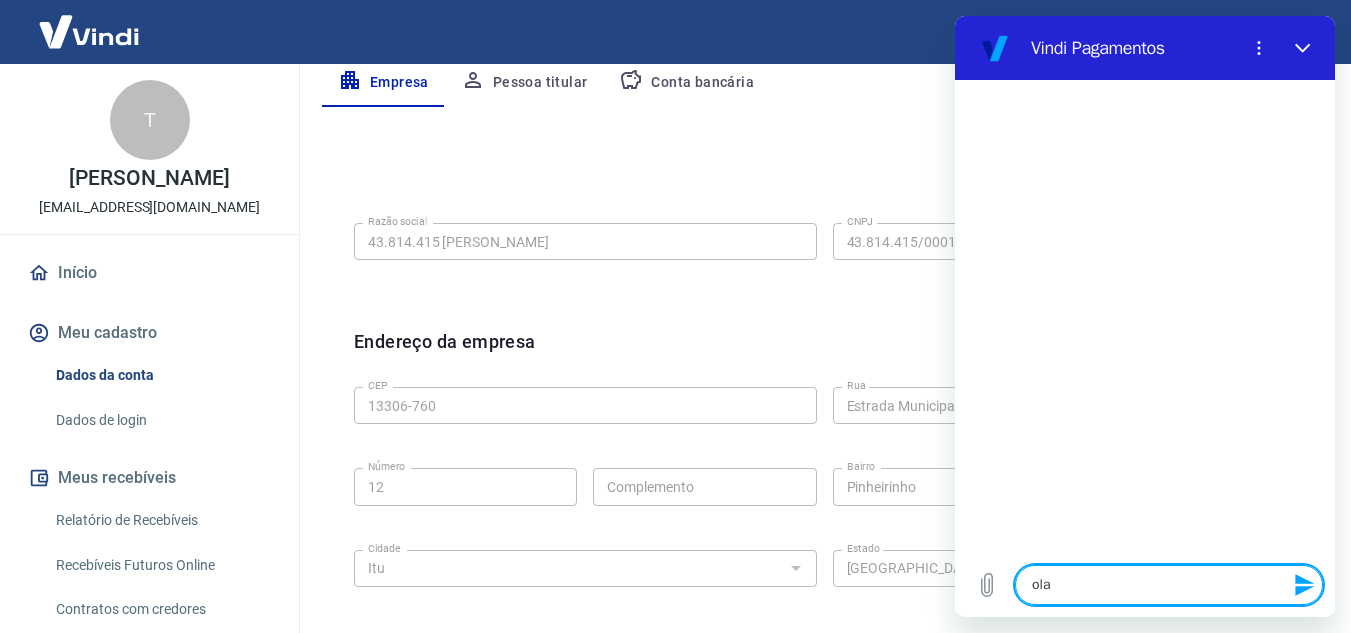 type 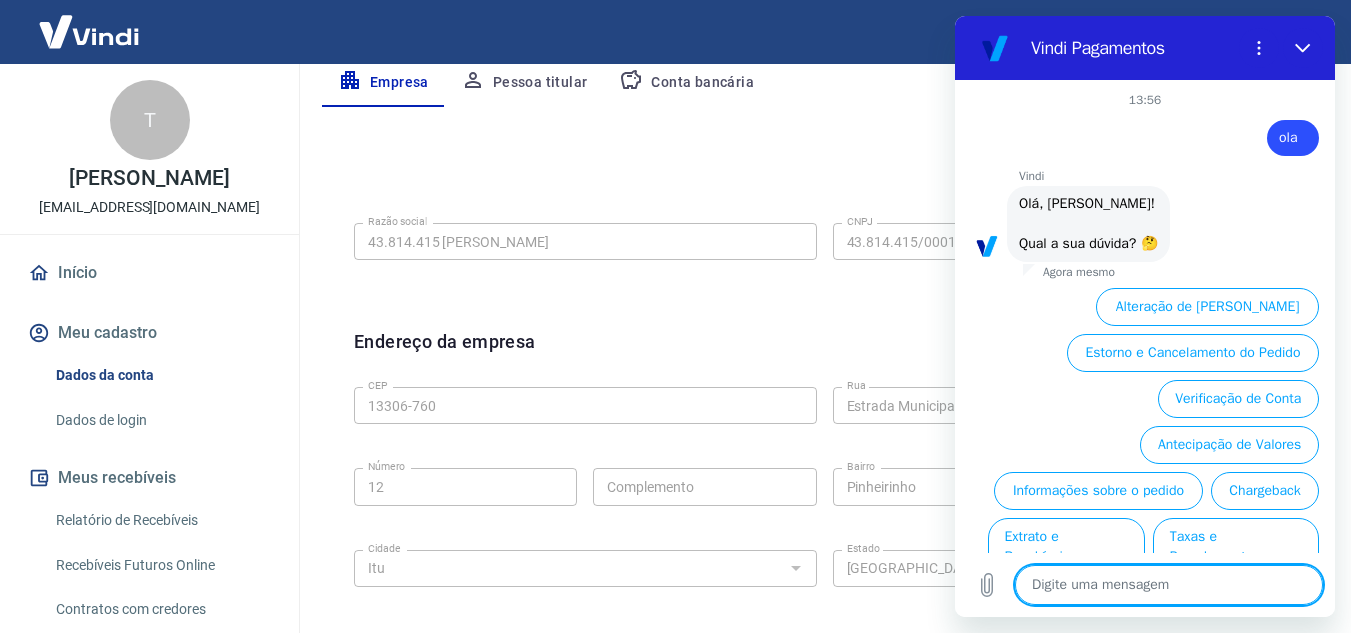 scroll, scrollTop: 100, scrollLeft: 0, axis: vertical 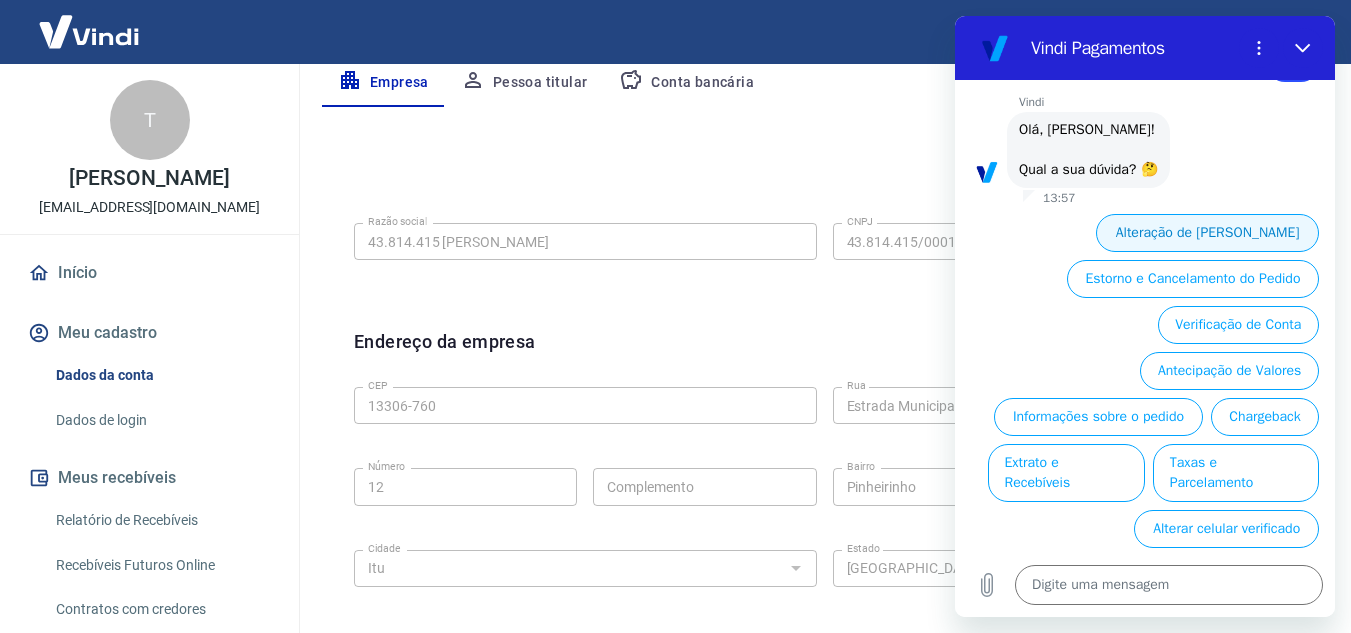 click on "Alteração de [PERSON_NAME]" at bounding box center (1207, 233) 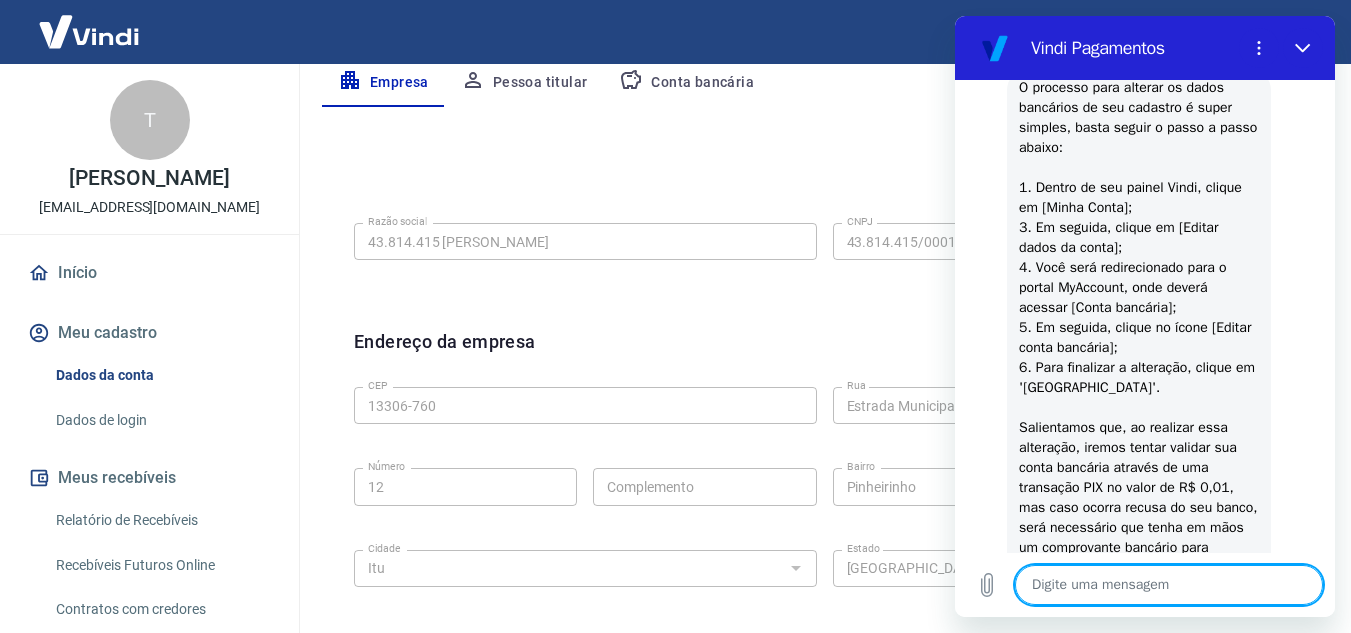 scroll, scrollTop: 498, scrollLeft: 0, axis: vertical 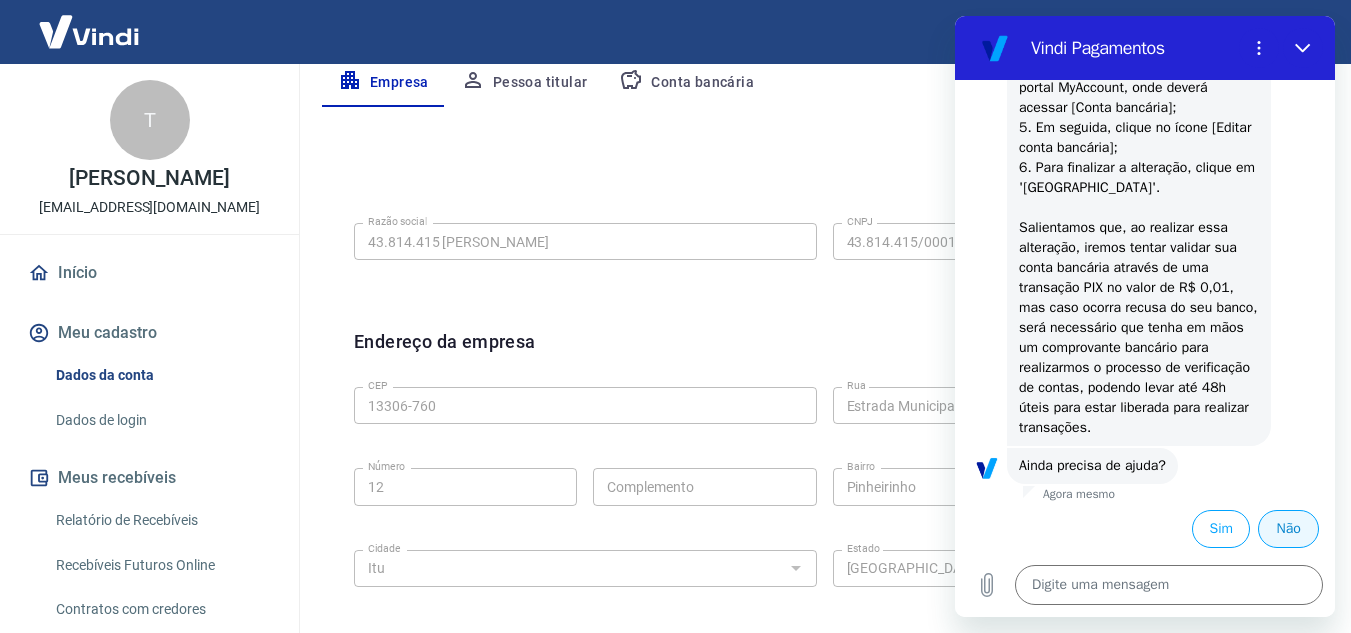 click on "Não" at bounding box center (1288, 529) 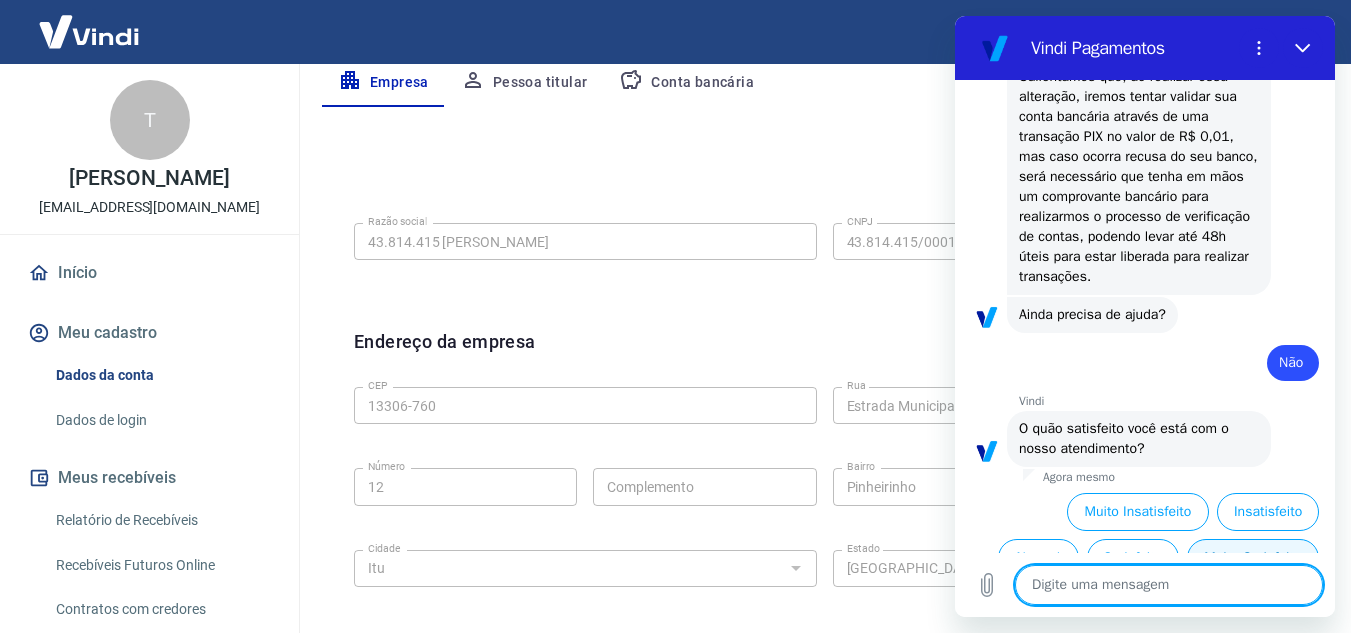 scroll, scrollTop: 678, scrollLeft: 0, axis: vertical 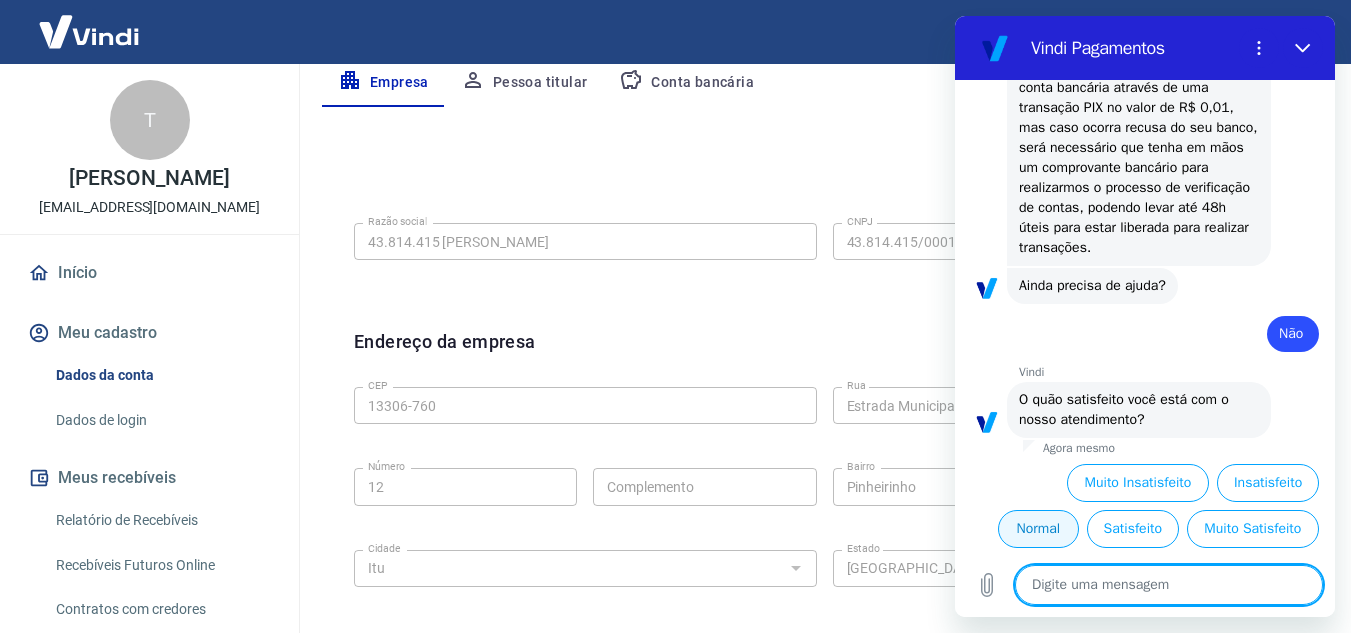 click on "Normal" at bounding box center [1038, 529] 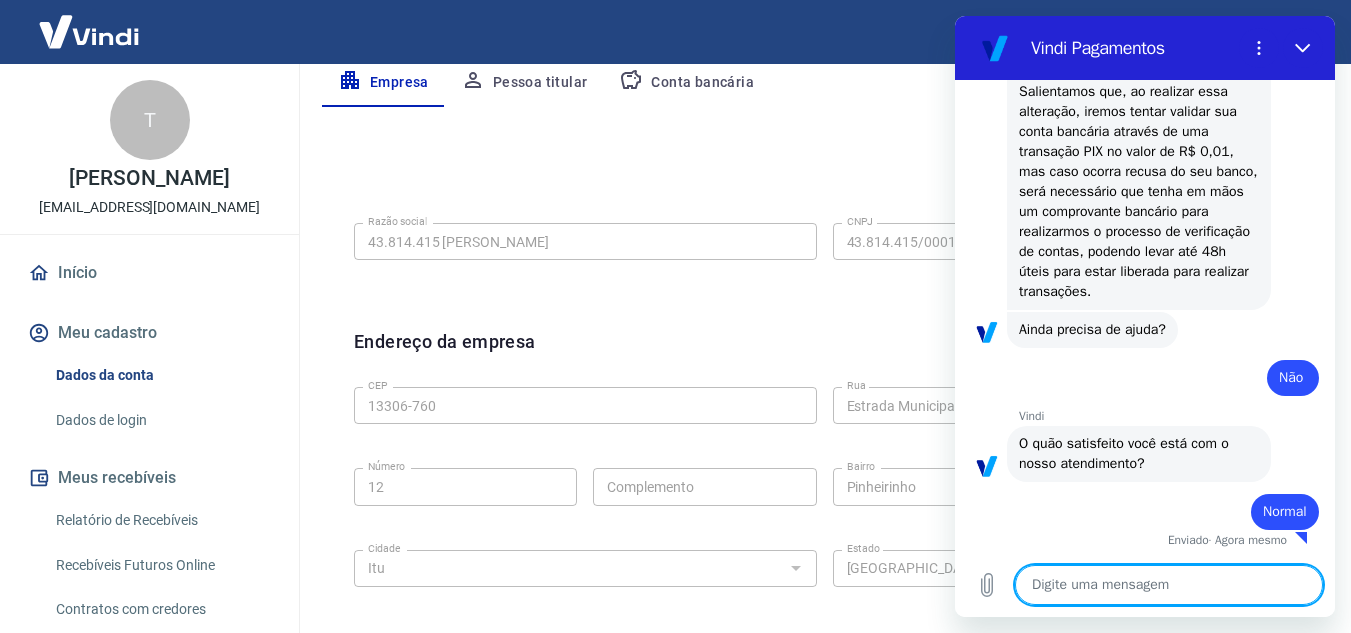 type on "x" 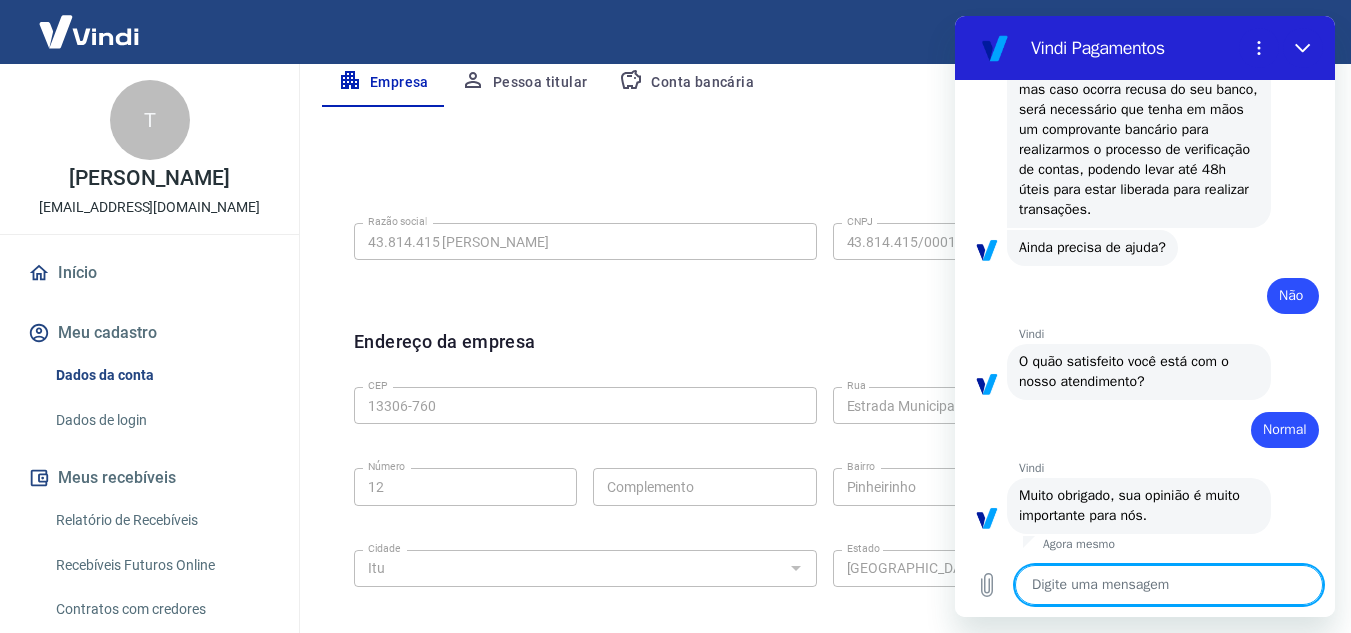 scroll, scrollTop: 720, scrollLeft: 0, axis: vertical 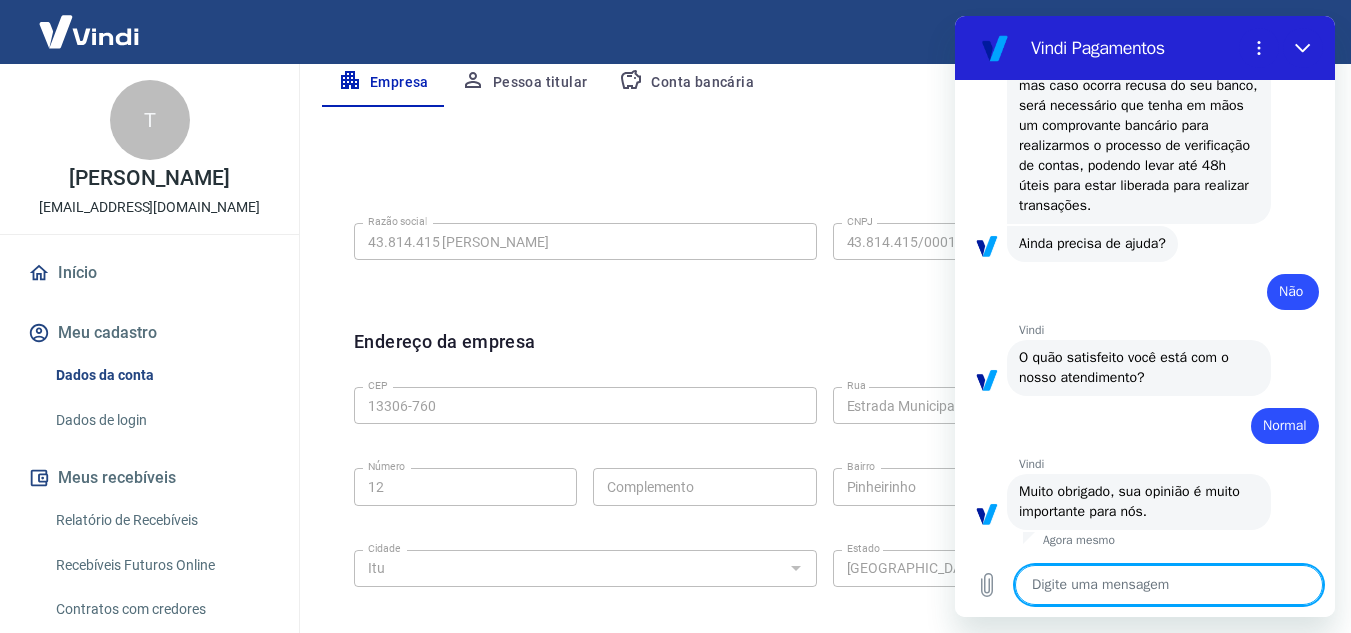 click at bounding box center (1169, 585) 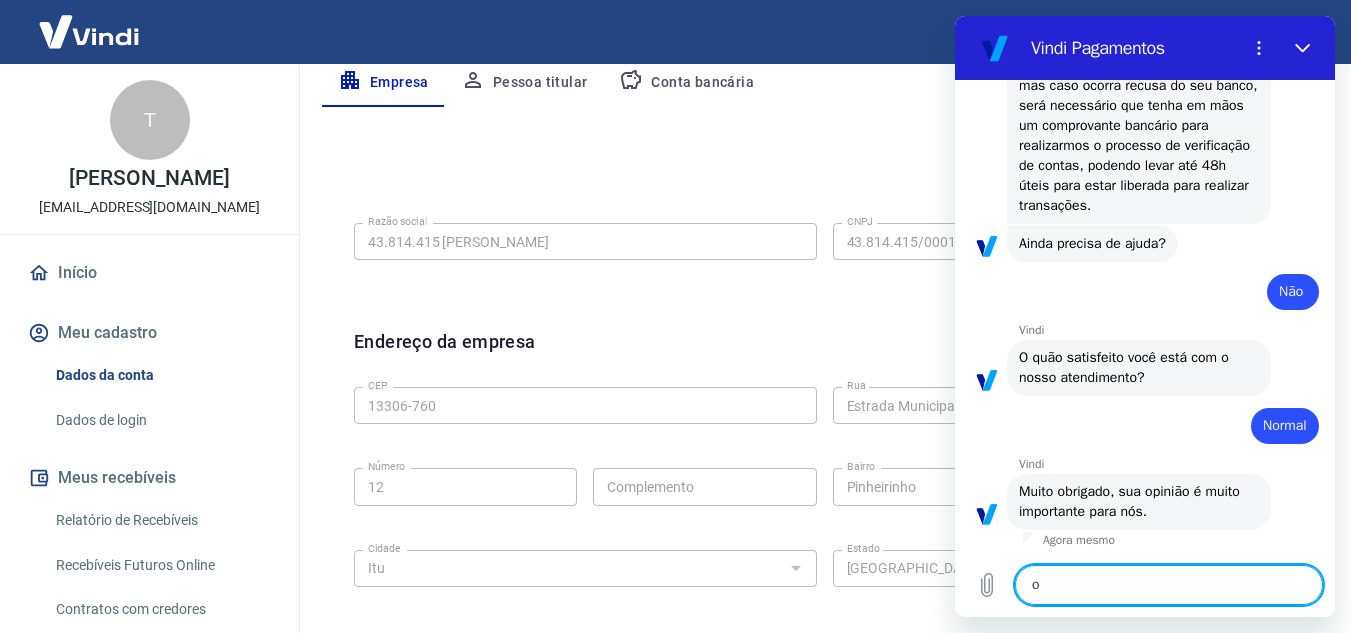 type on "x" 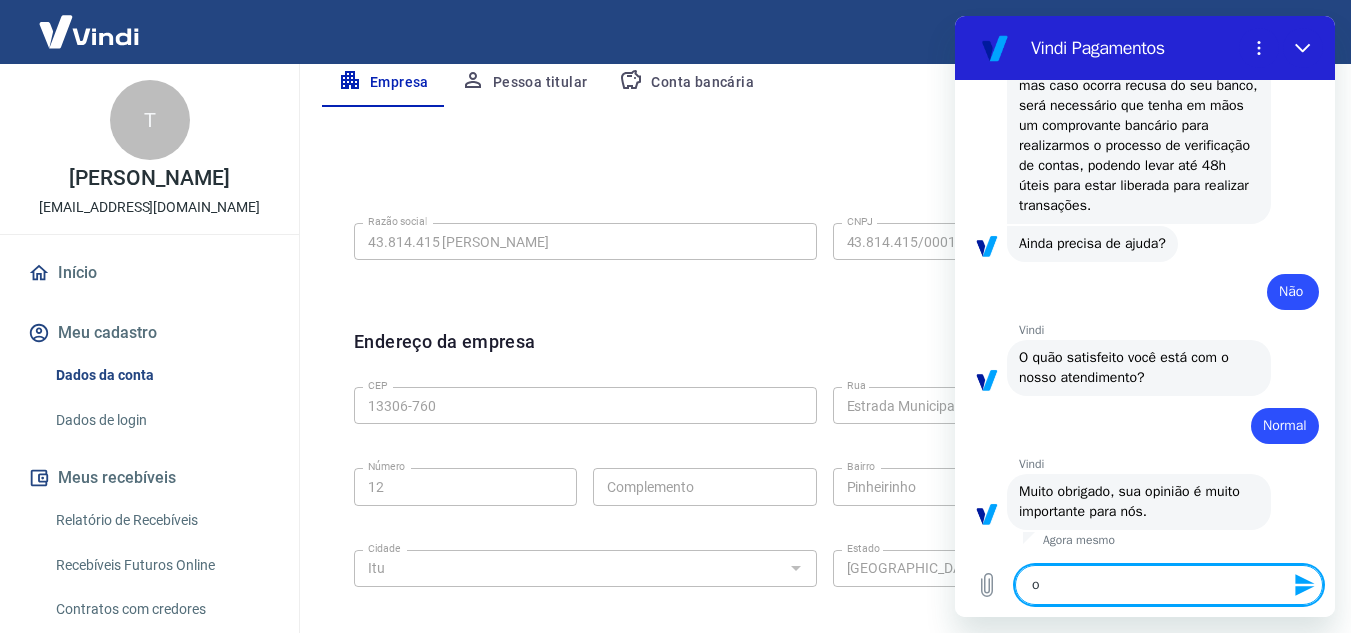 type on "ol" 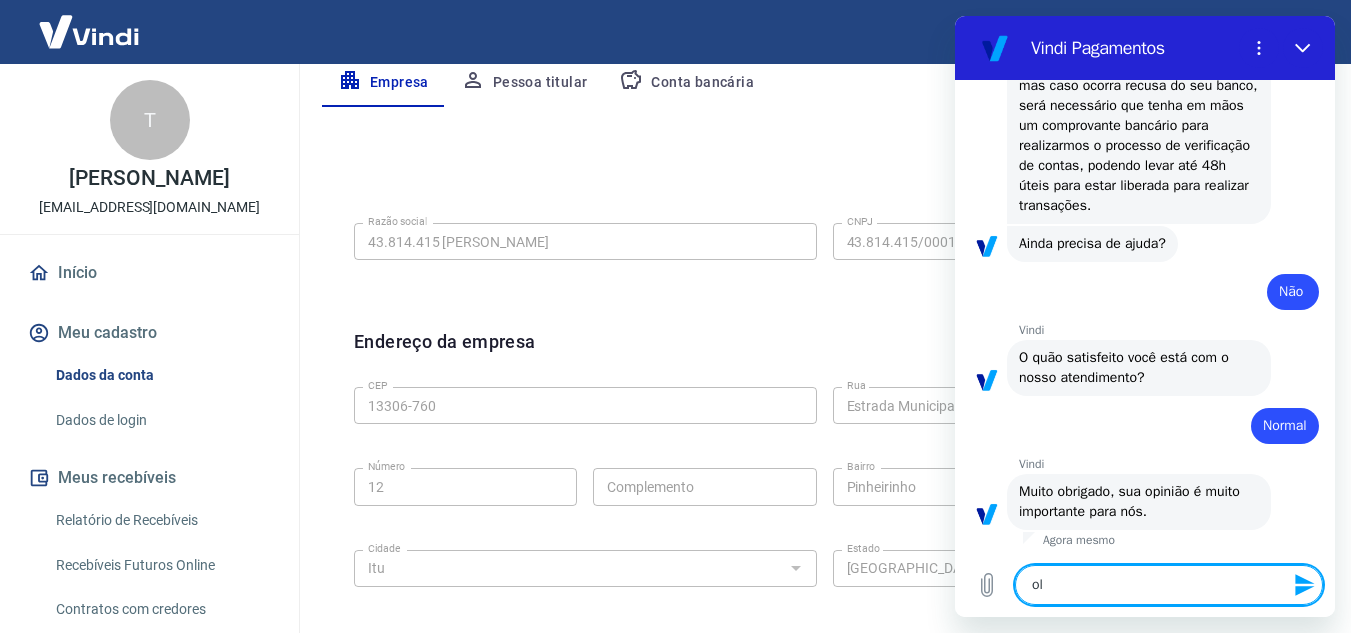 type on "olá" 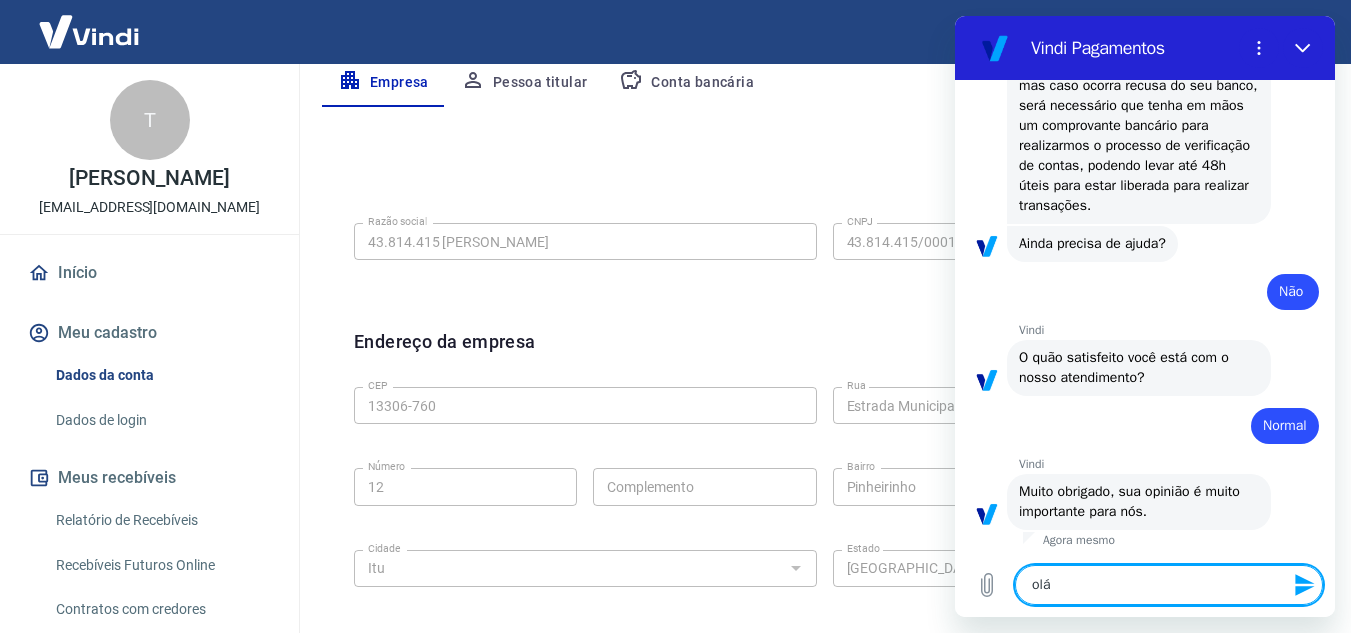 type on "olá7" 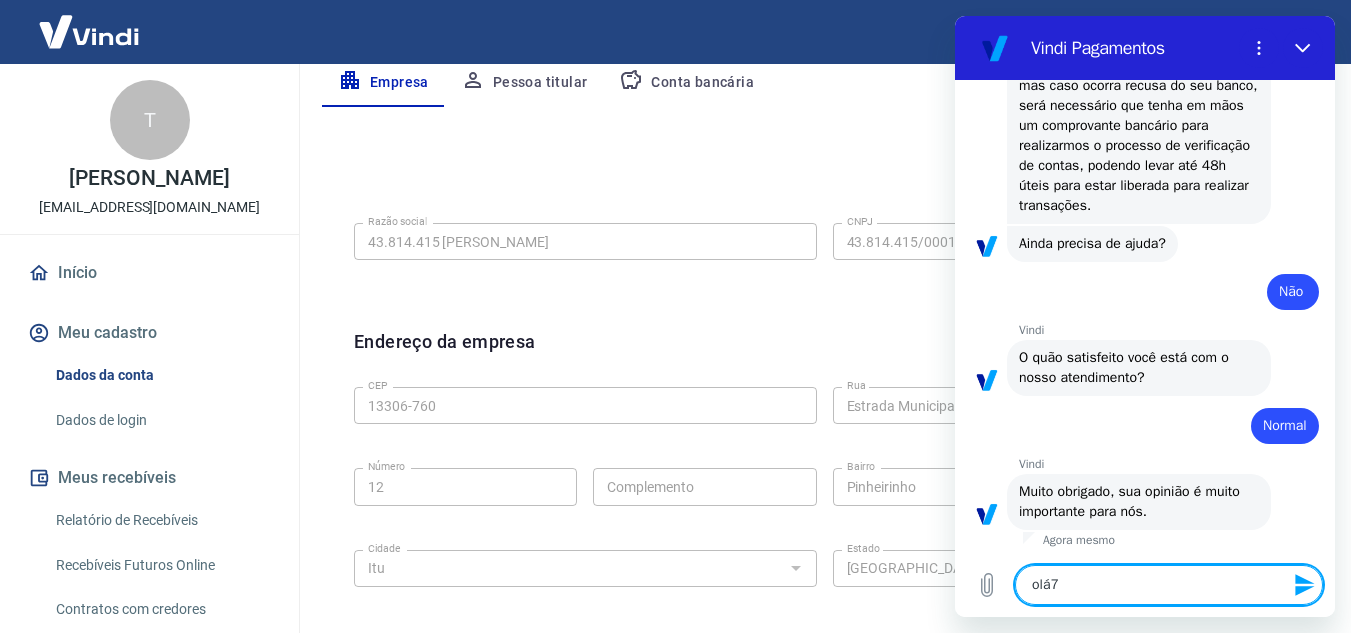 type on "olá" 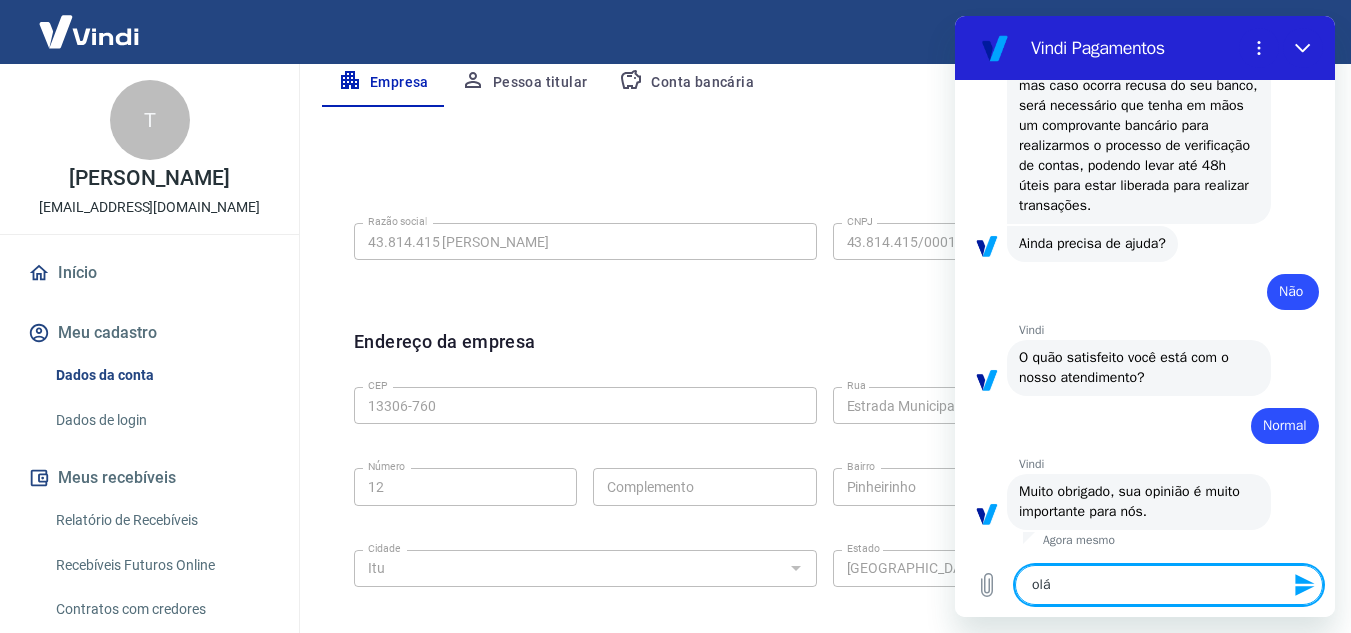 type 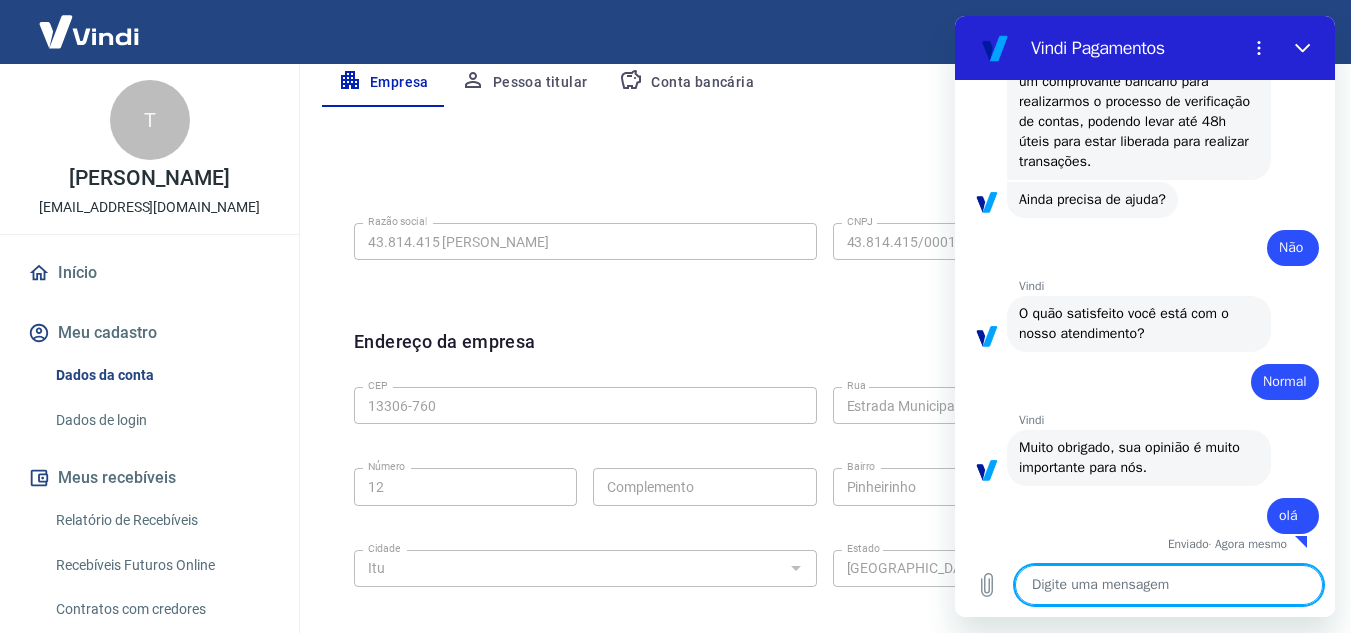 scroll, scrollTop: 768, scrollLeft: 0, axis: vertical 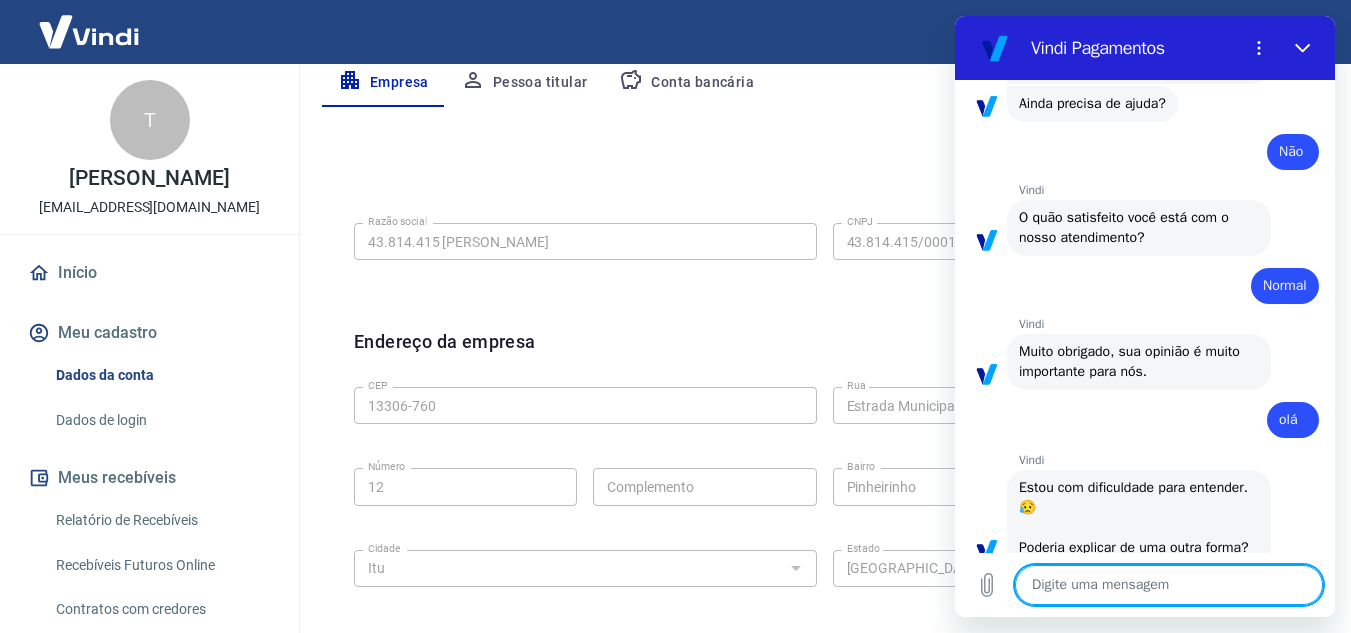 type on "x" 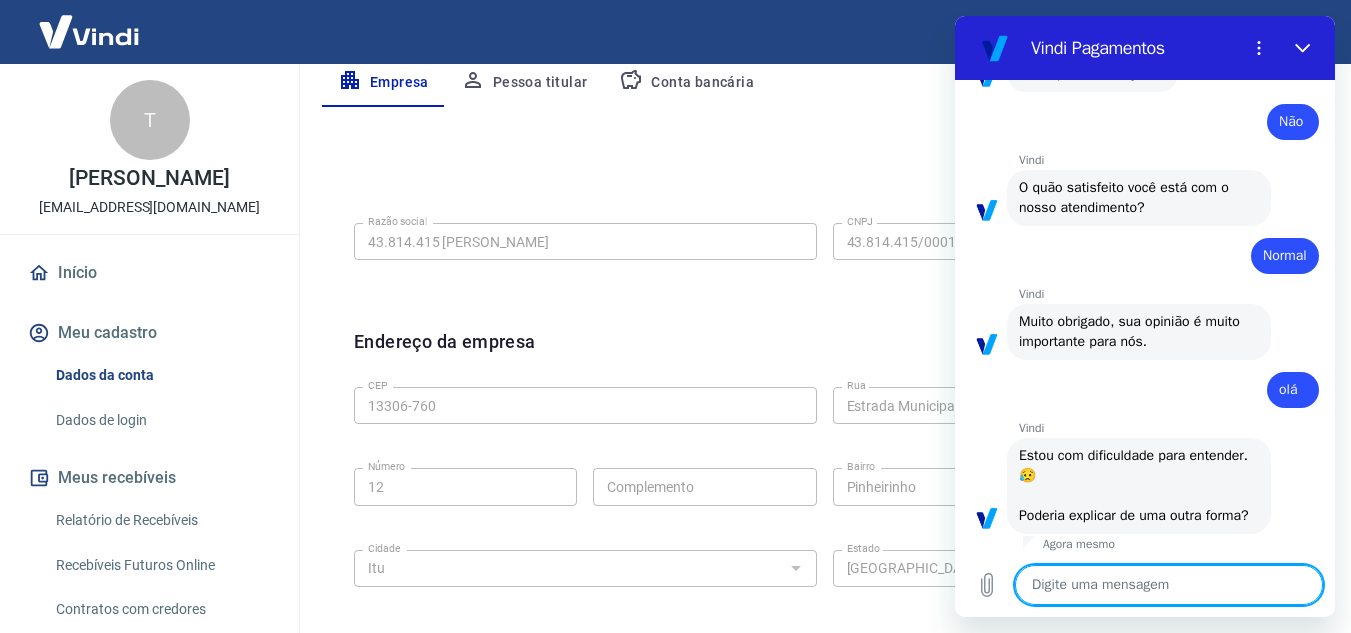 scroll, scrollTop: 914, scrollLeft: 0, axis: vertical 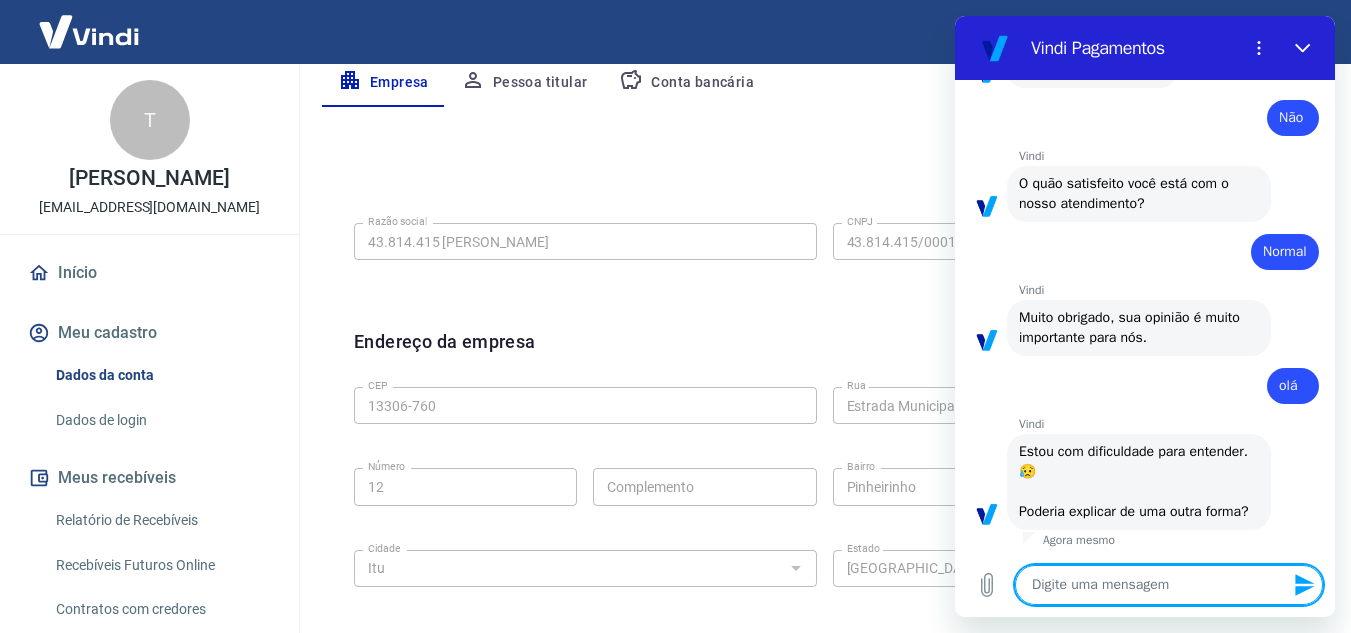 type on "p" 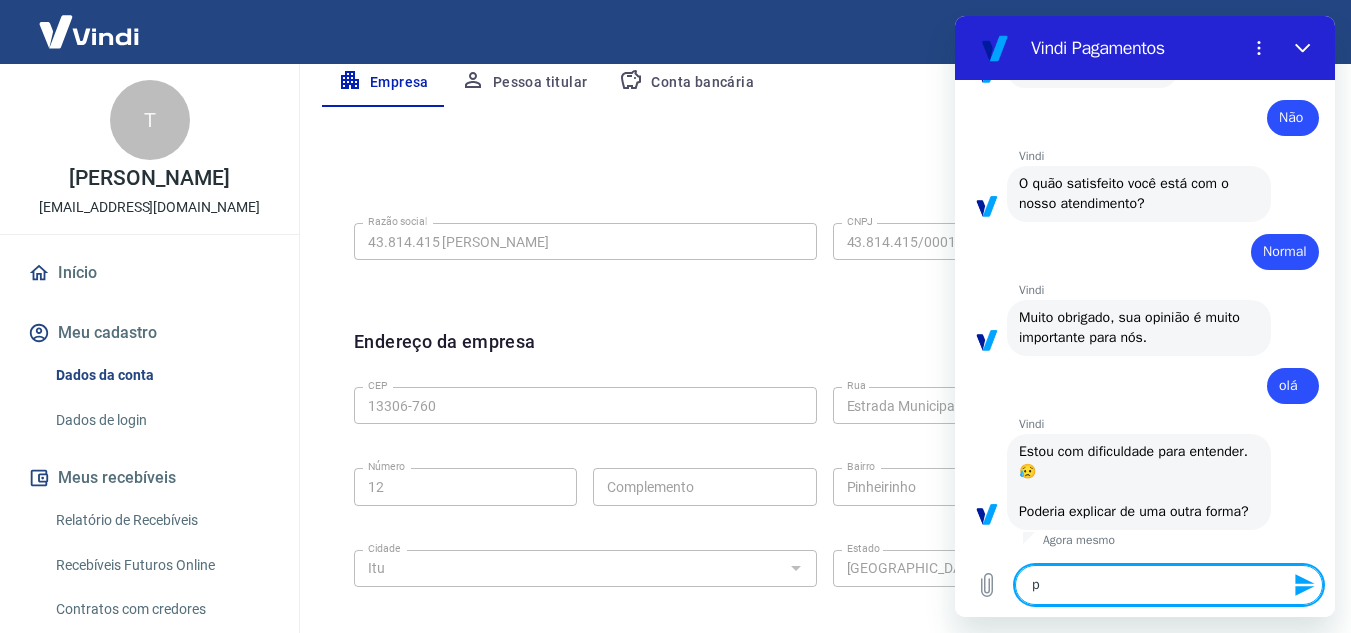 type on "pr" 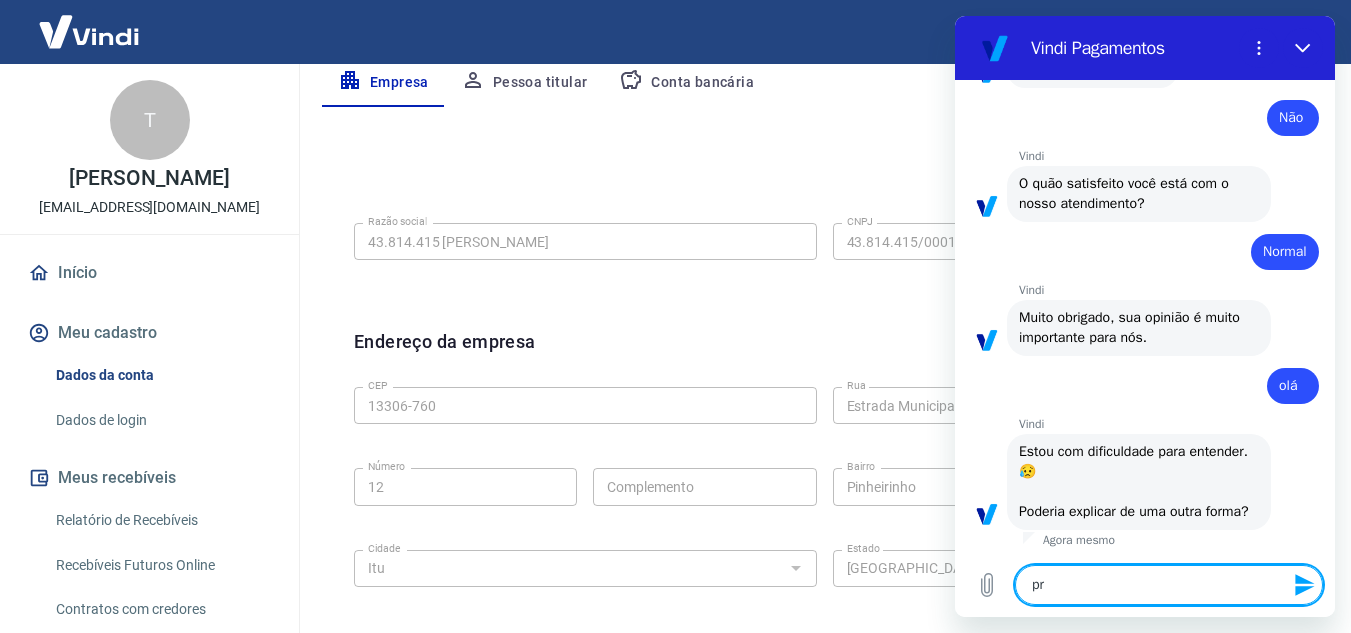 type on "pre" 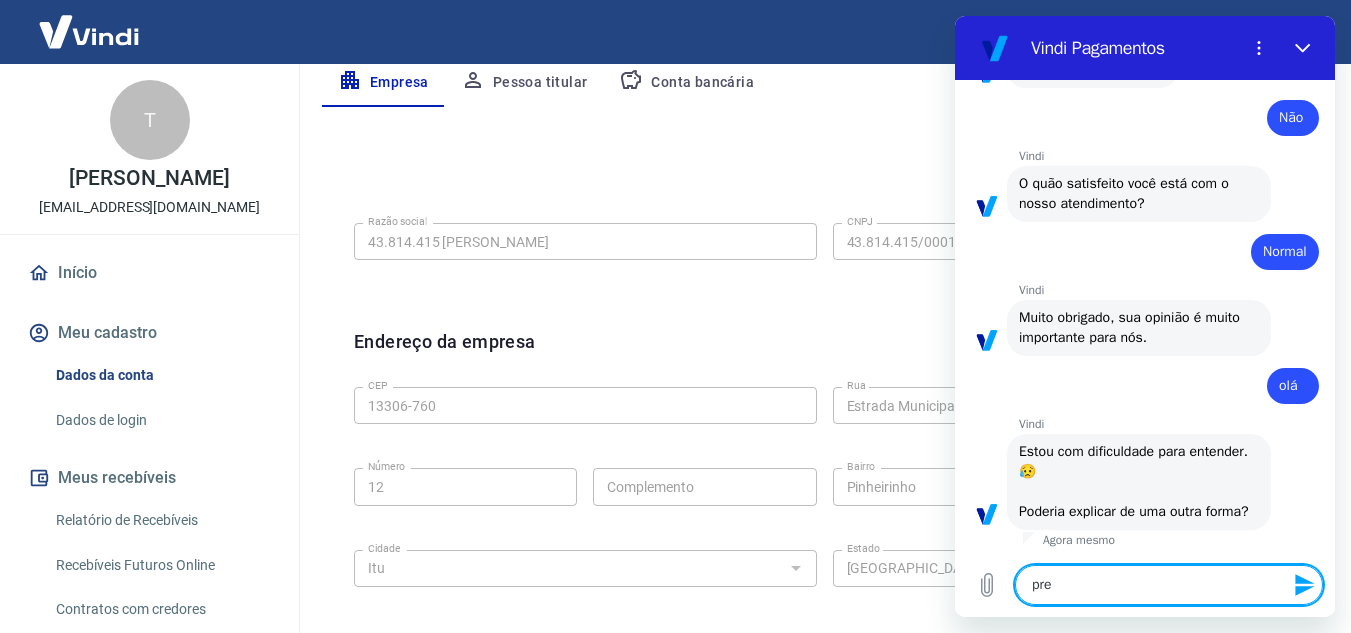 type on "prec" 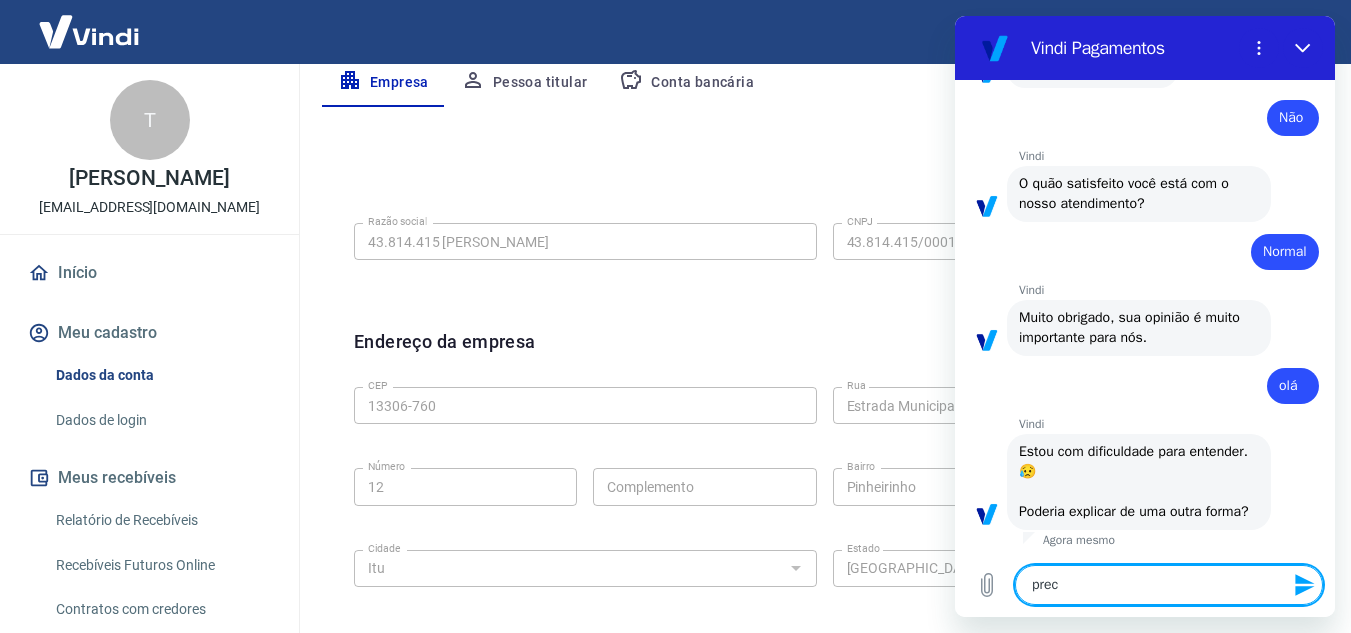 type on "preci" 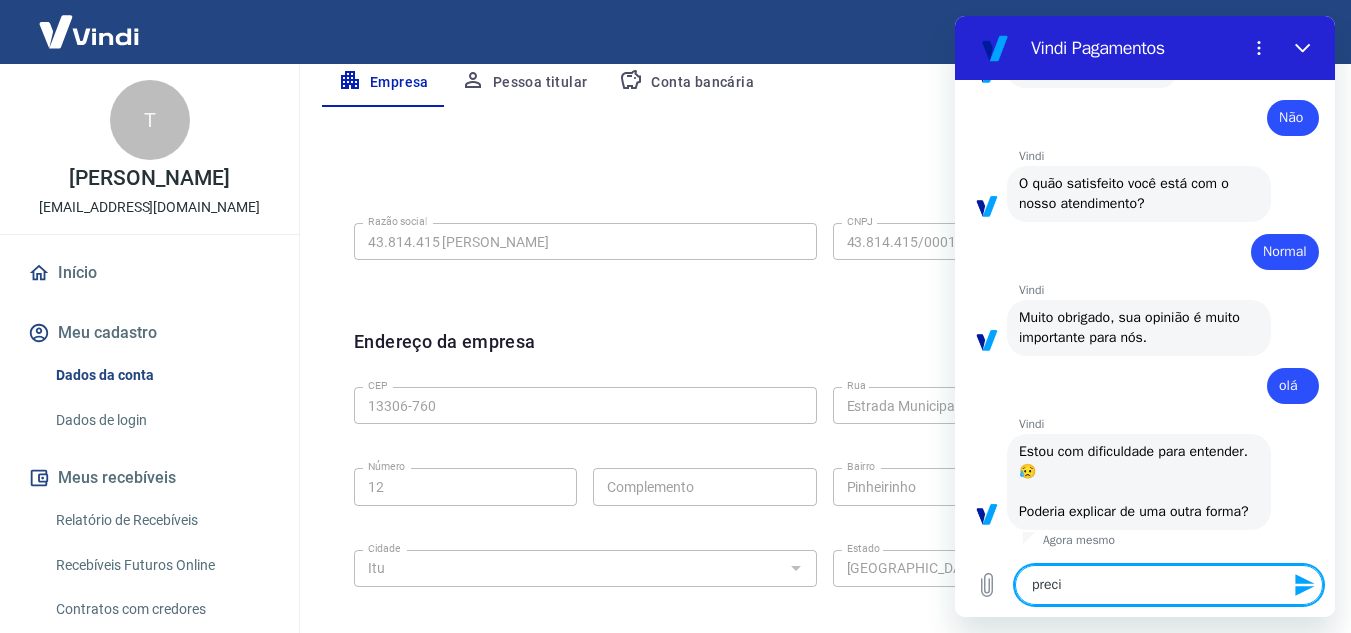type on "precis" 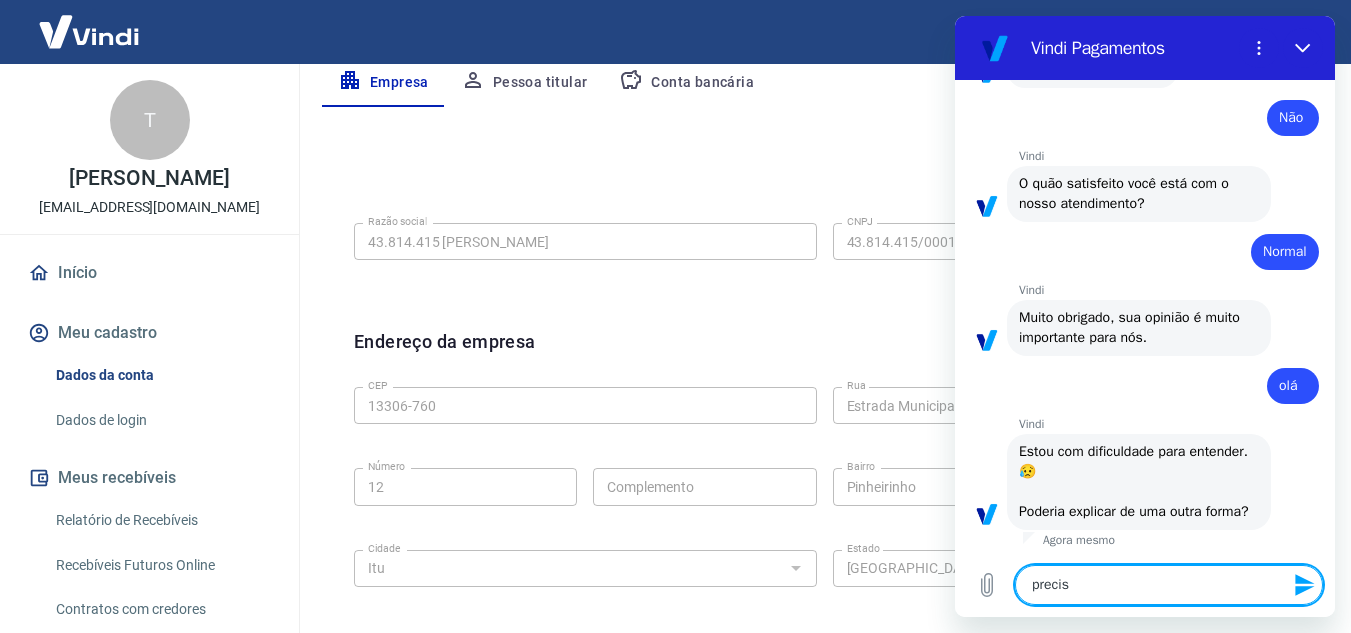 type on "preciso" 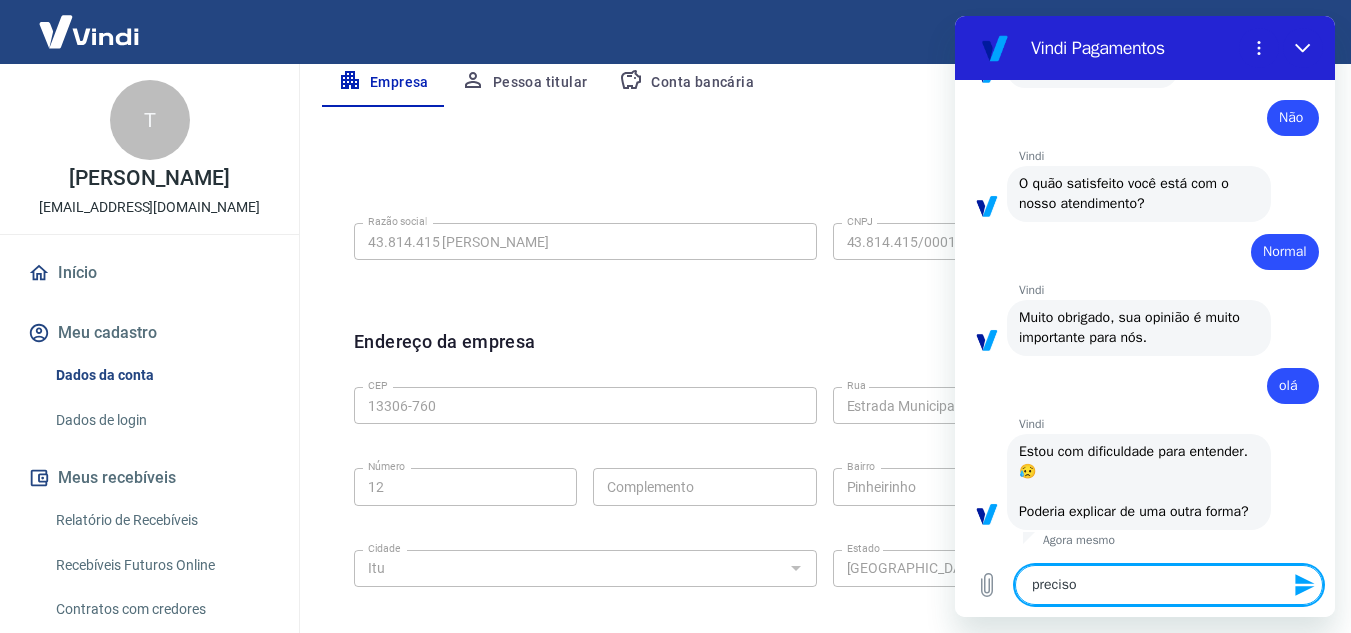 type on "preciso" 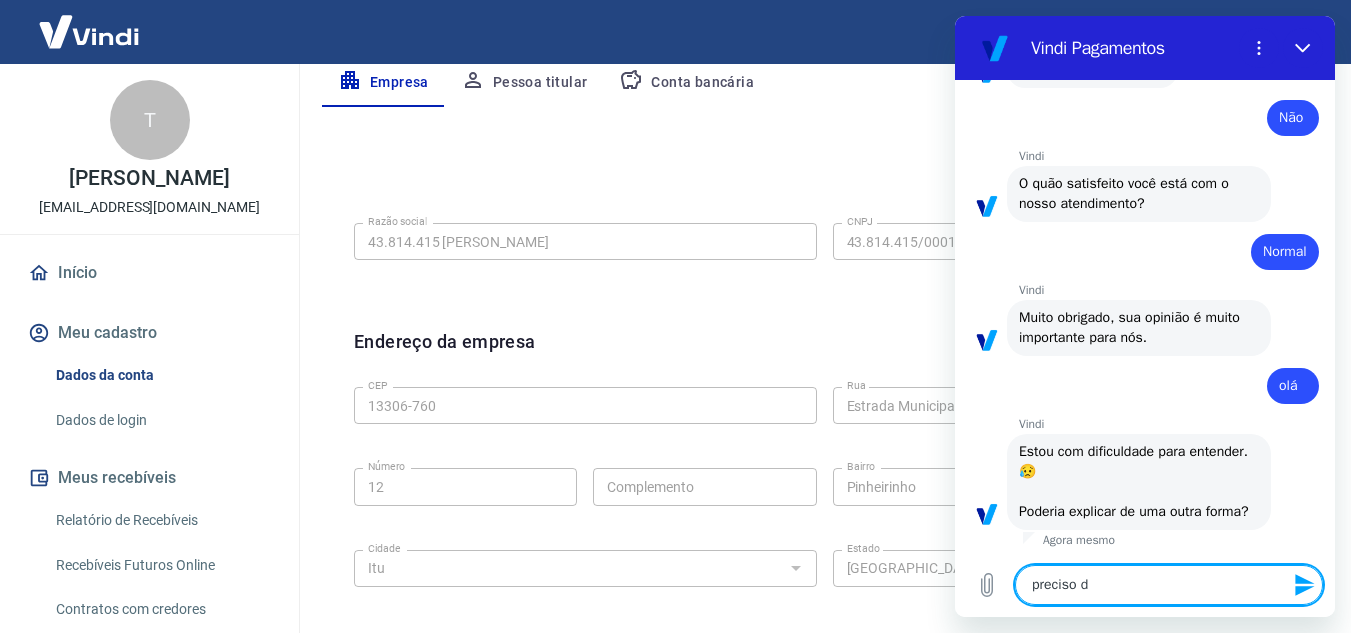 type on "preciso de" 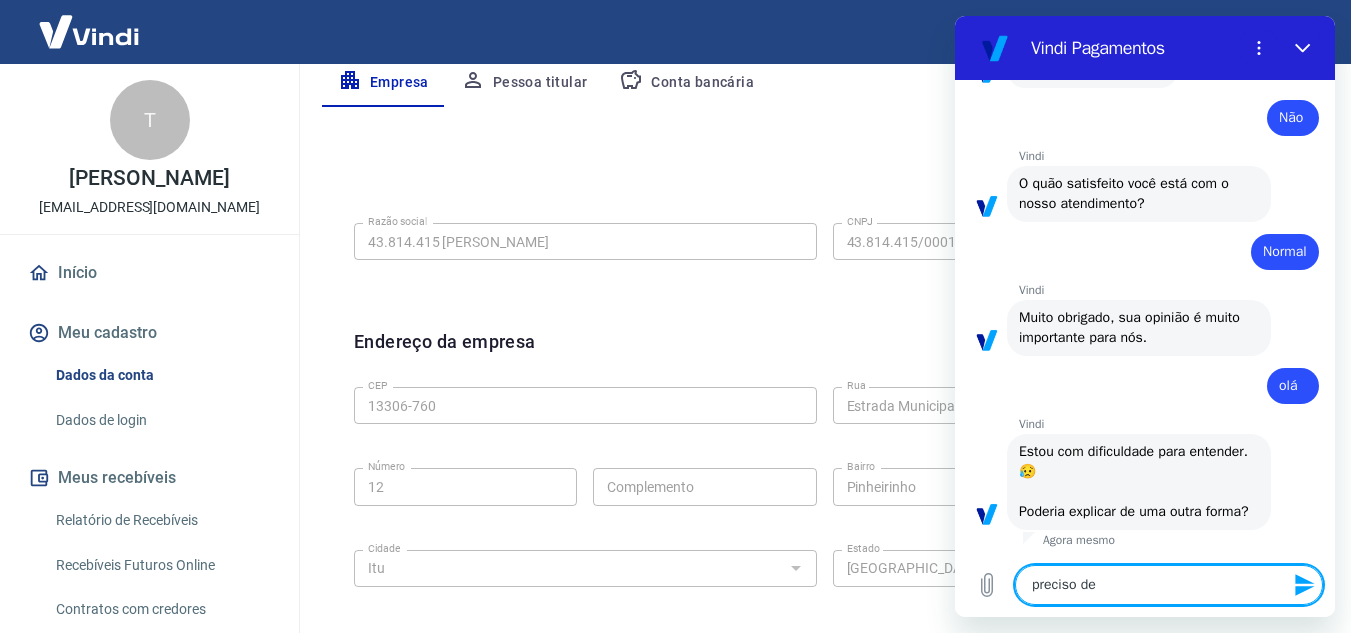 type on "preciso de" 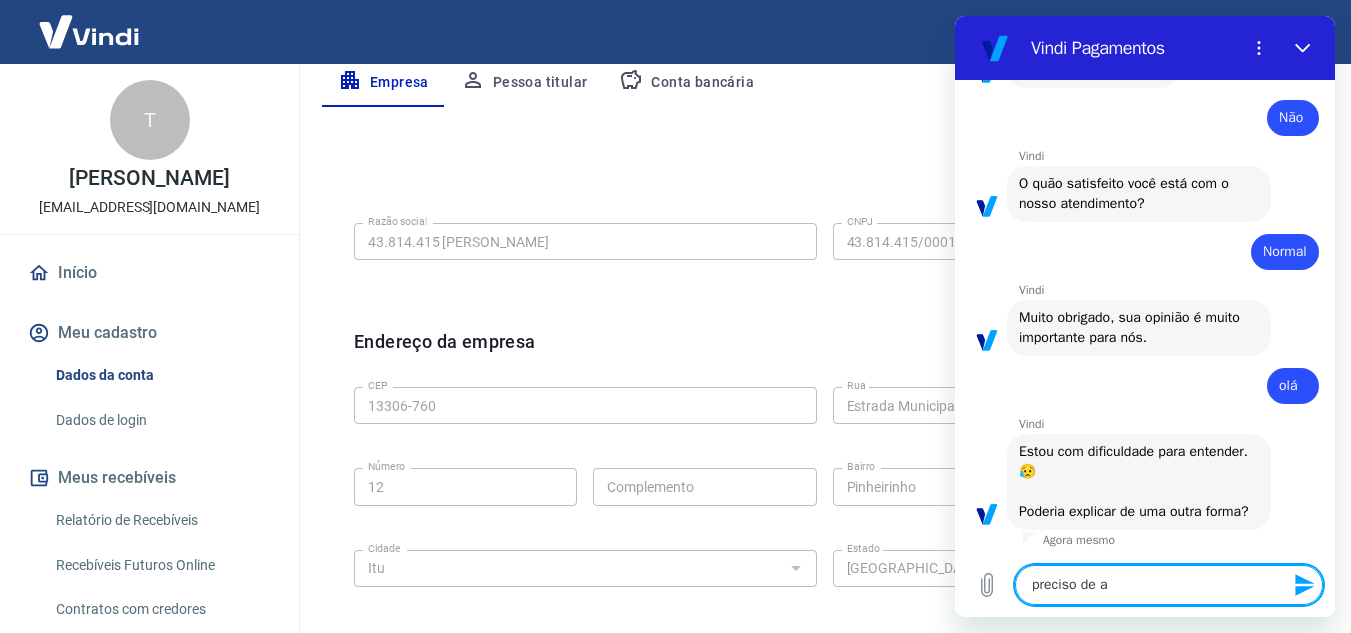 type on "preciso de at" 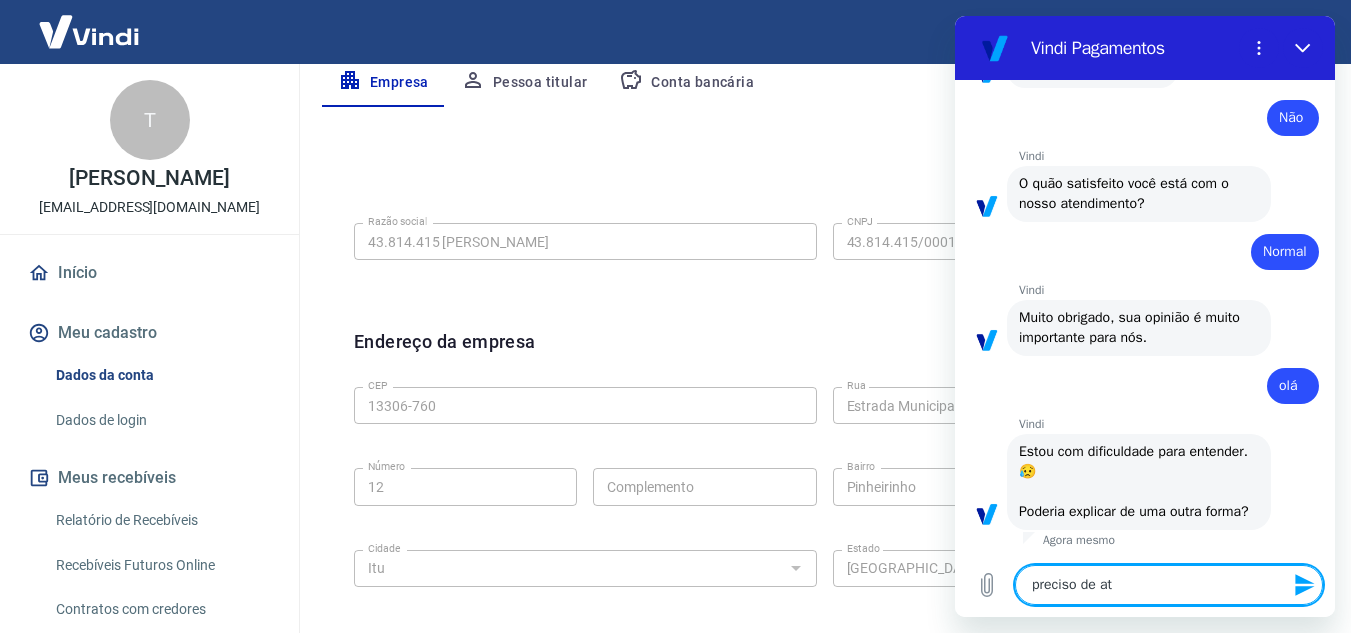 type on "preciso de ate" 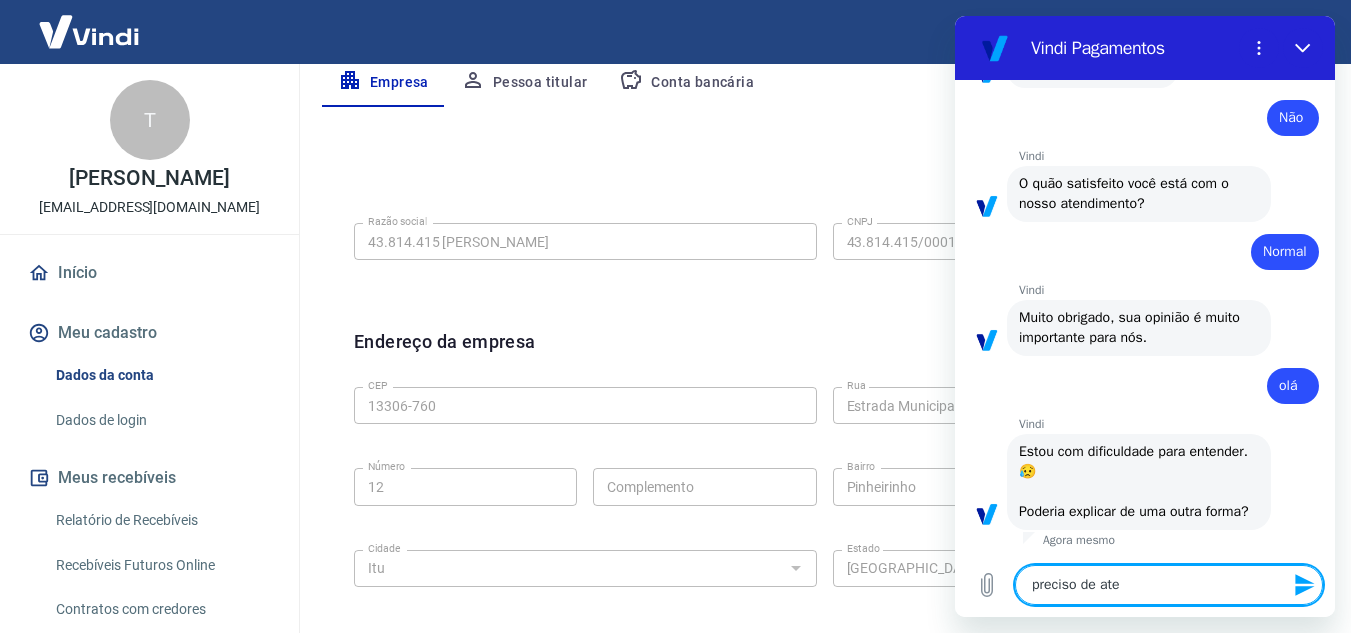 type on "preciso de aten" 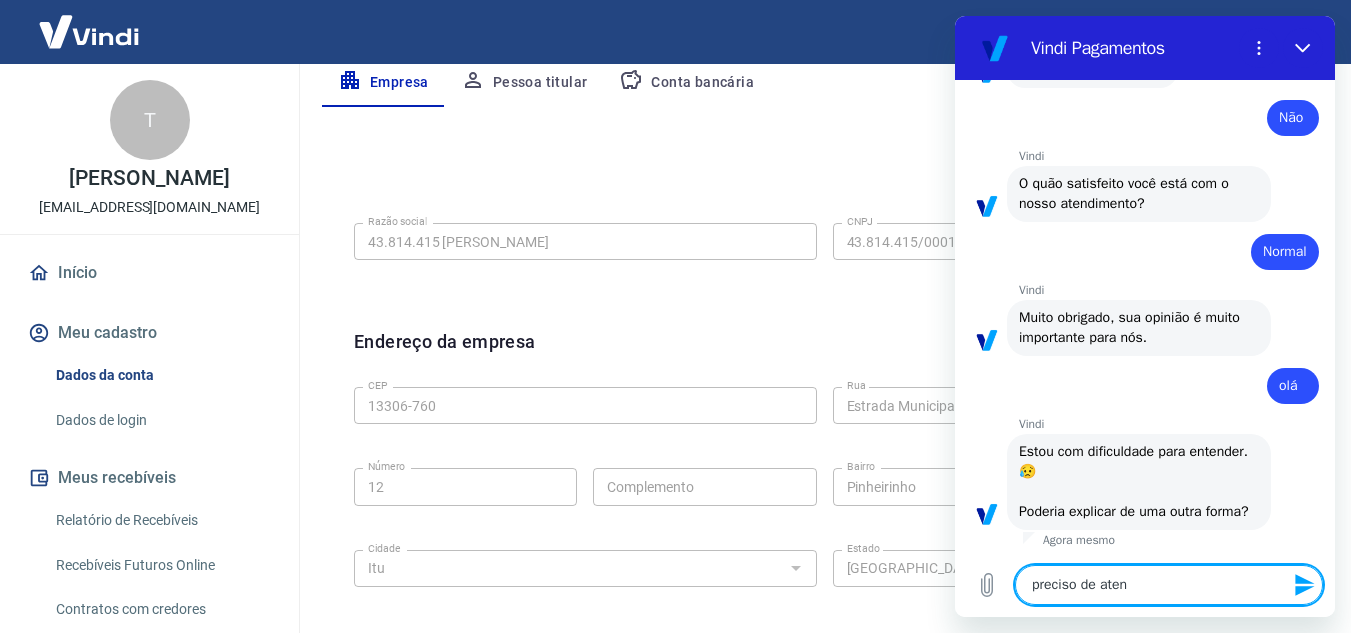 type on "preciso de atend" 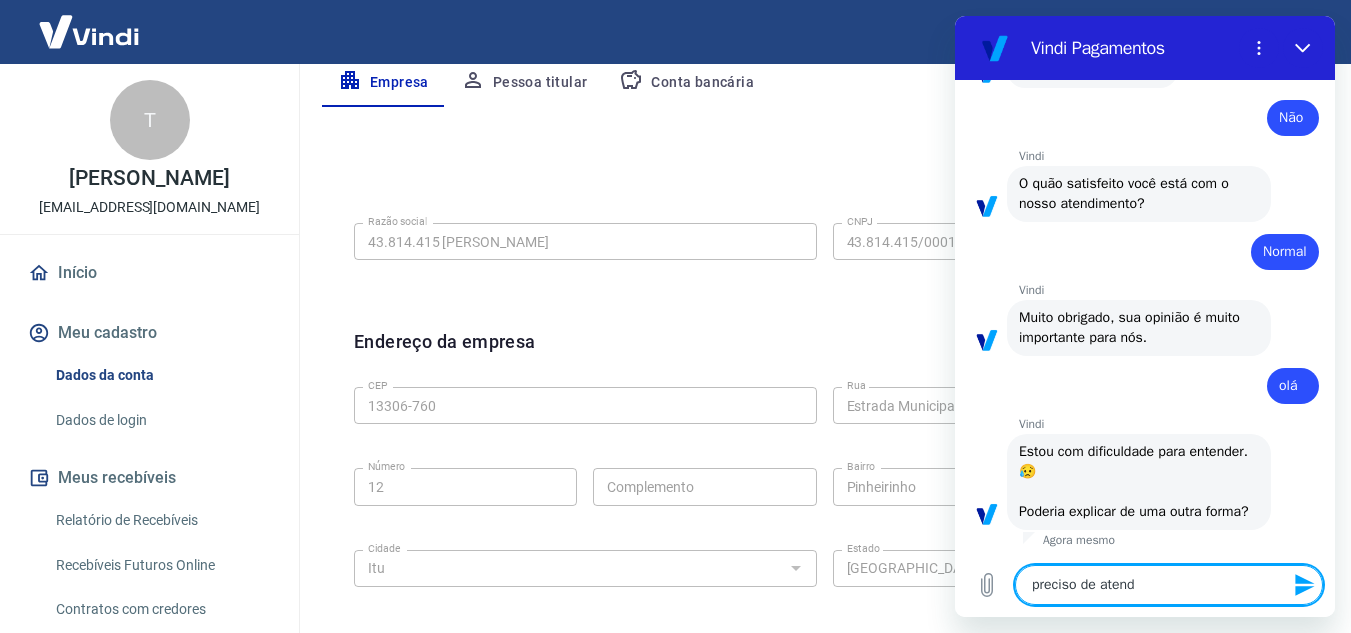 type on "preciso de atendi" 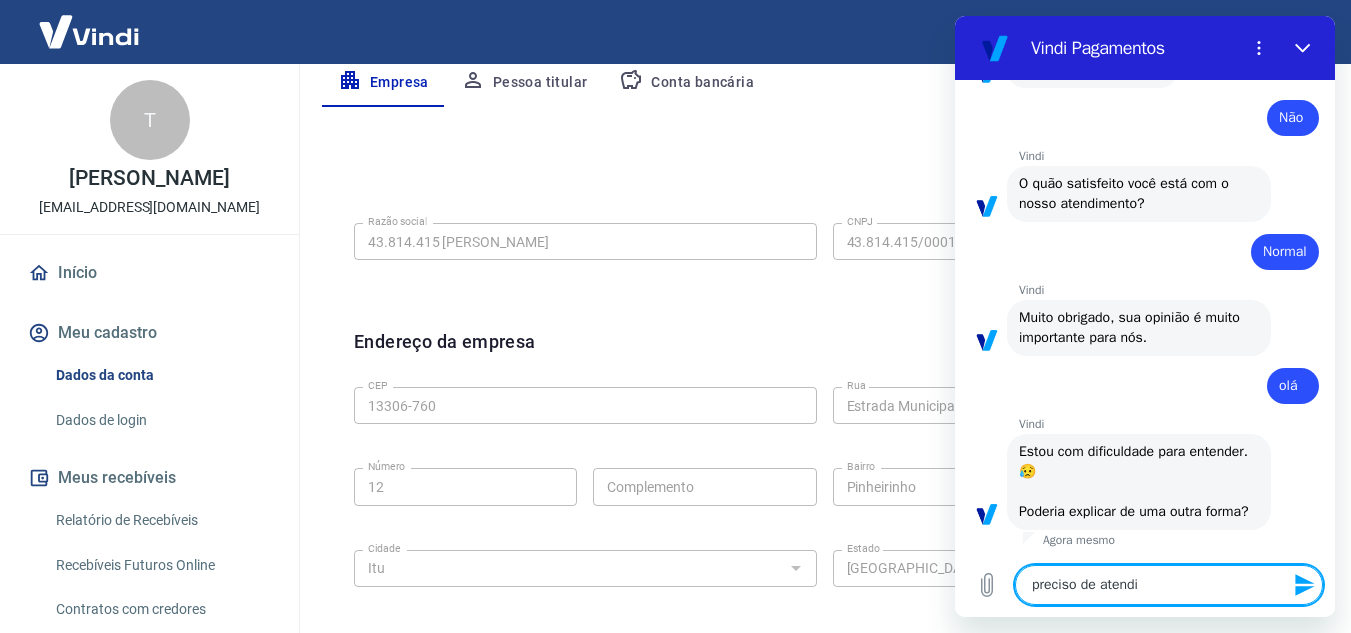 type on "preciso de atendim" 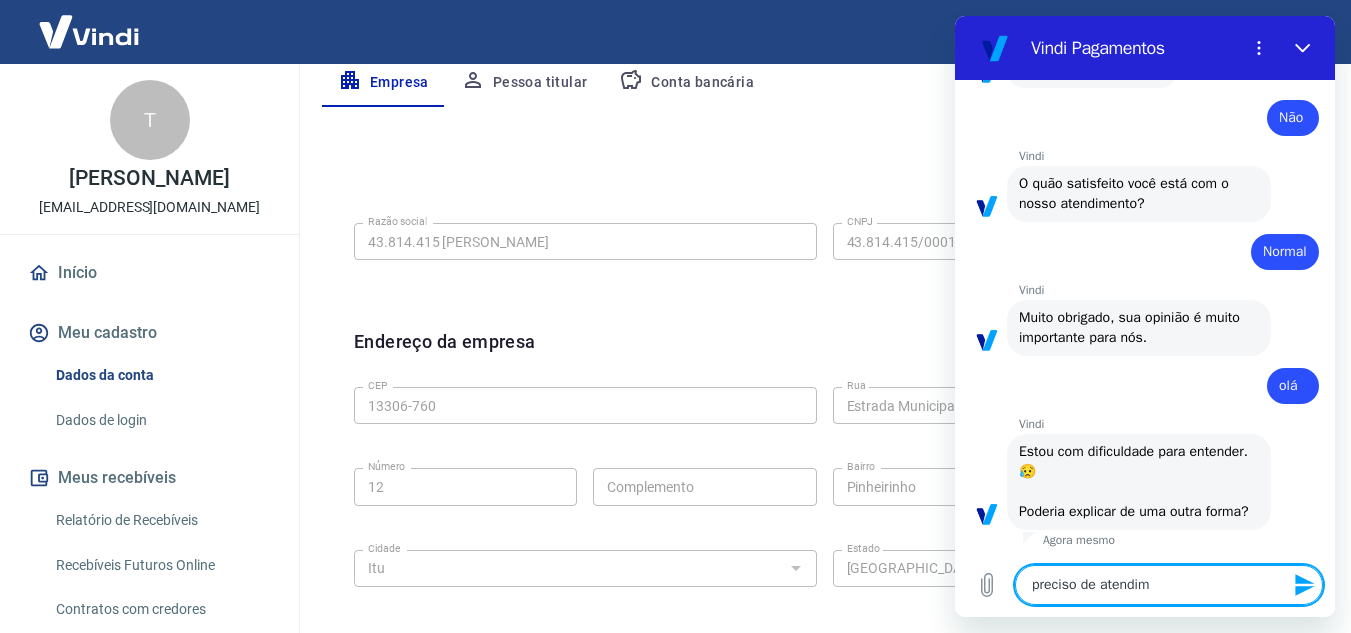 type on "preciso de atendime" 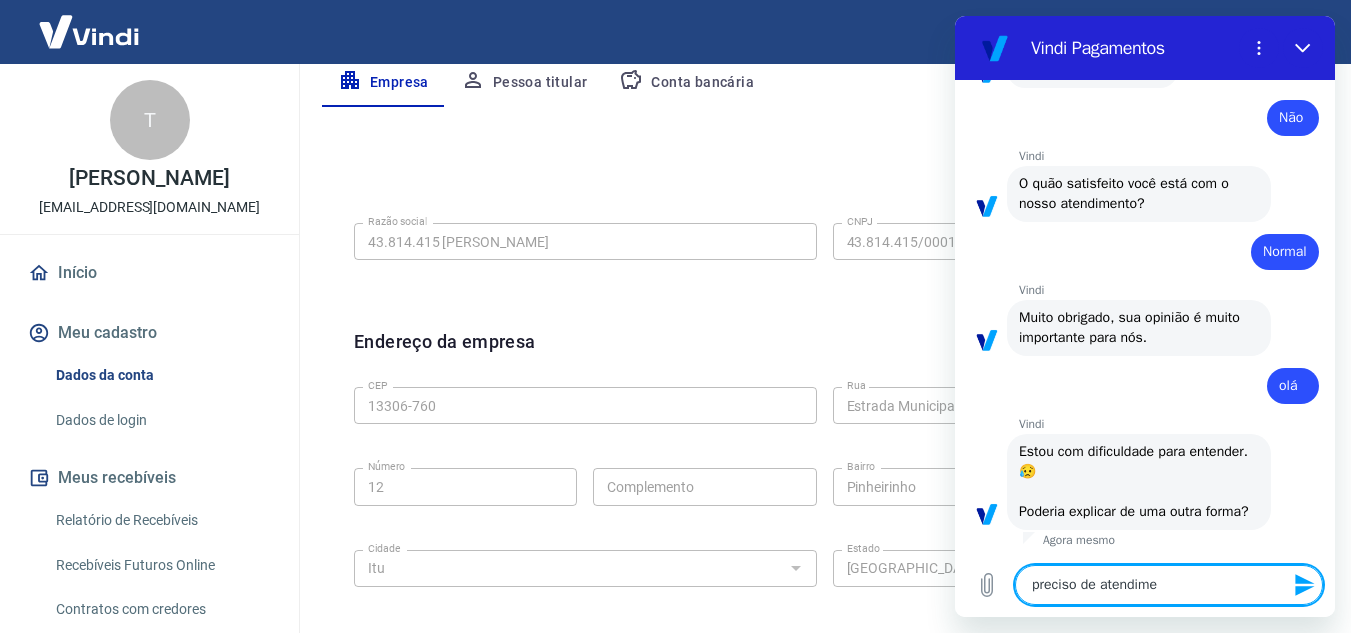 type on "preciso de atendimen" 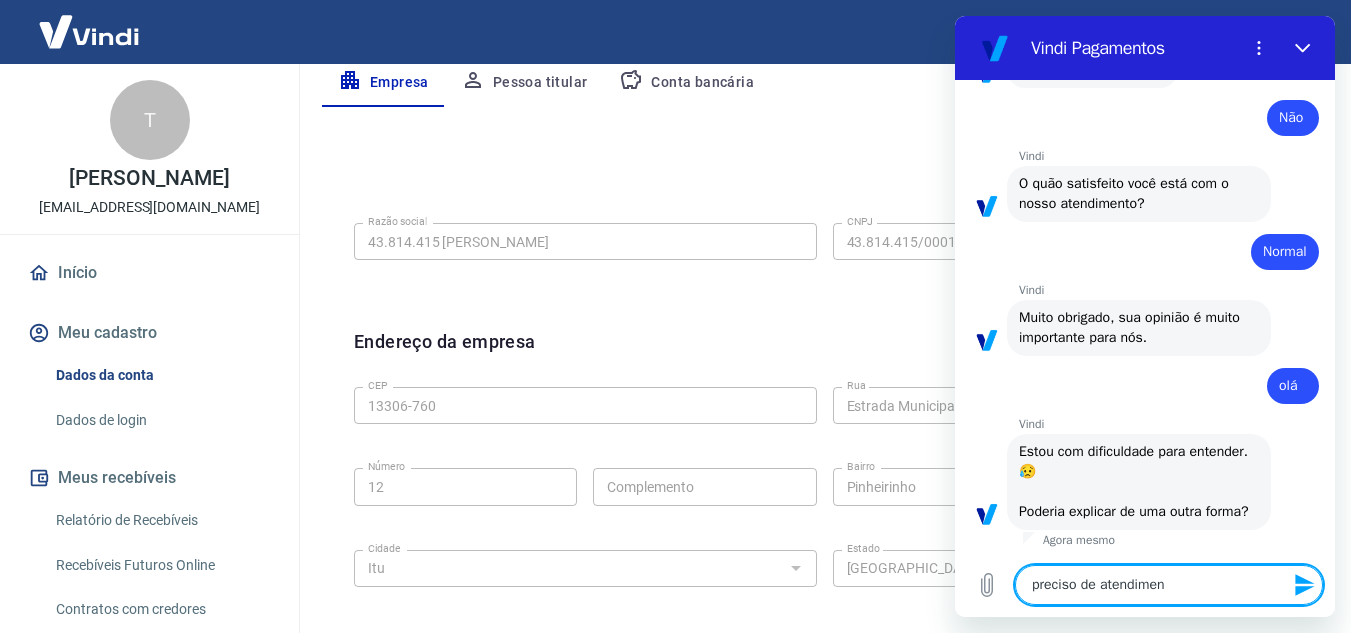 type on "preciso de atendiment" 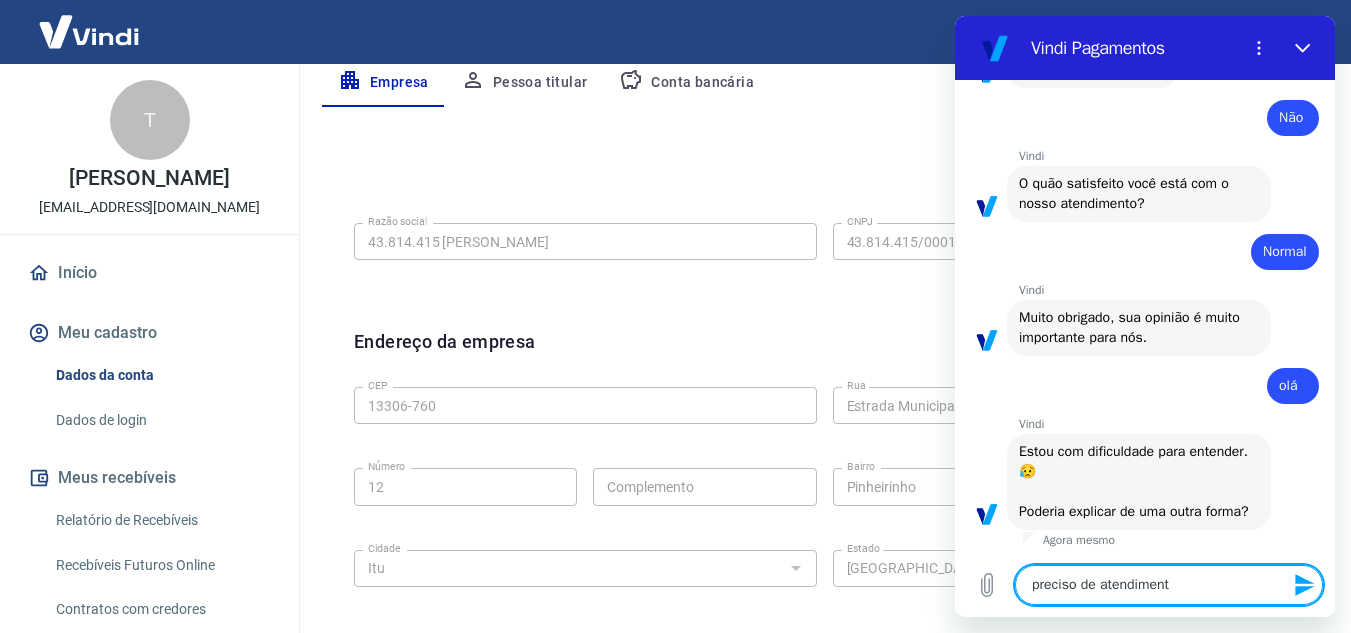 type on "preciso de atendimento" 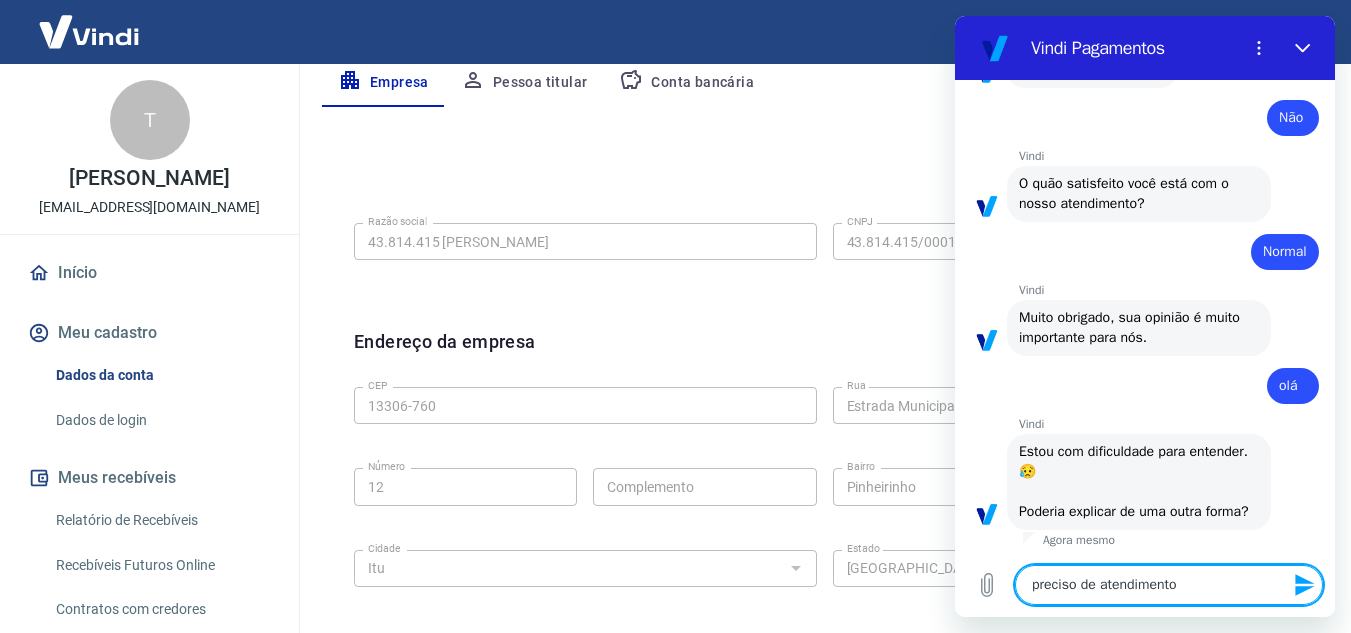 type on "x" 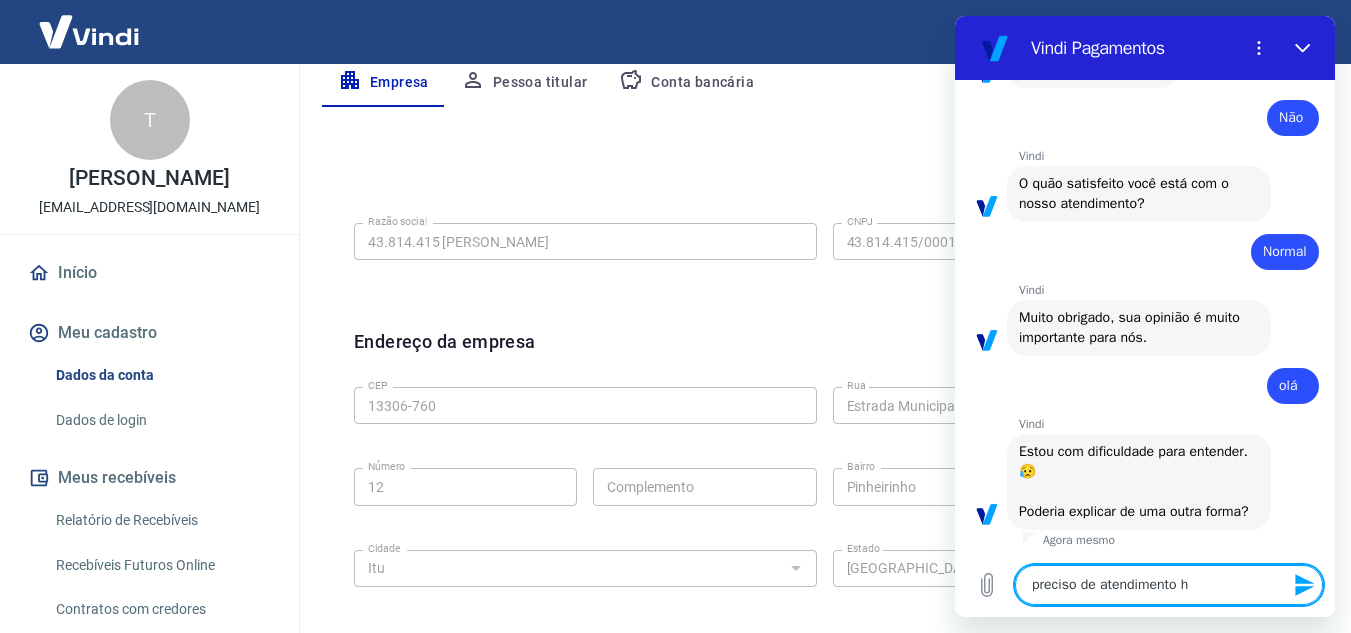type on "preciso de atendimento hu" 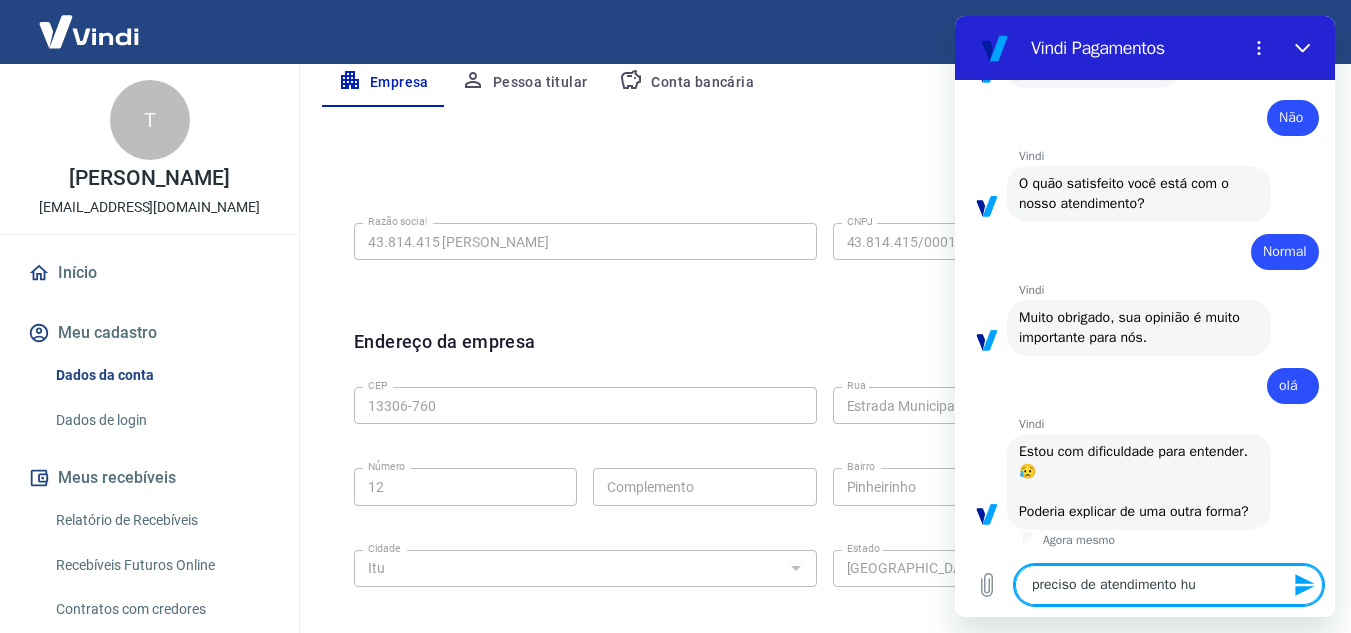 type on "preciso de atendimento hum" 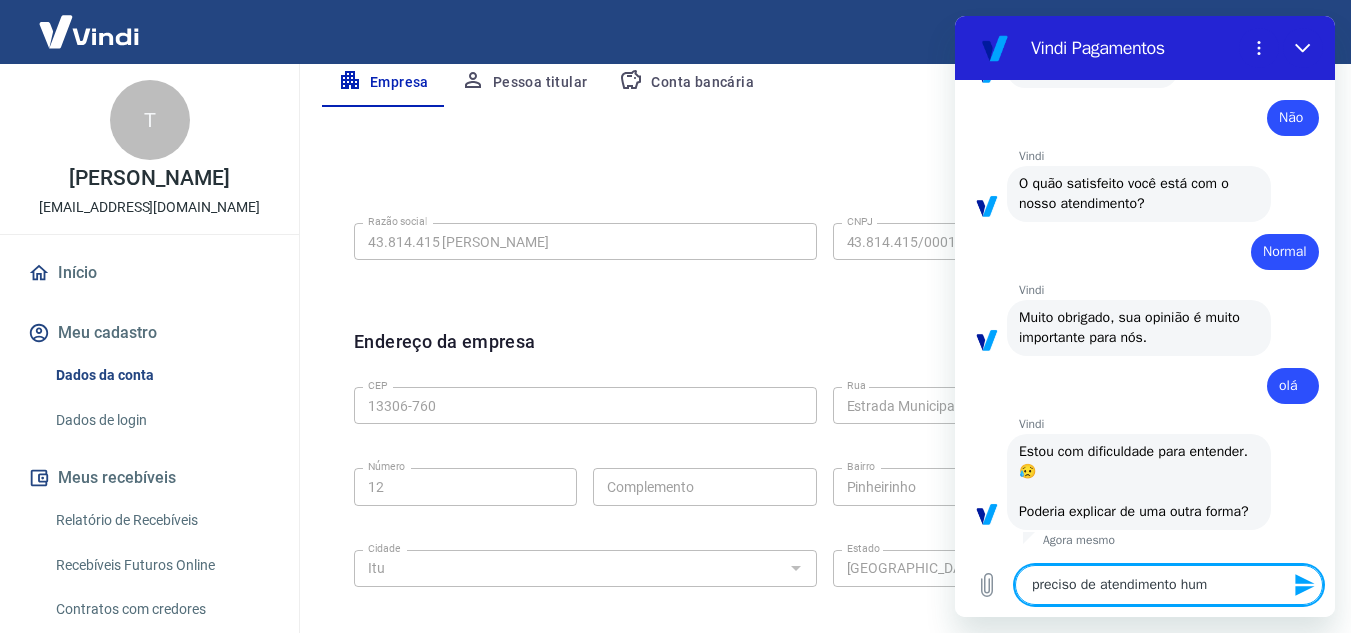 type on "preciso de atendimento huma" 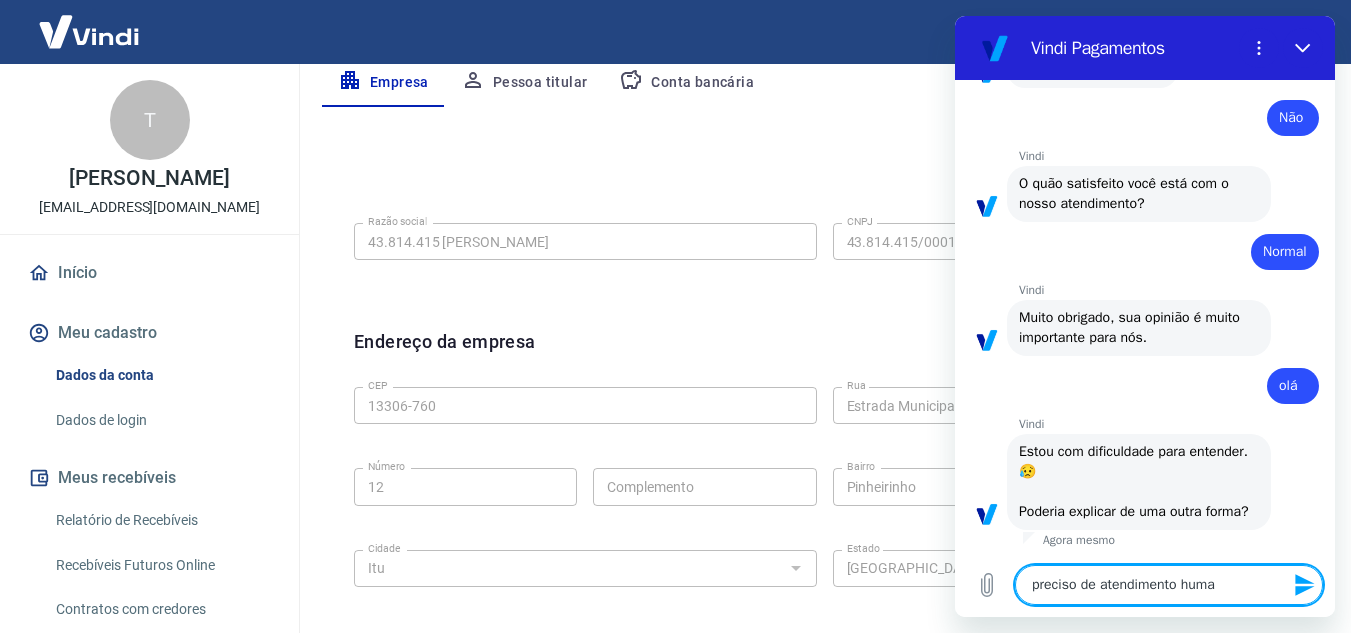 type on "preciso de atendimento human" 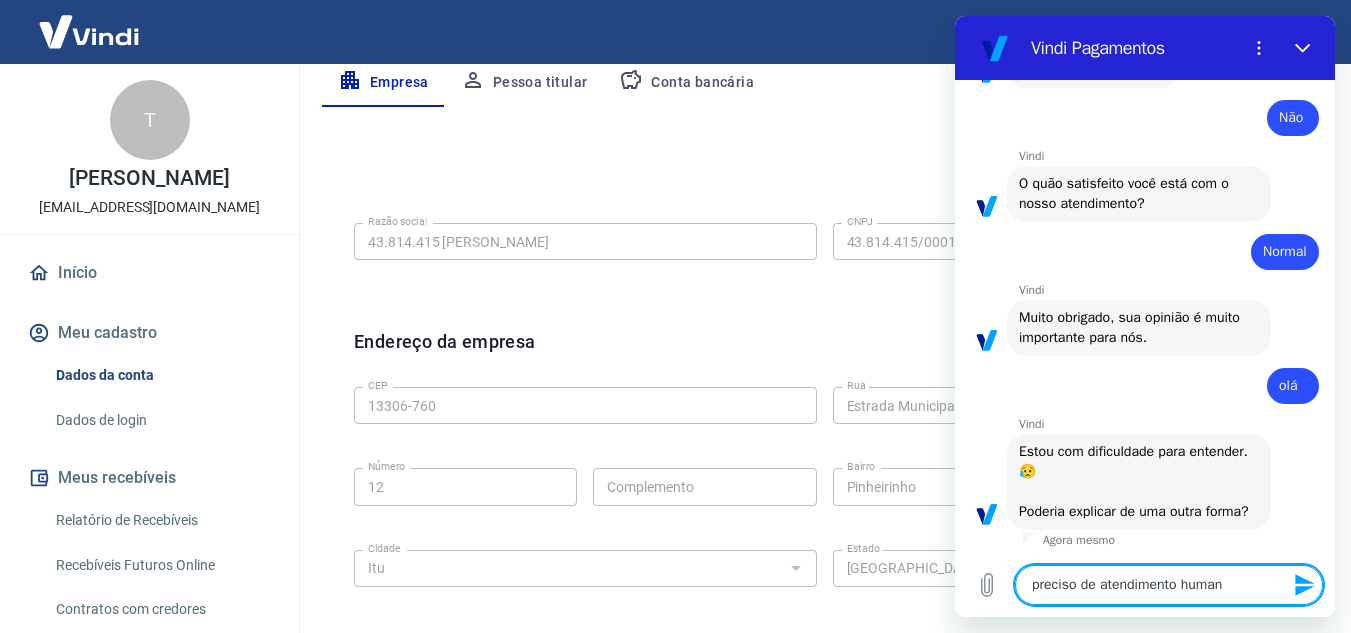 type on "preciso de atendimento humano" 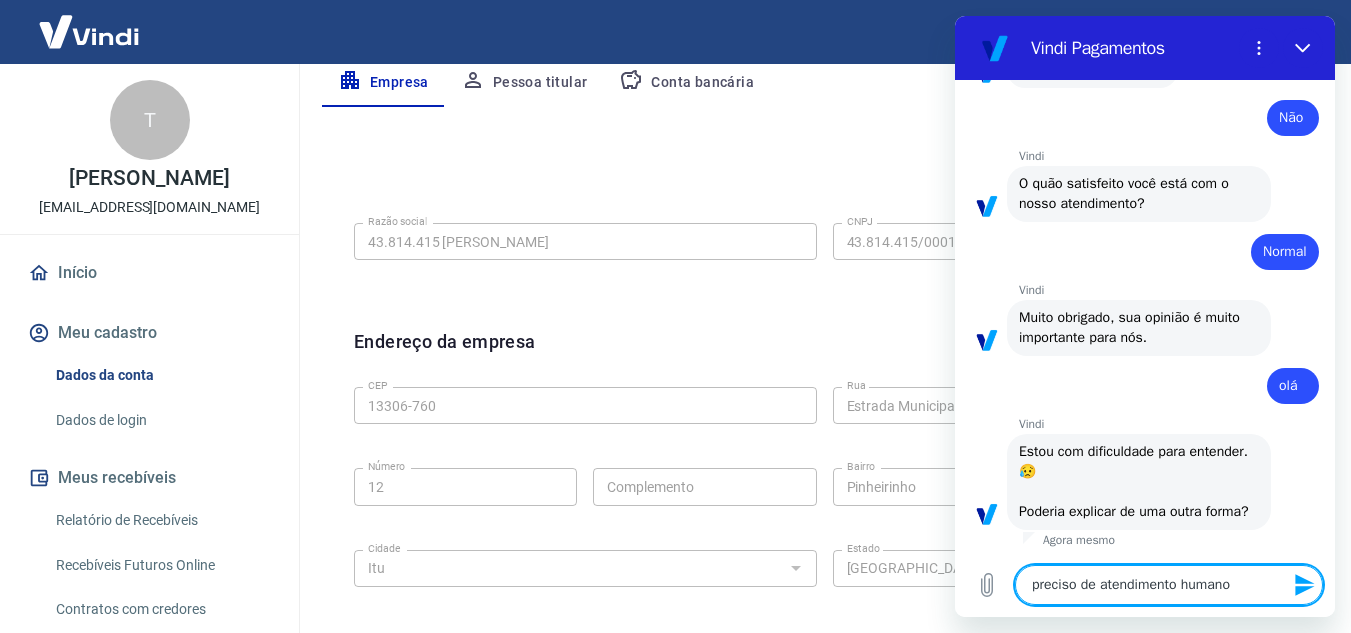 type 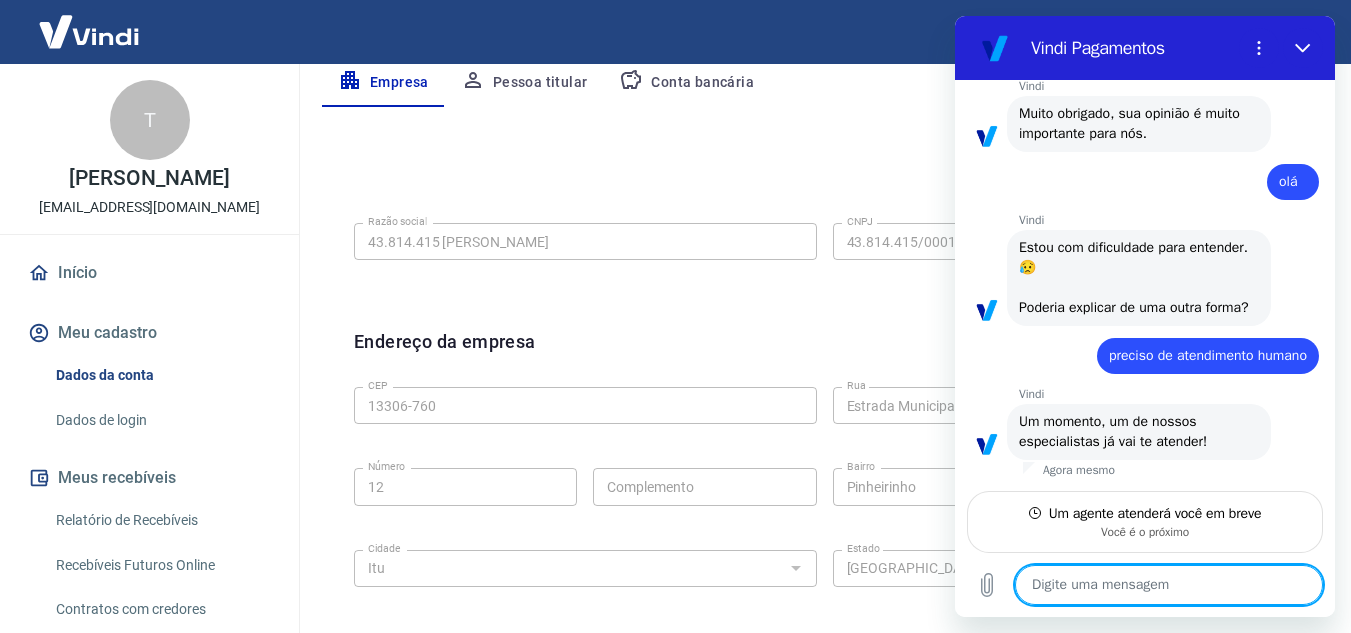 scroll, scrollTop: 1118, scrollLeft: 0, axis: vertical 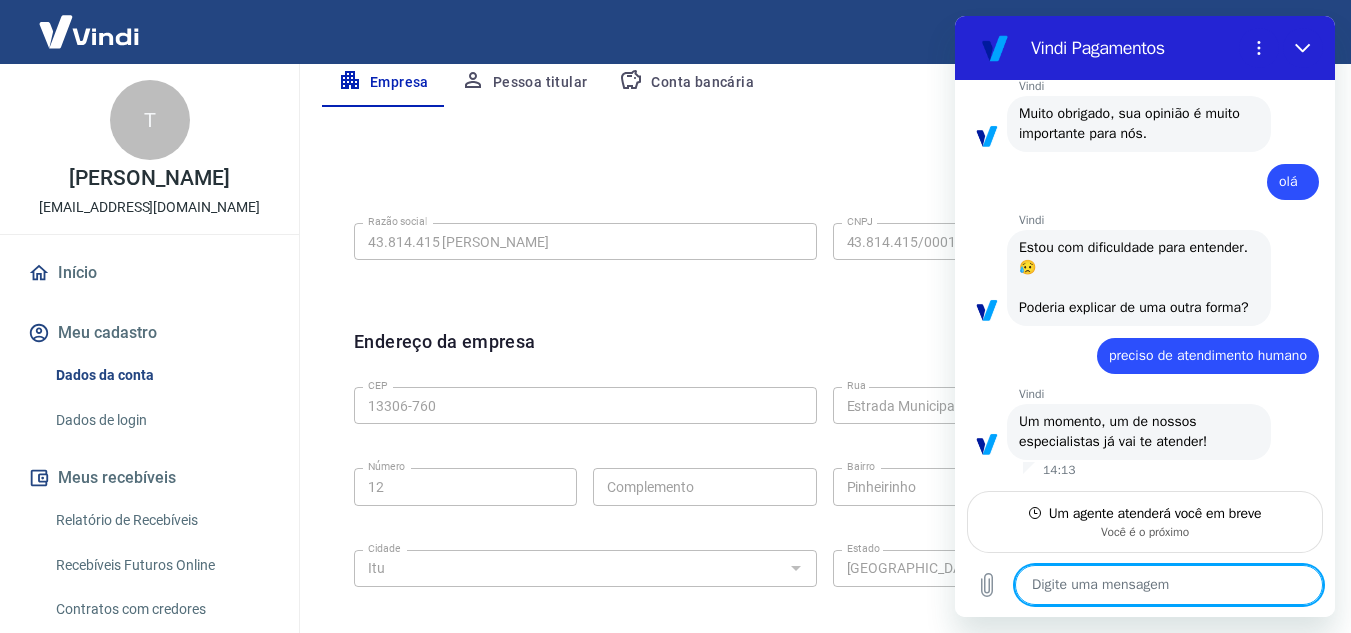 click at bounding box center (1169, 585) 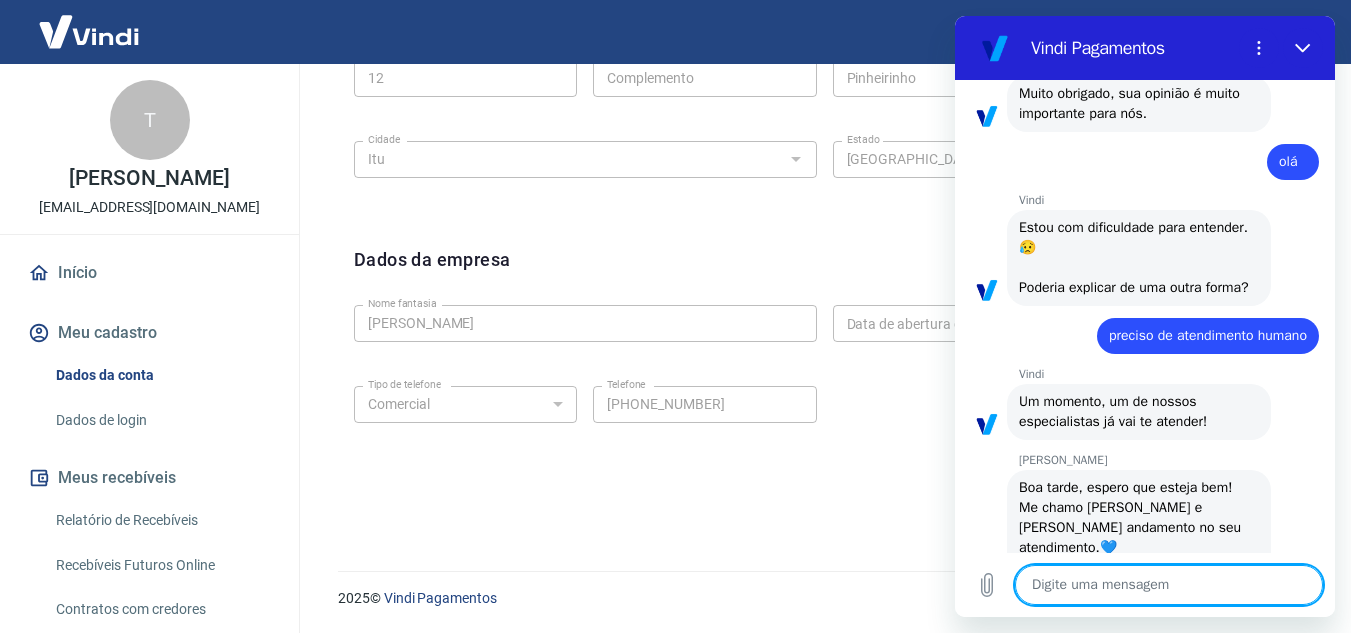 scroll, scrollTop: 1194, scrollLeft: 0, axis: vertical 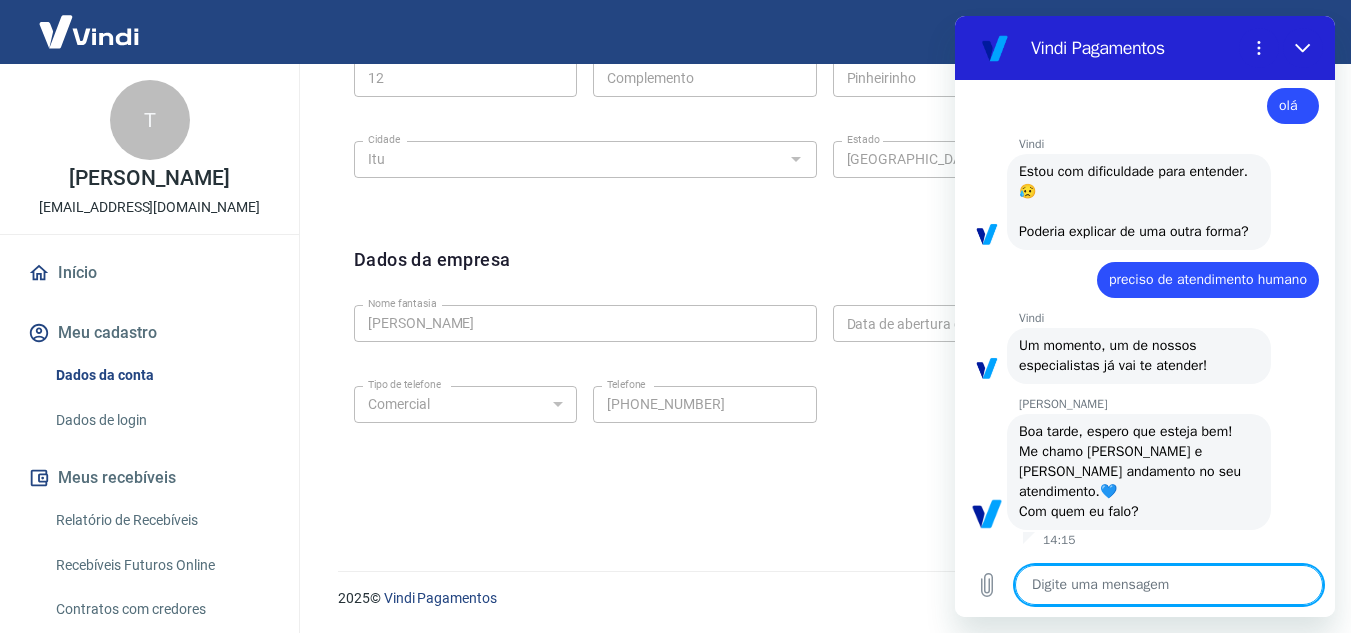 type on "x" 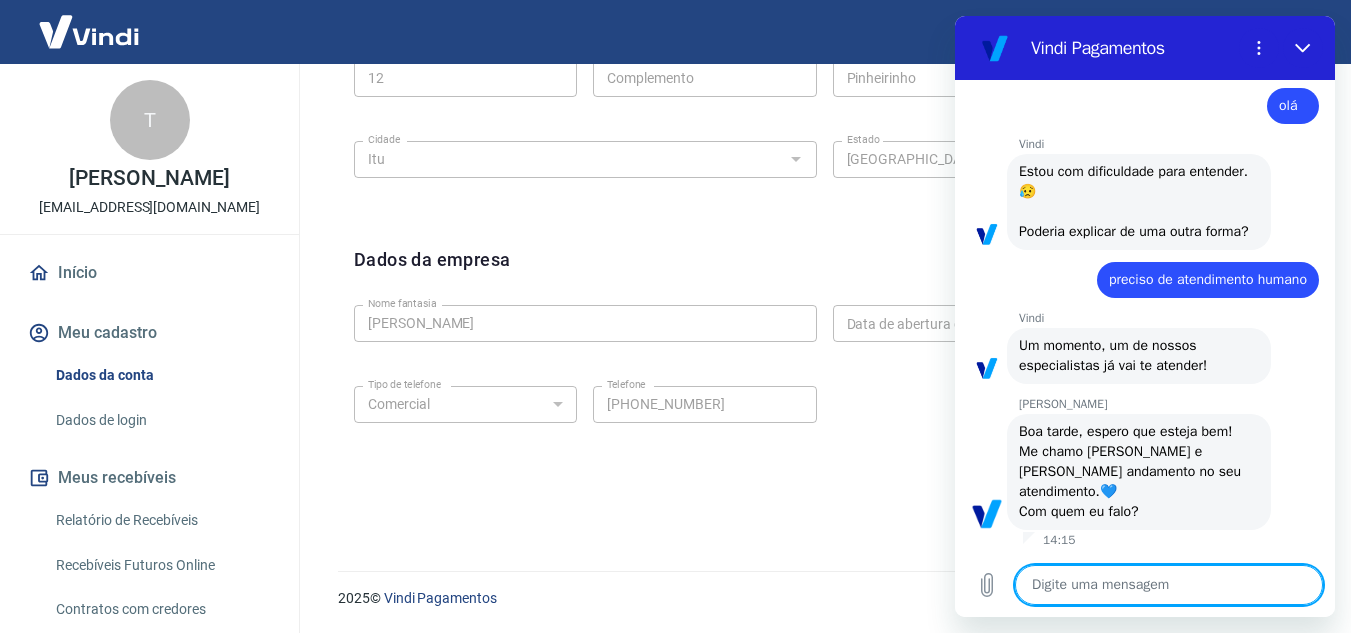 type on "T" 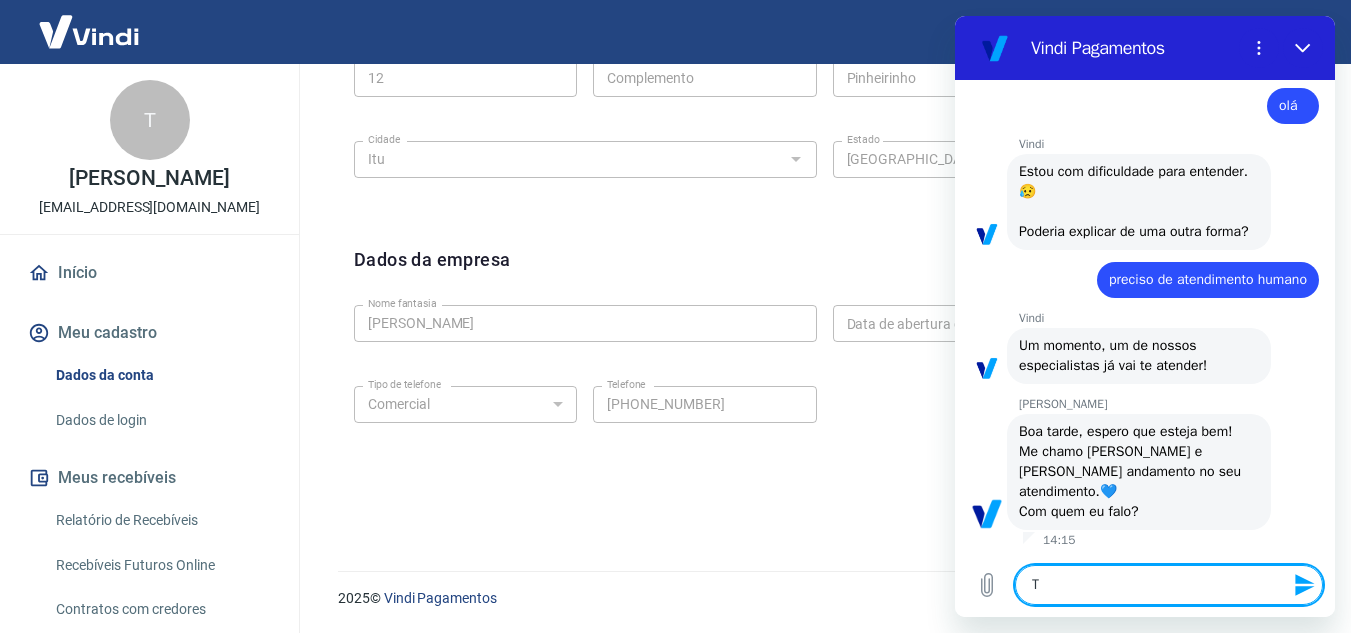 type on "Ta" 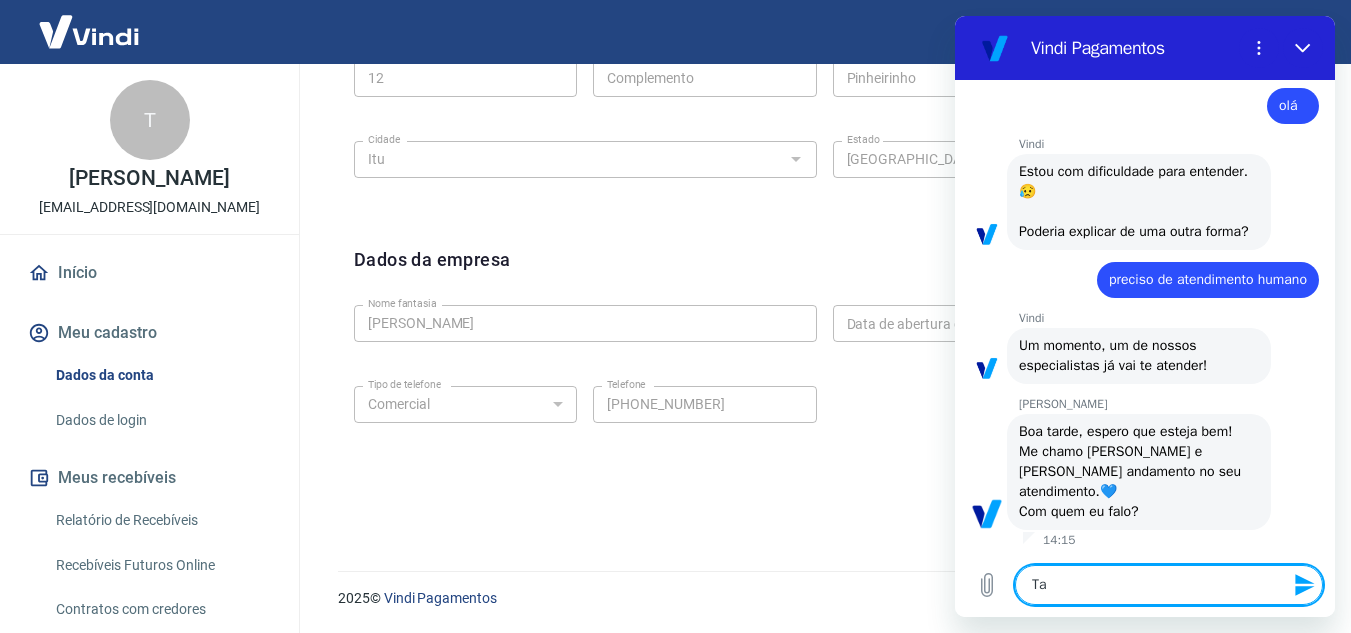type on "x" 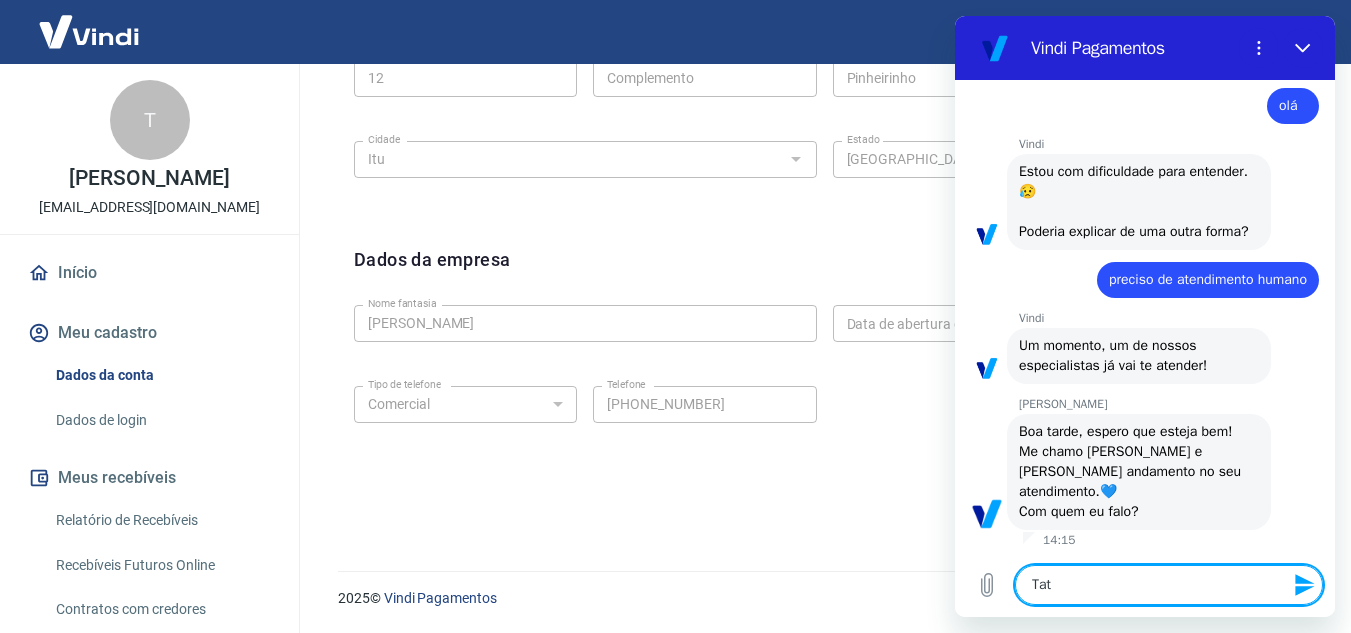 type on "Tati" 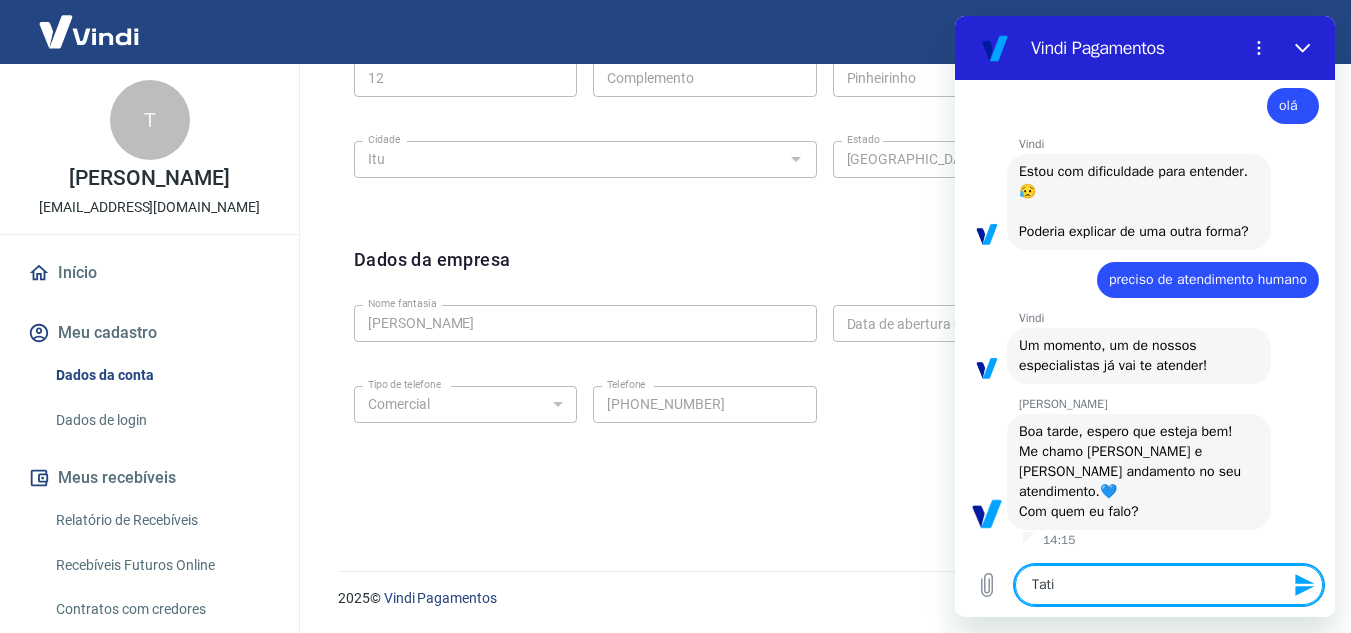 type on "Tatia" 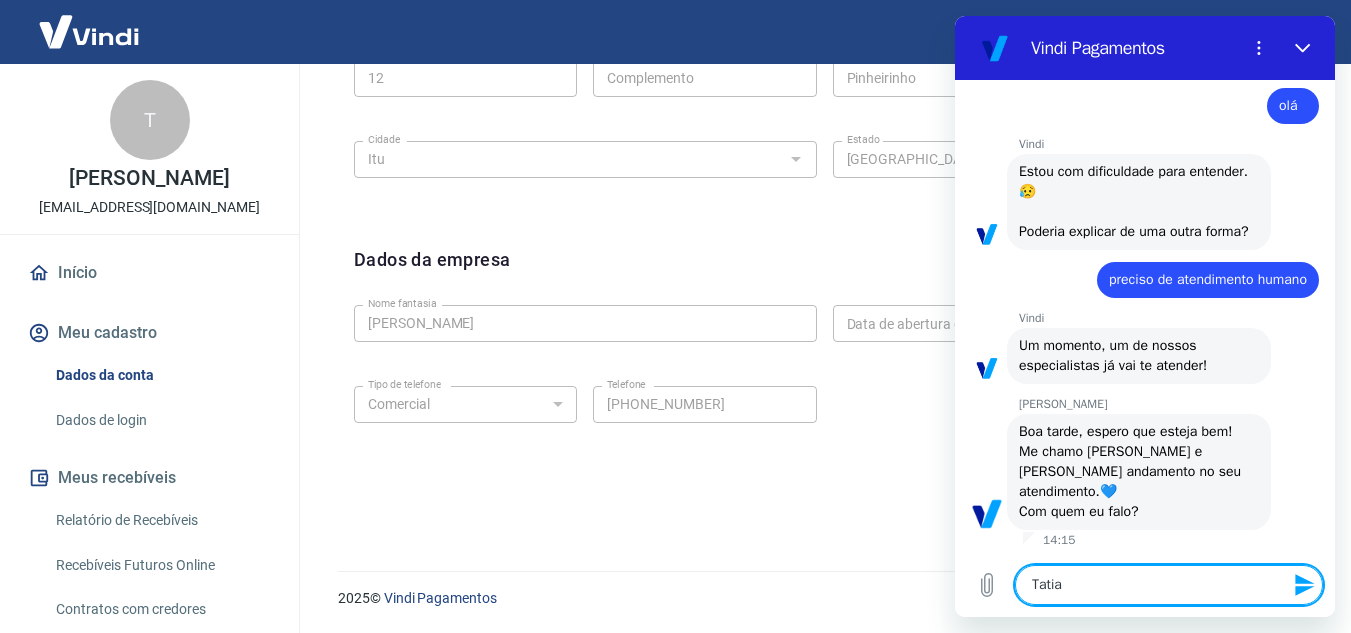type on "Tatian" 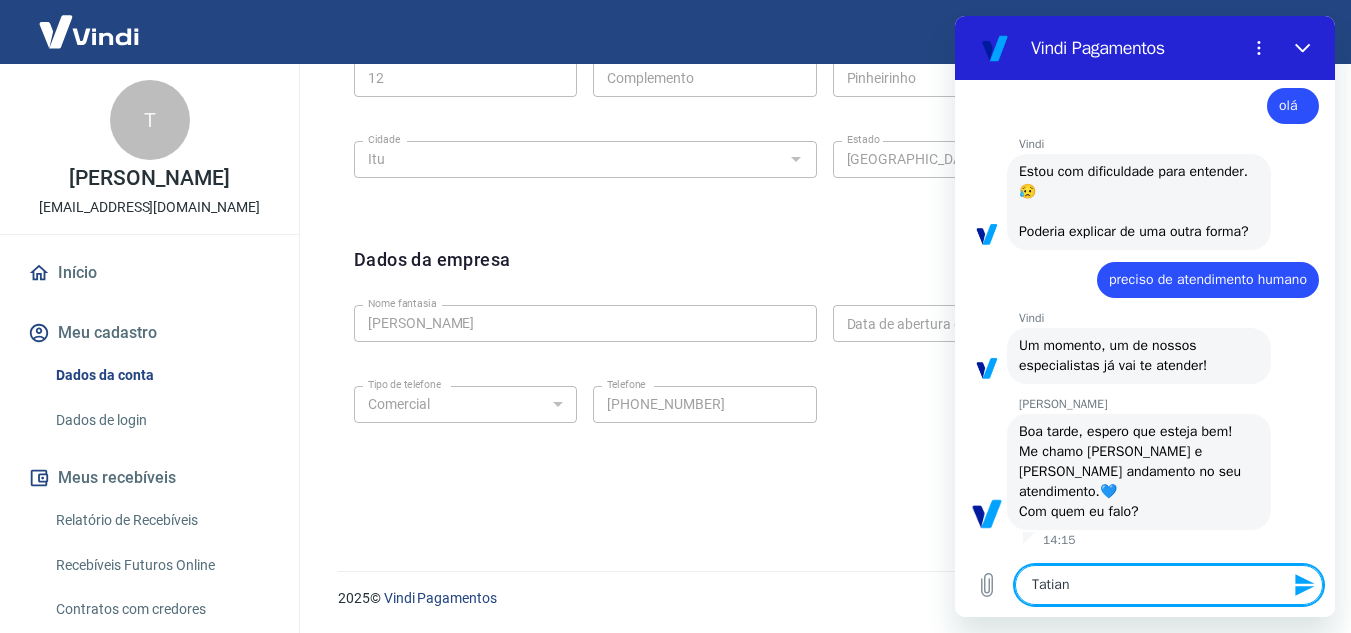 type on "Tatiane" 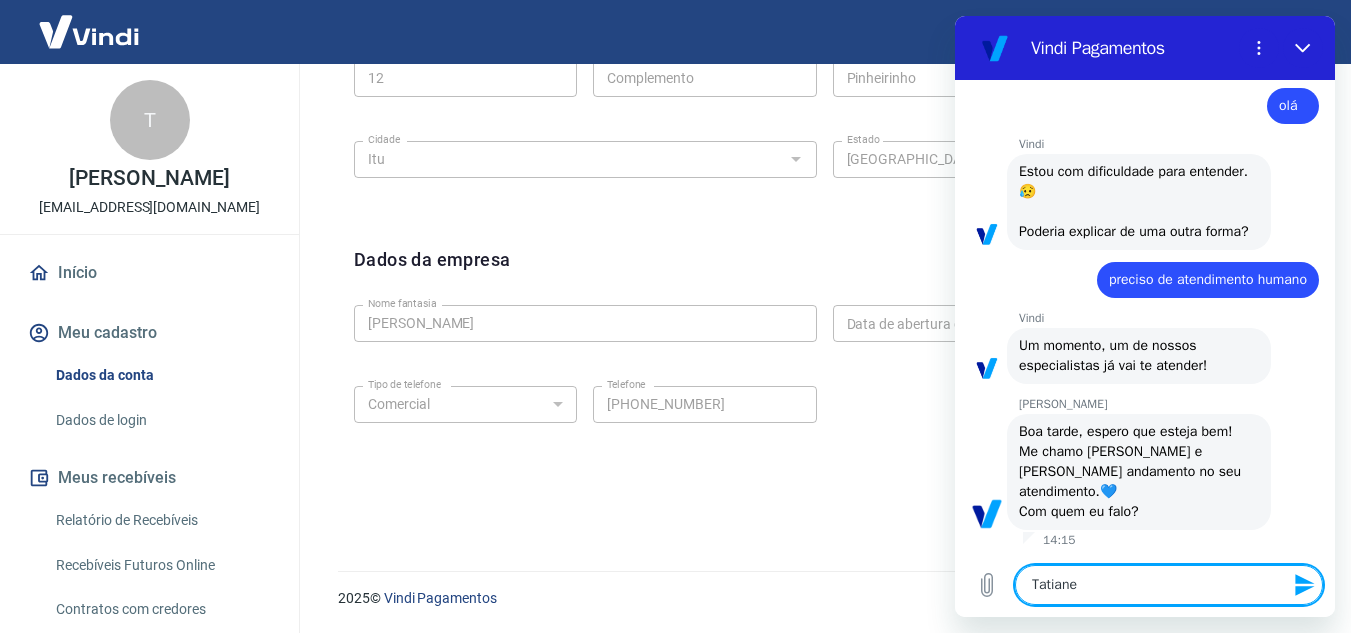 type on "Tatiane" 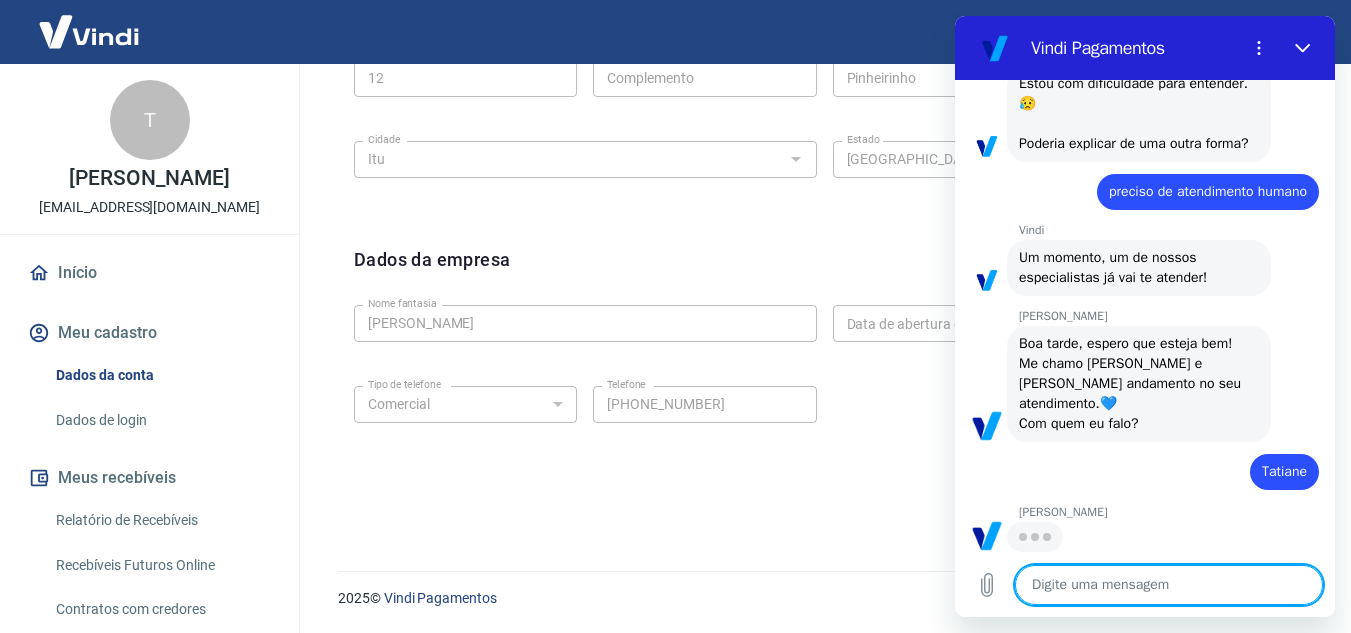 scroll, scrollTop: 1280, scrollLeft: 0, axis: vertical 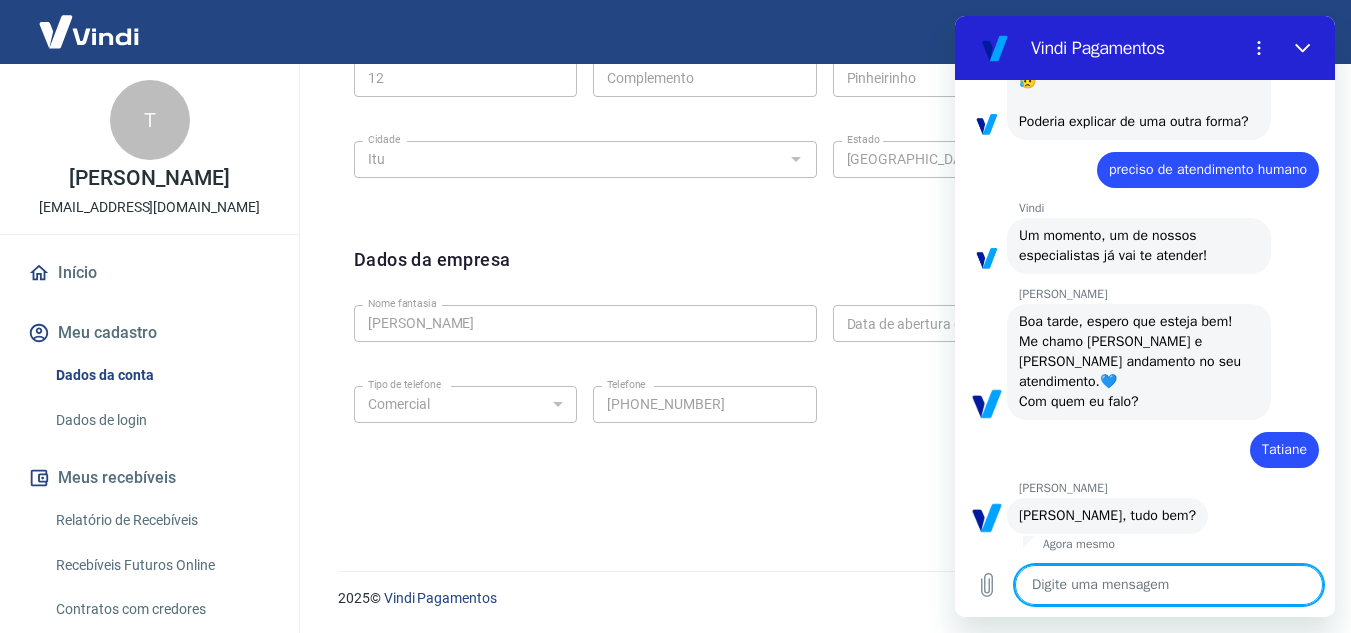 type on "x" 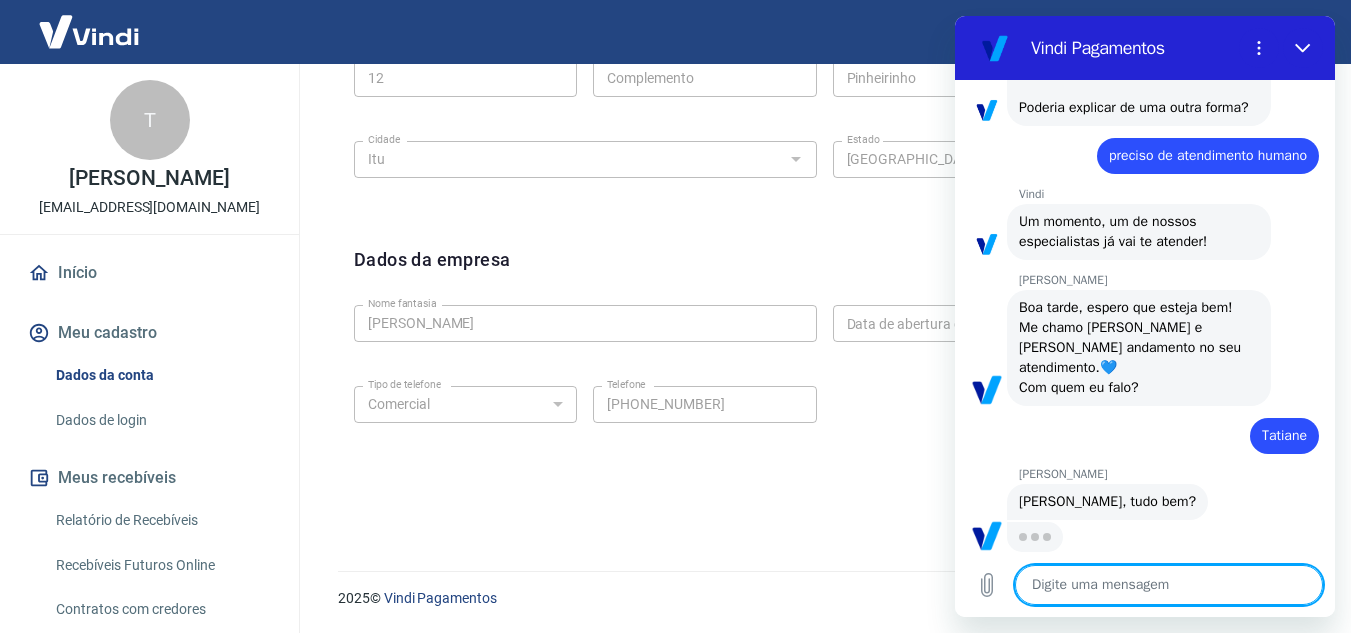 scroll, scrollTop: 1318, scrollLeft: 0, axis: vertical 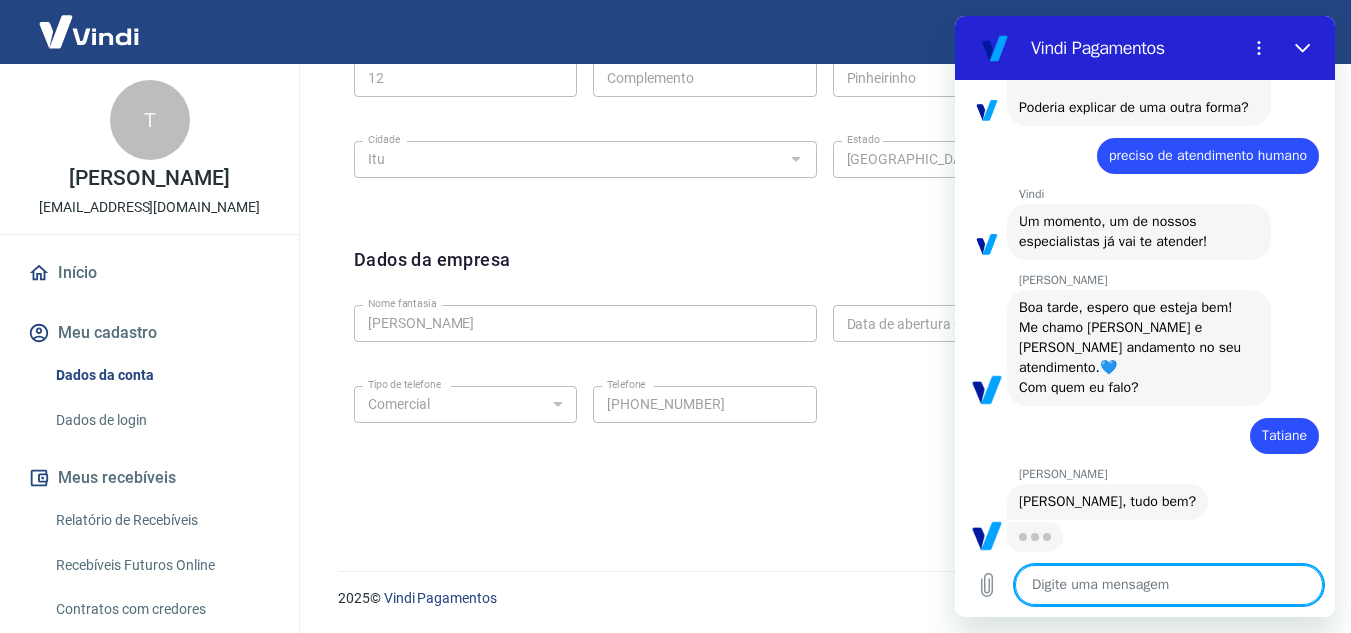 type on "t" 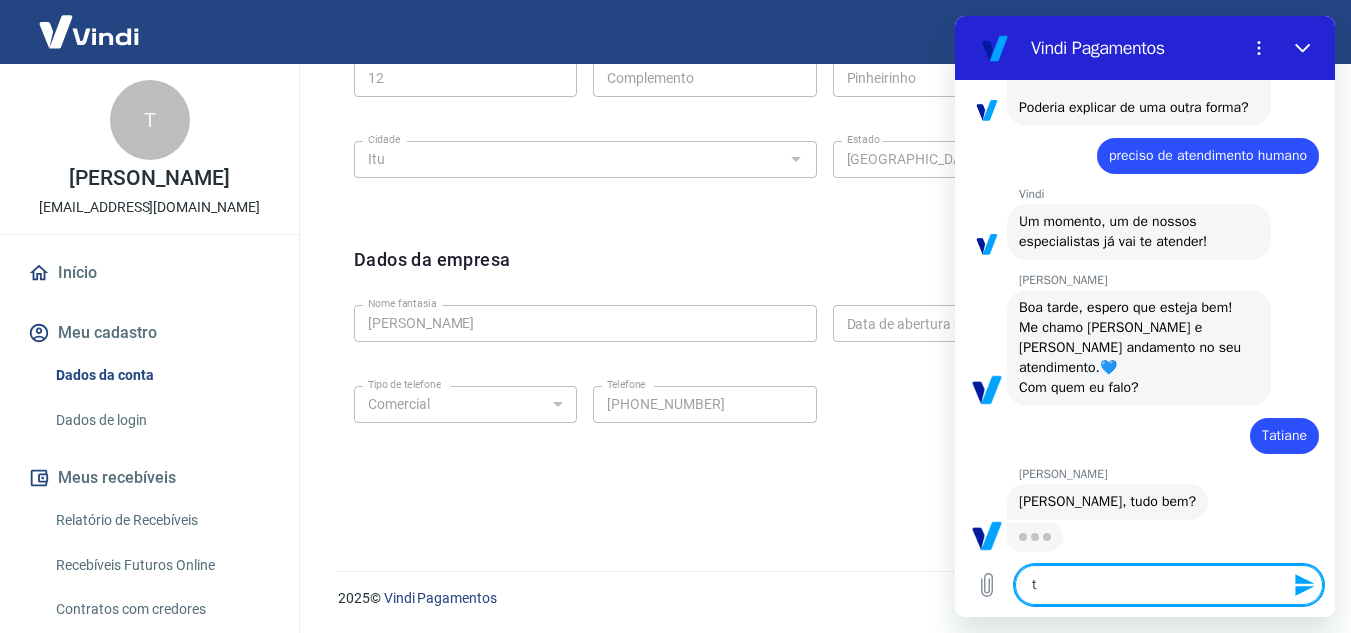 type on "tu" 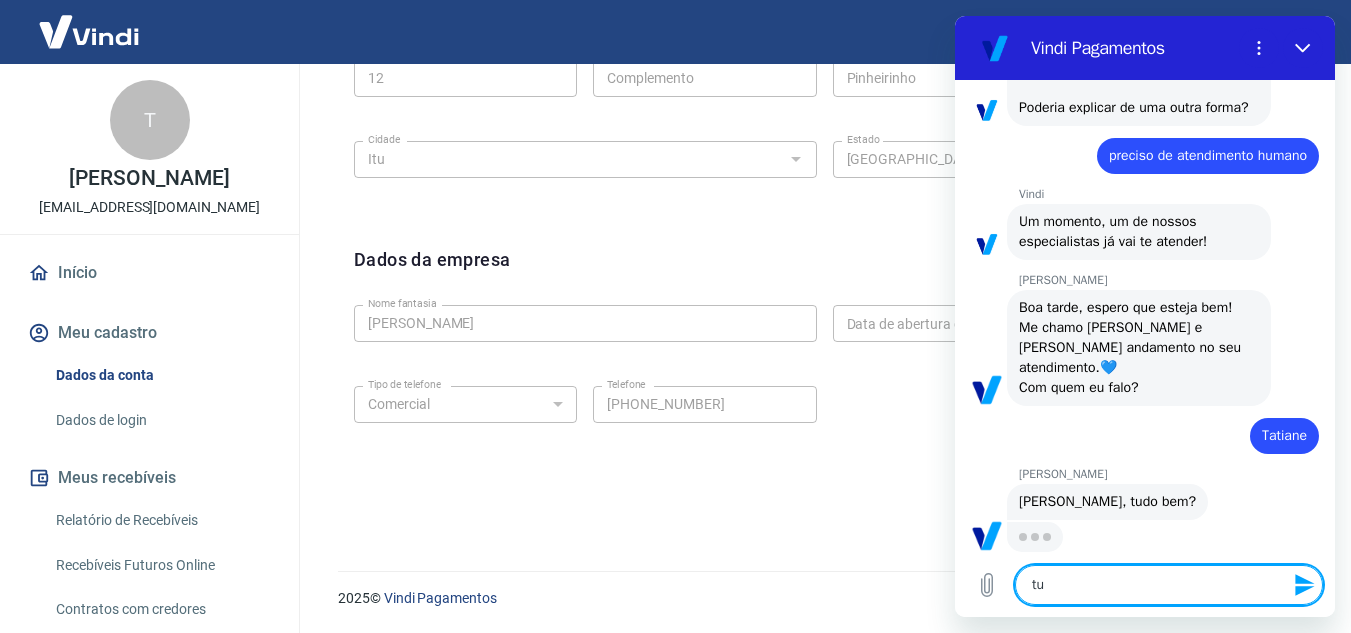 type on "tud" 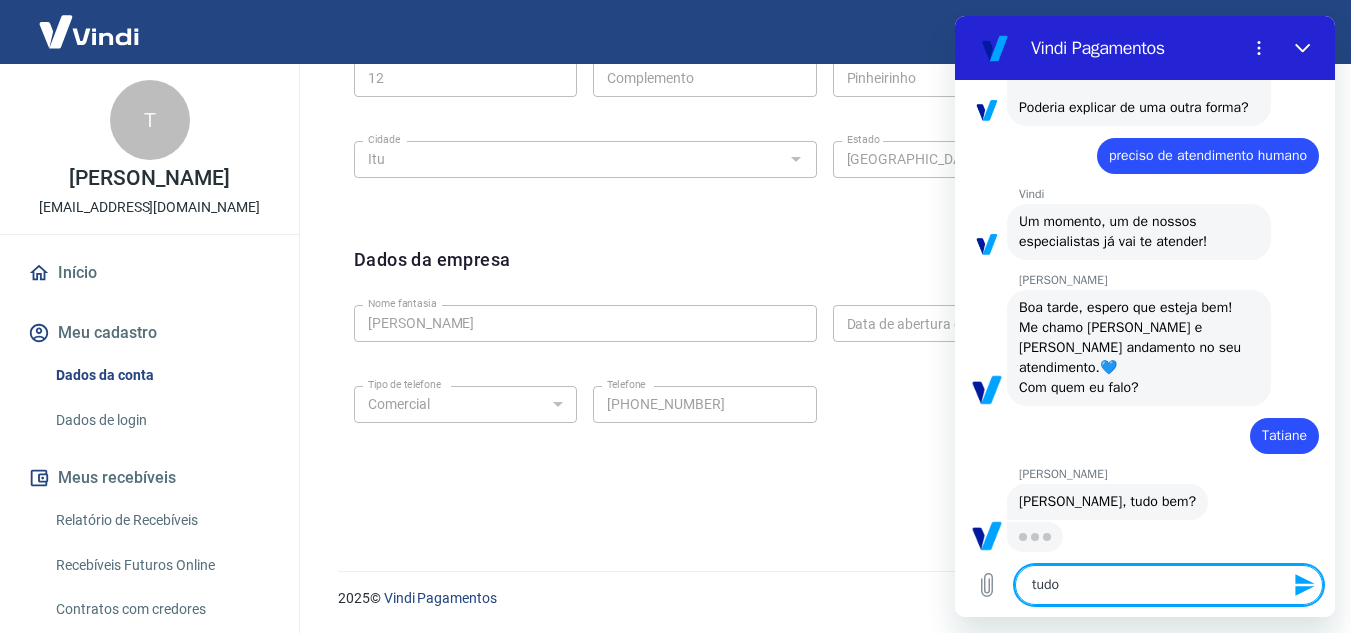 type on "tudo" 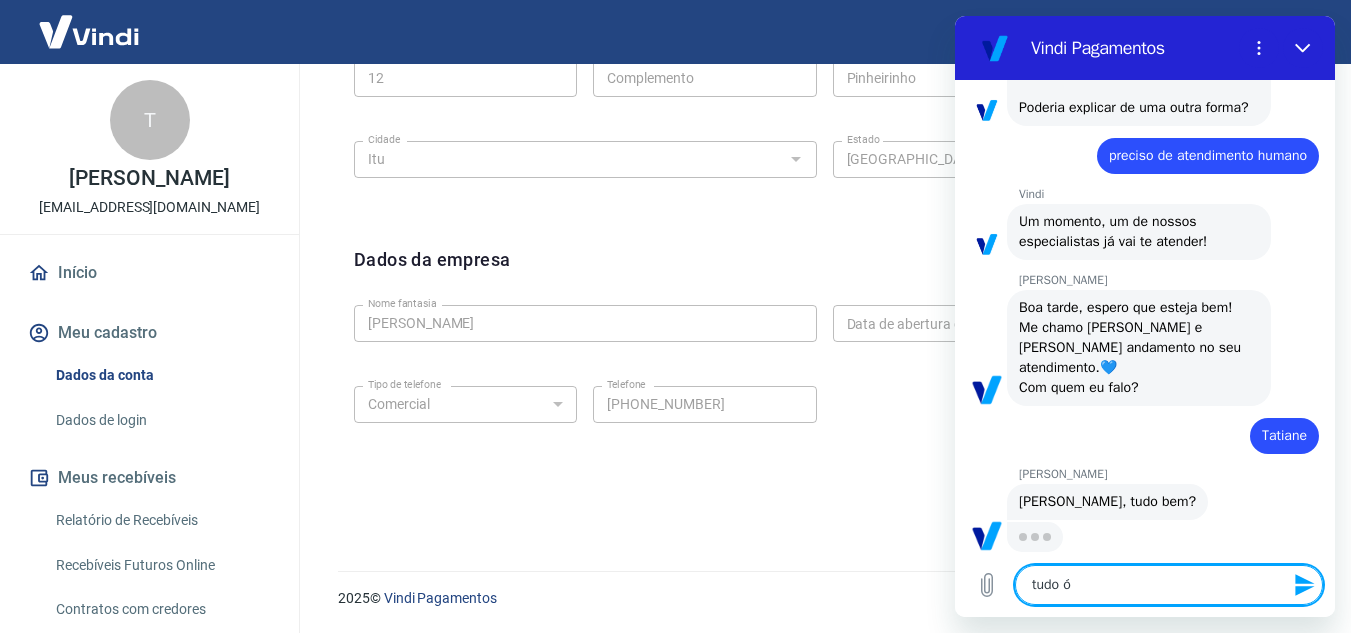 type on "tudo ót" 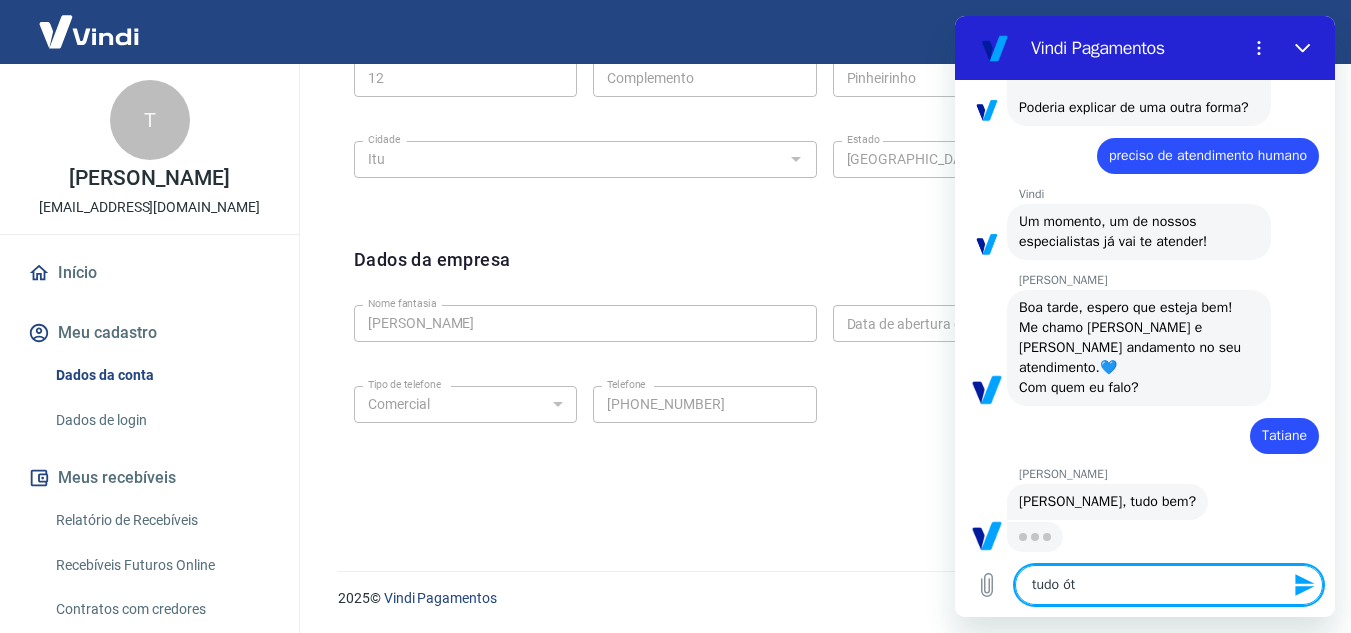 type on "tudo óti" 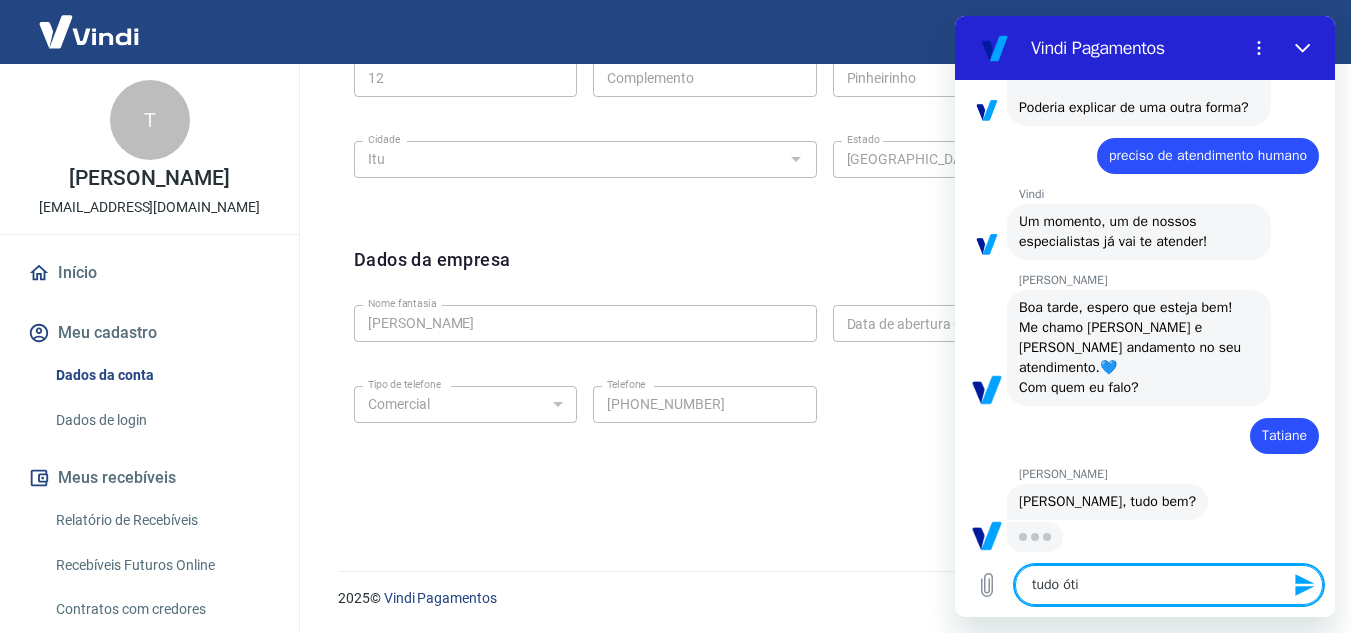 type on "tudo ótim" 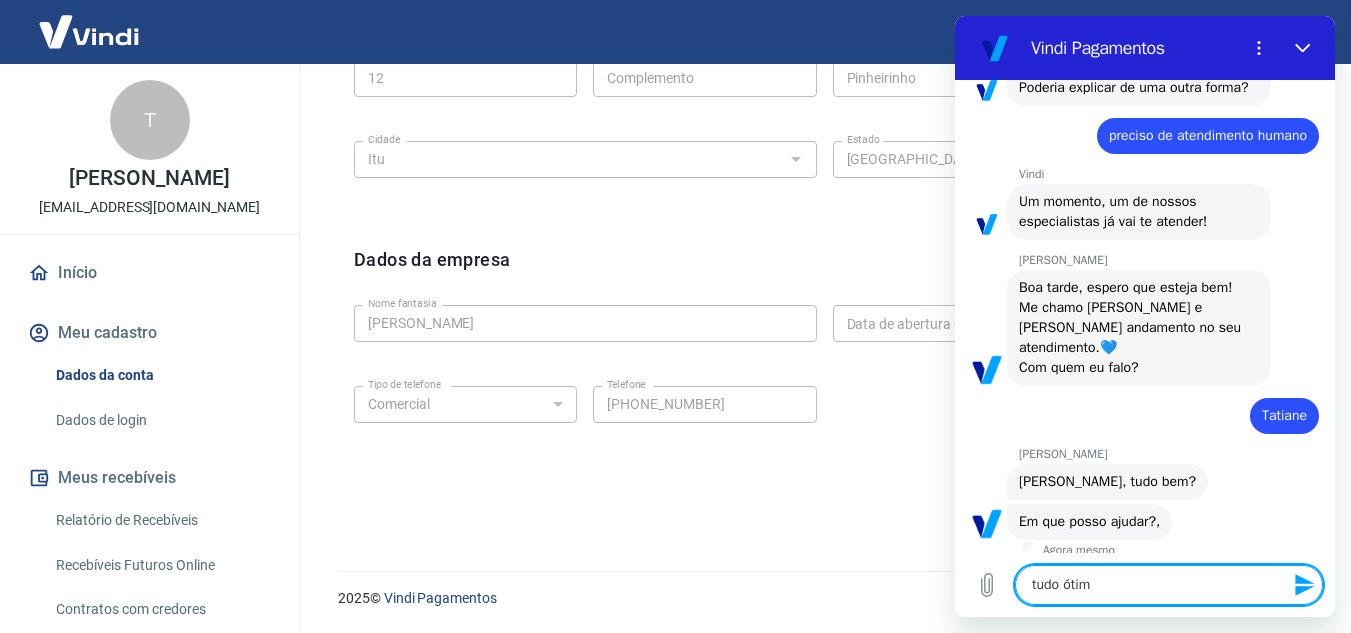 type on "x" 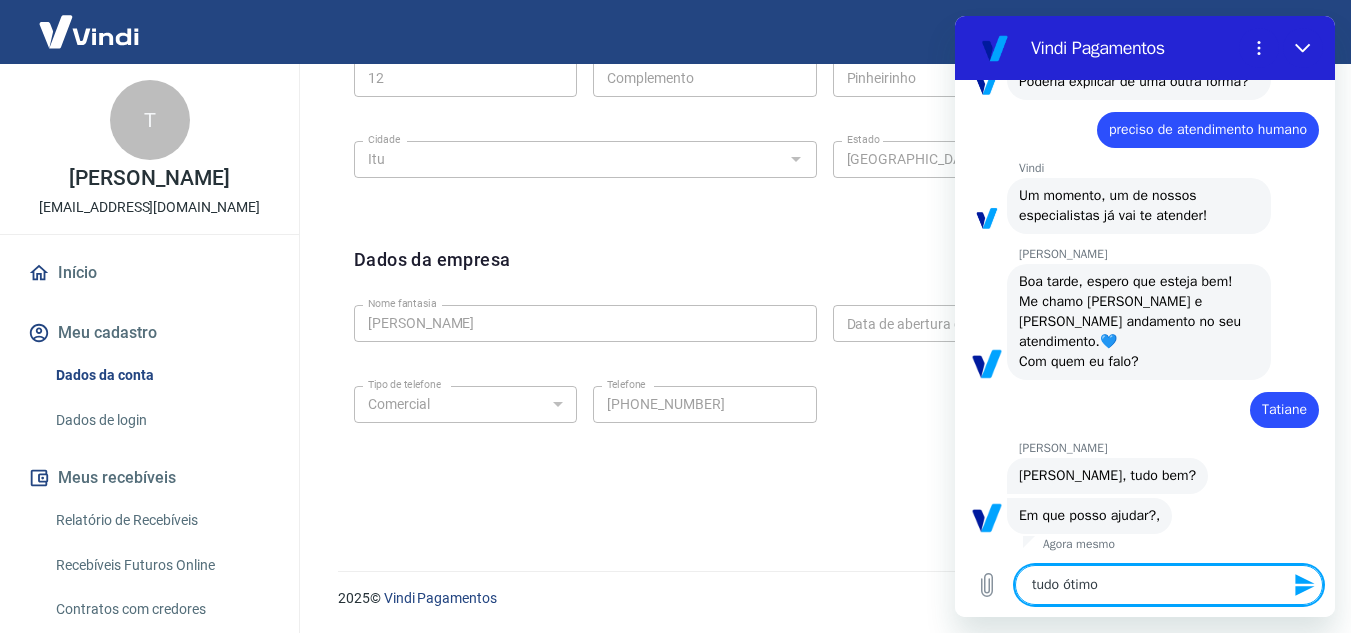 type on "tudo ótimo" 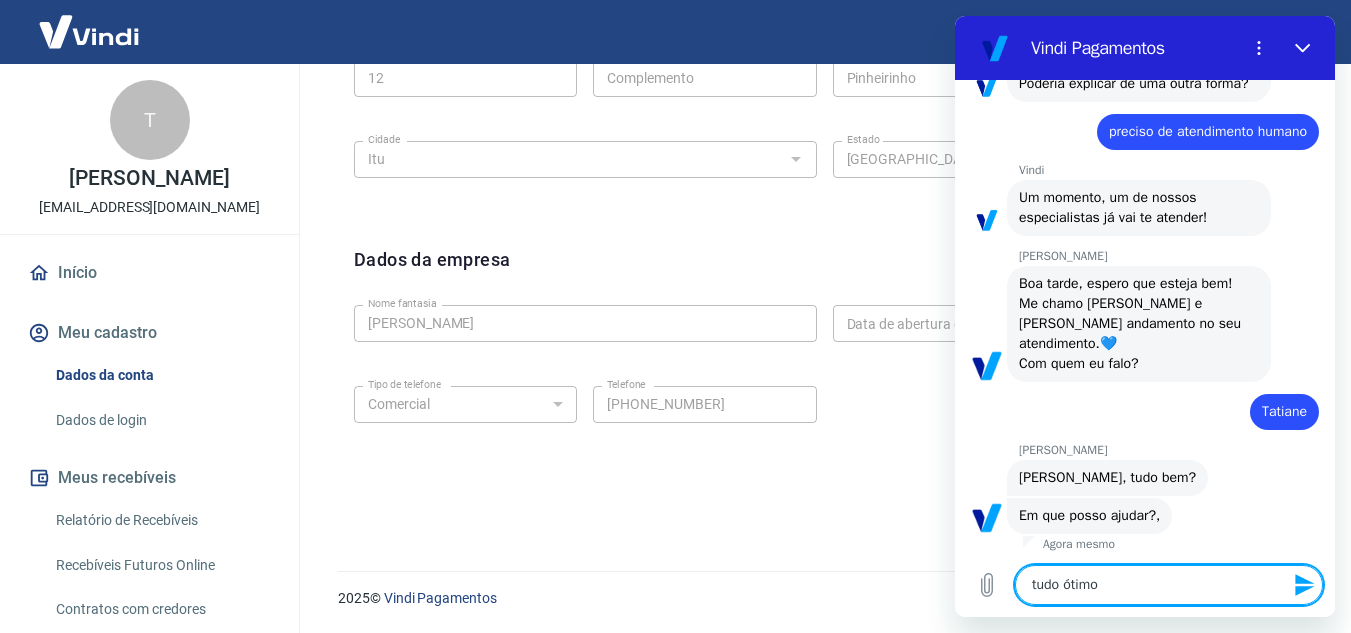 scroll, scrollTop: 1346, scrollLeft: 0, axis: vertical 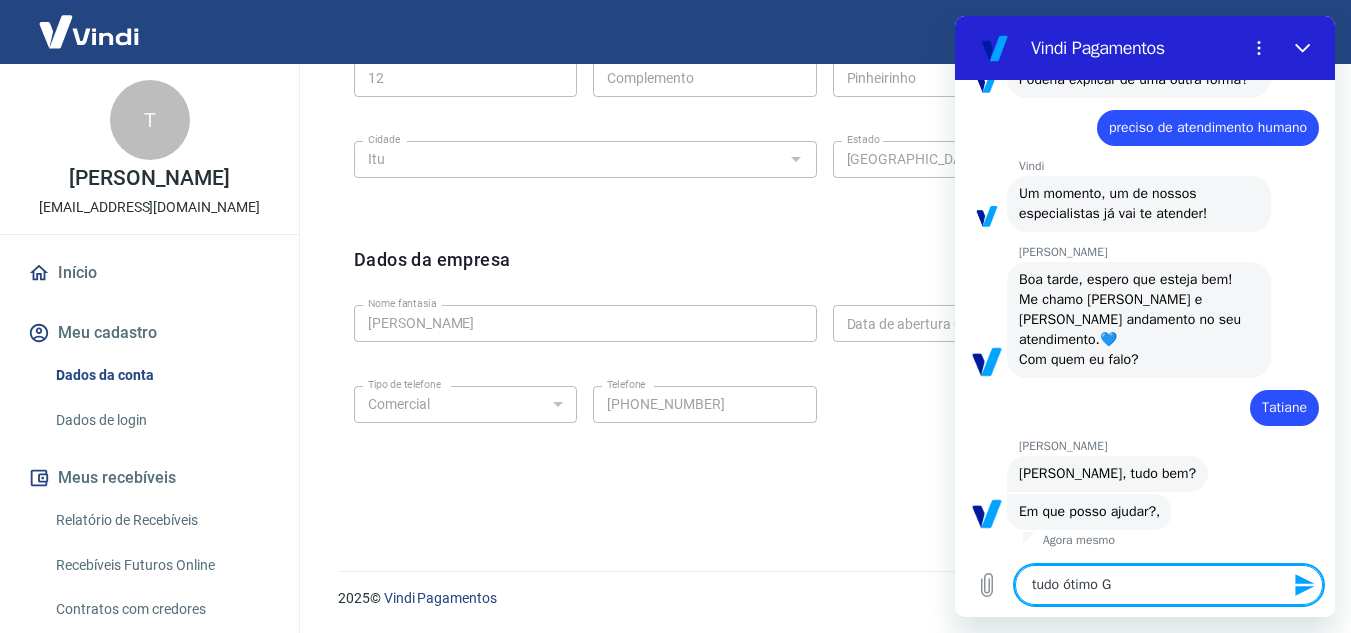 type on "tudo ótimo Ga" 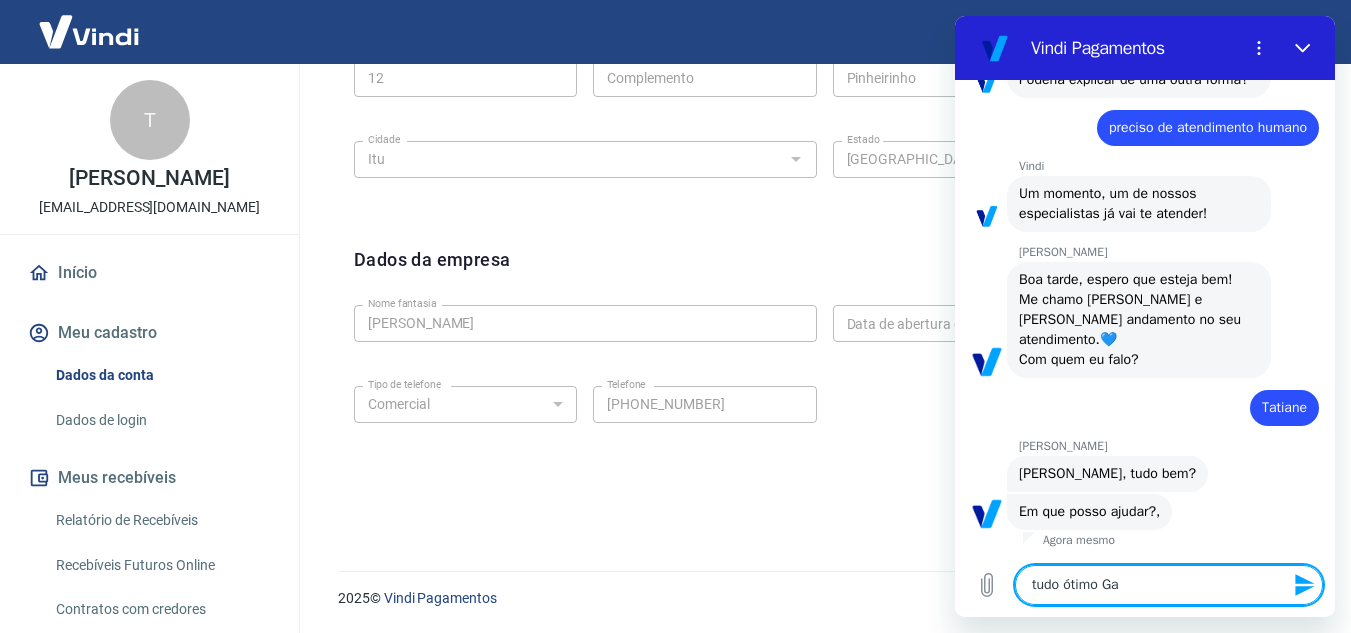 type on "tudo ótimo Gab" 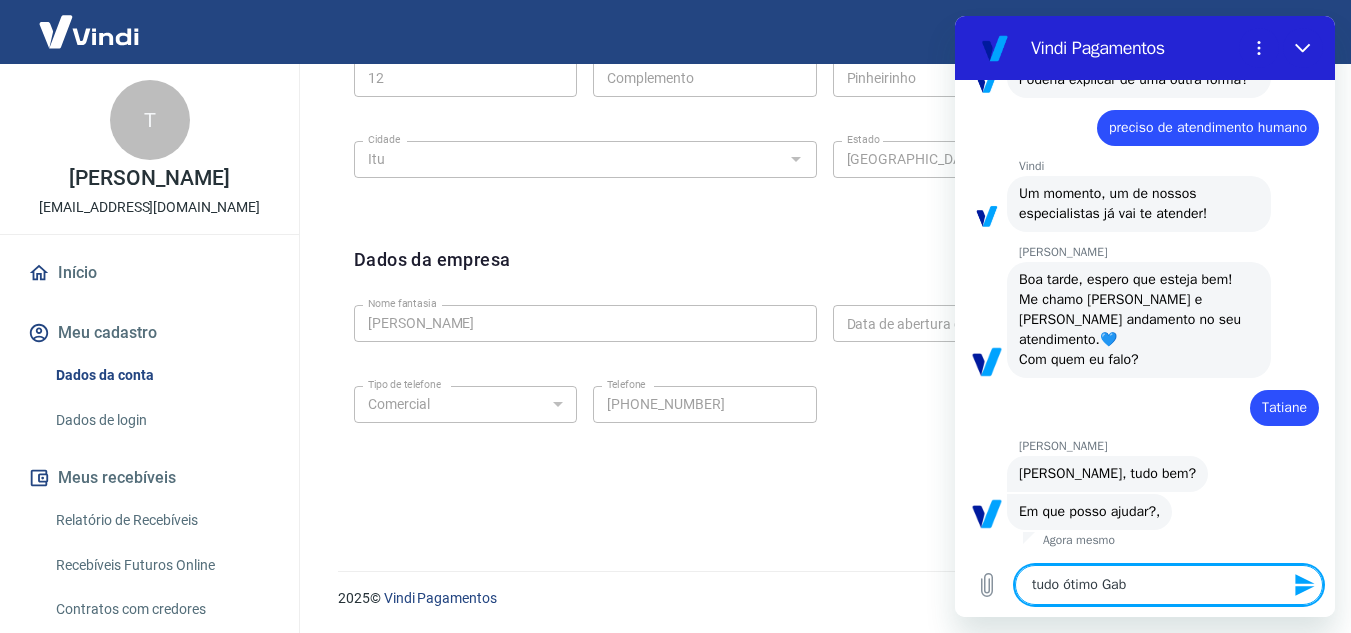 type on "tudo ótimo Gabr" 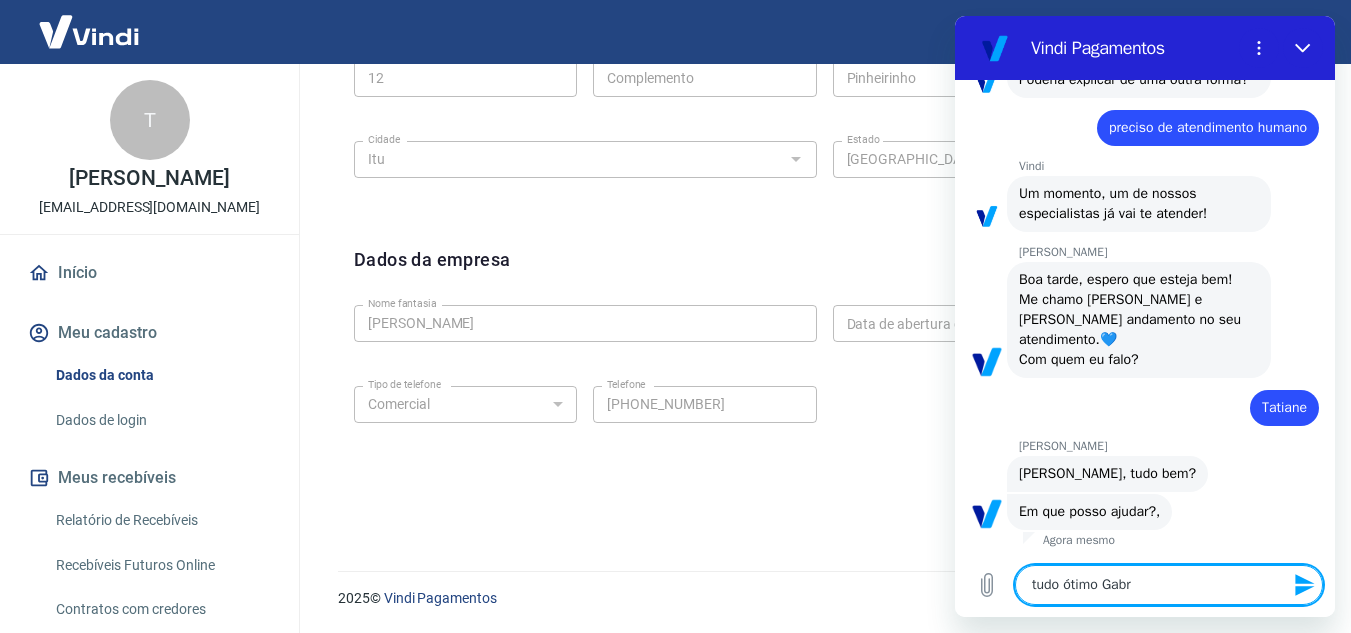 type on "tudo ótimo Gab" 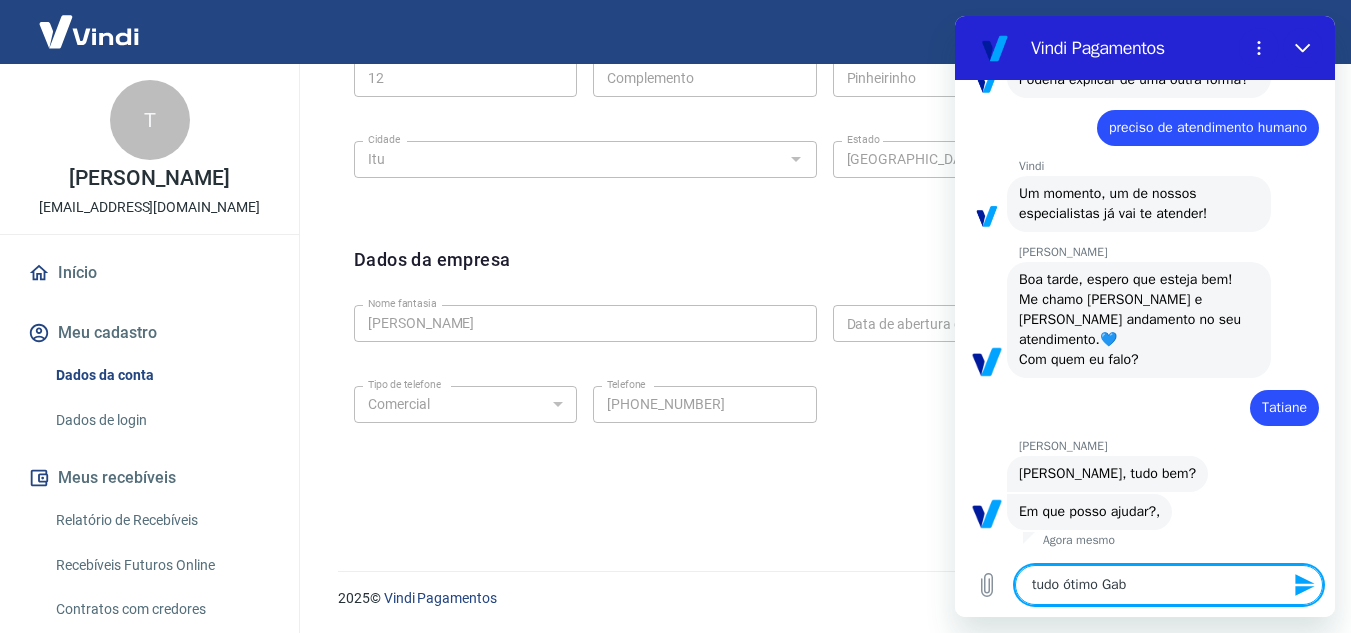 type on "tudo ótimo Gabr" 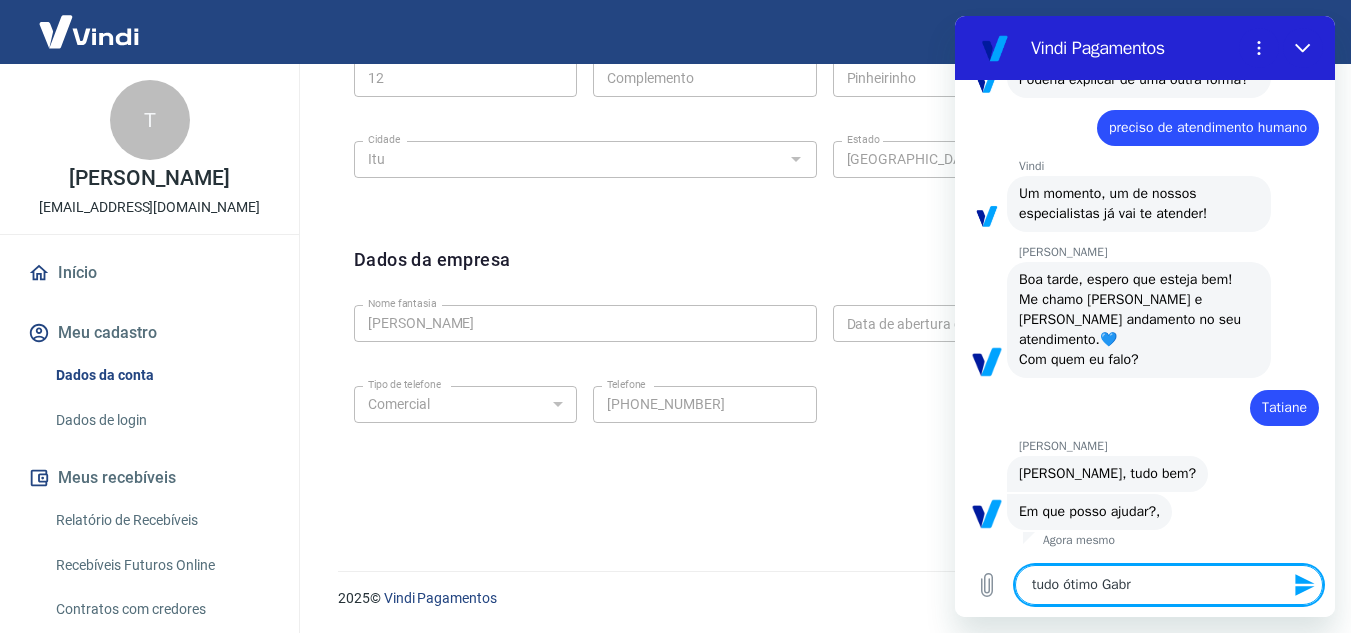 type on "tudo ótimo Gabri" 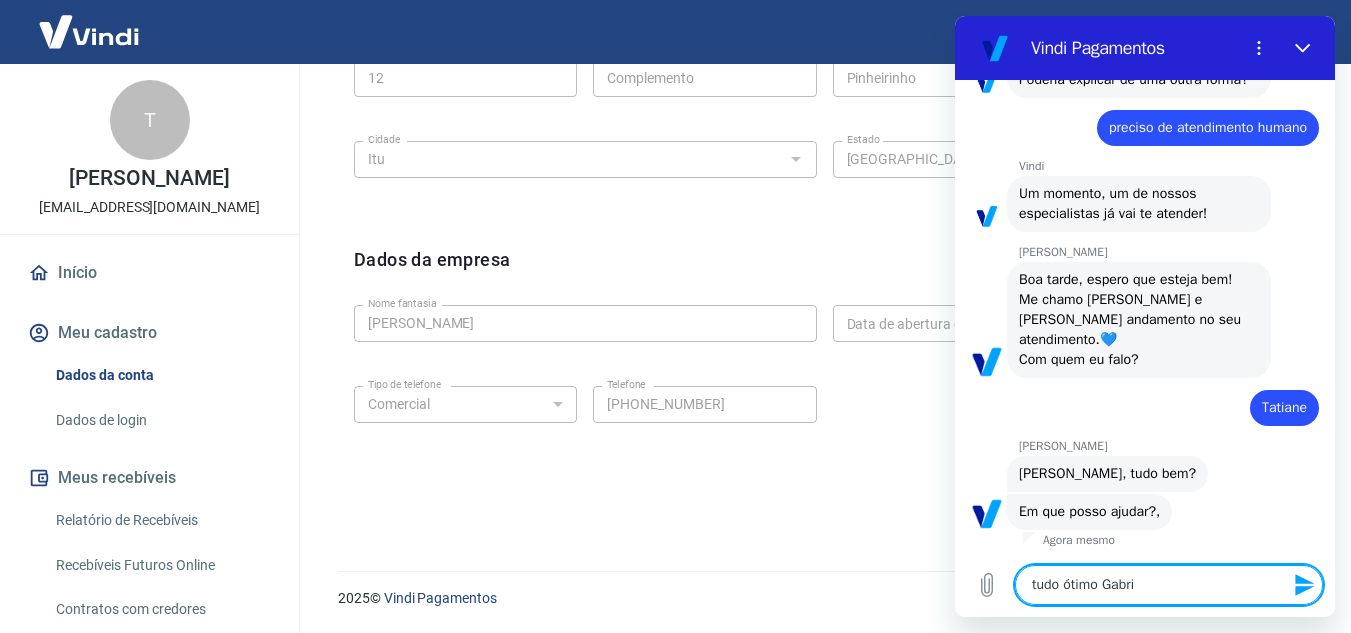 type on "tudo ótimo Gabrie" 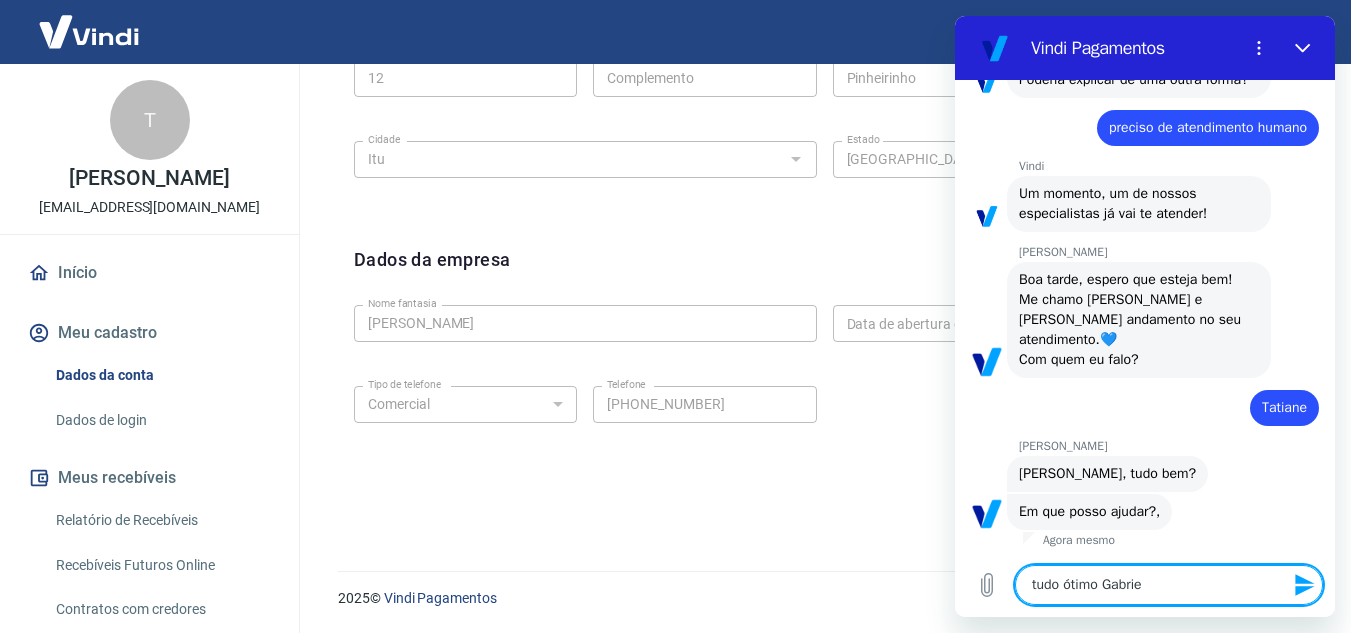 type on "tudo ótimo [PERSON_NAME]" 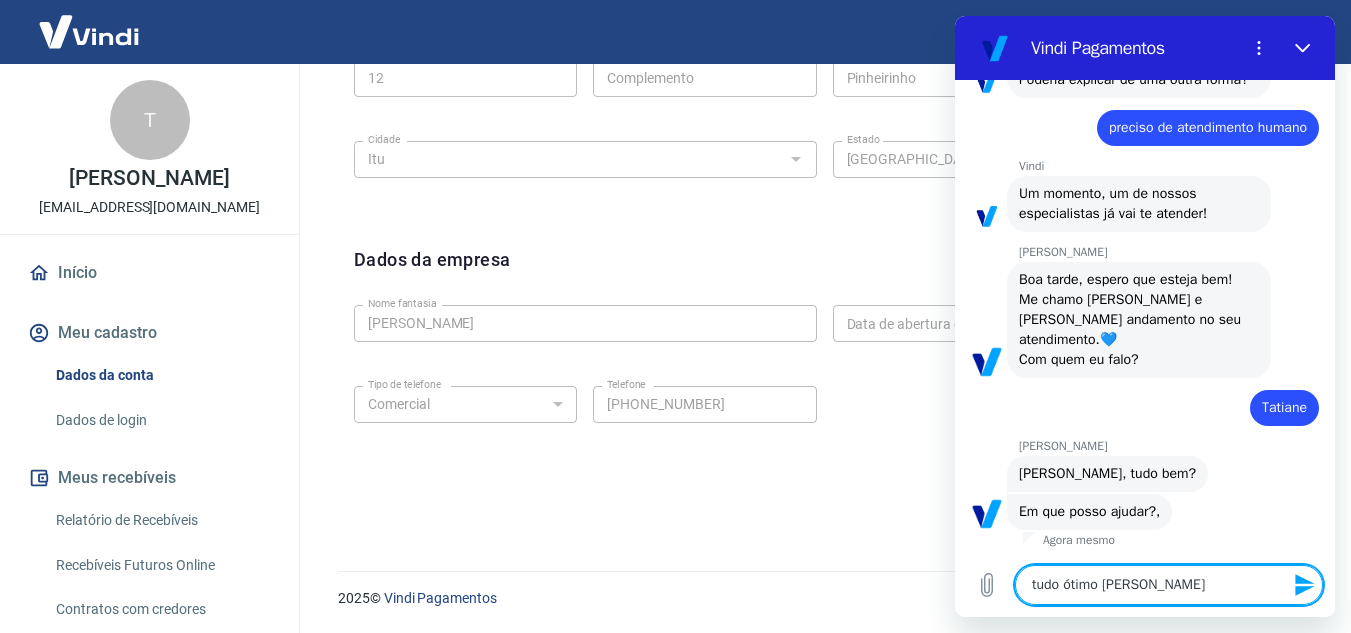 type on "tudo ótimo [PERSON_NAME]" 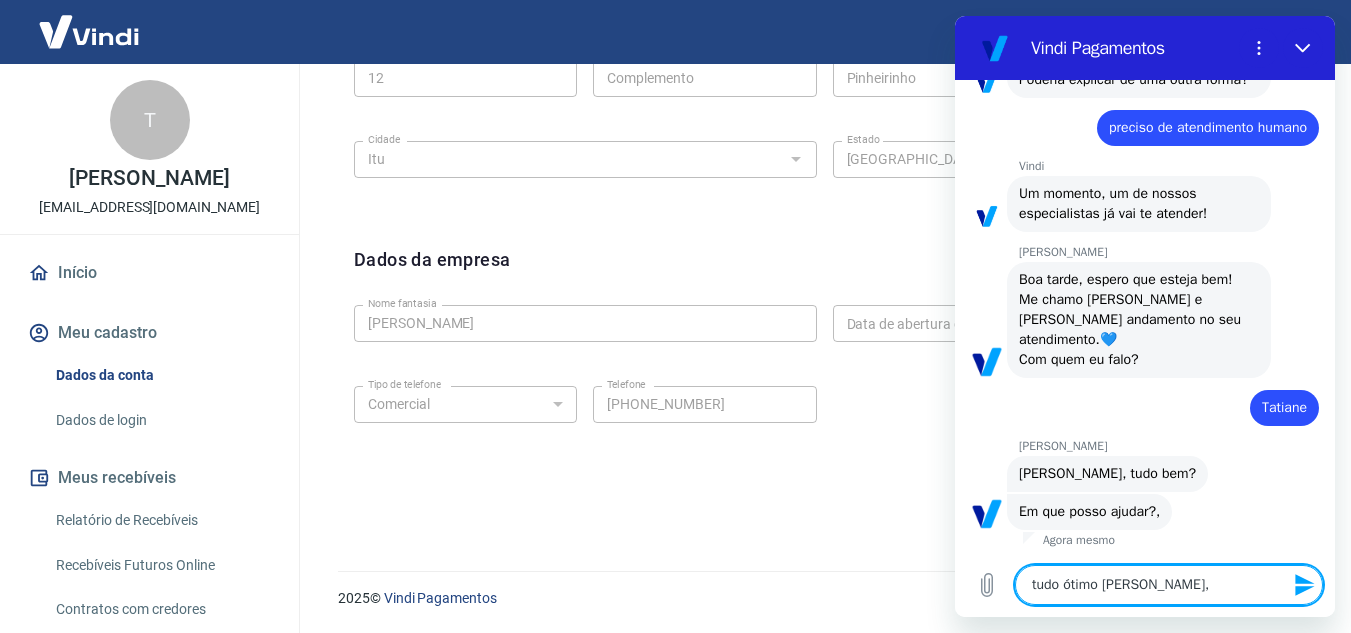 type on "tudo ótimo [PERSON_NAME]," 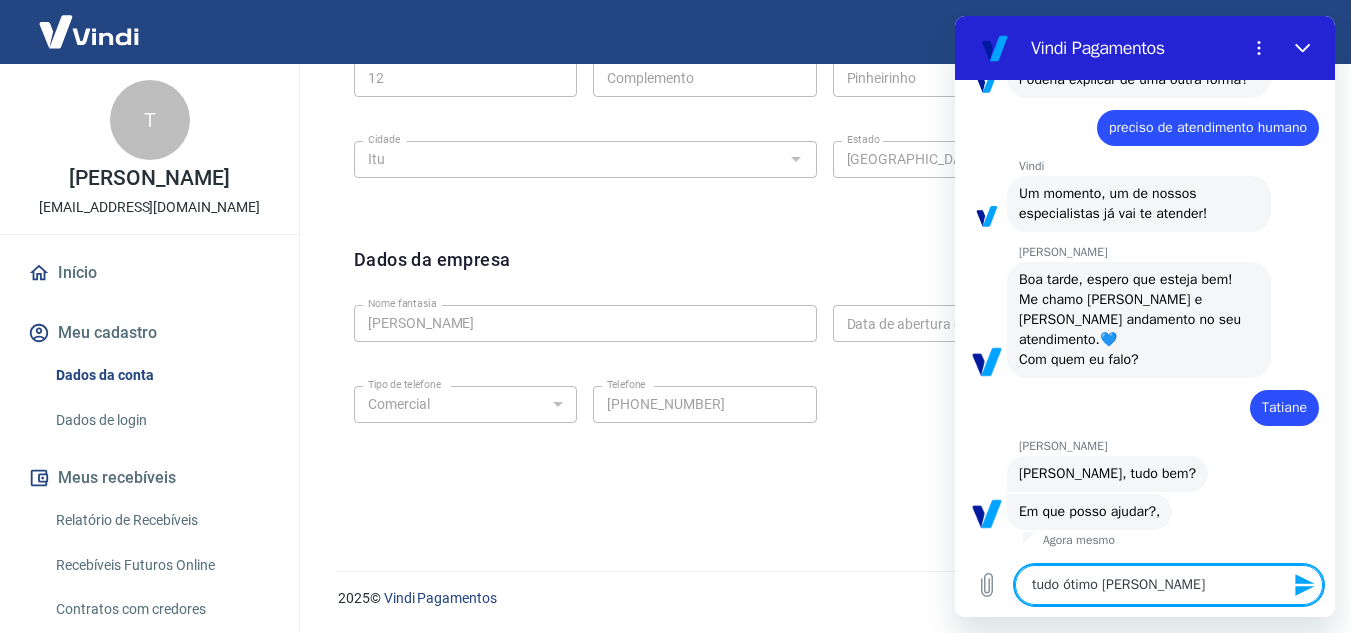 type on "tudo ótimo [PERSON_NAME]!" 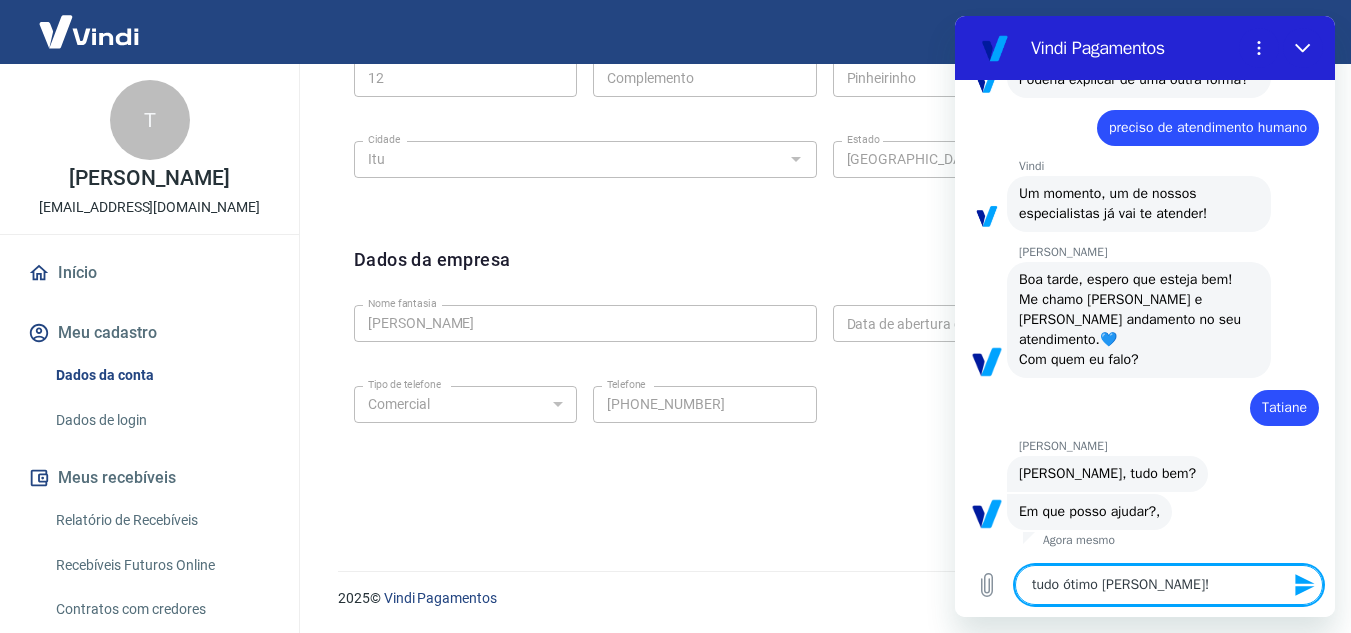 type on "tudo ótimo [PERSON_NAME]!" 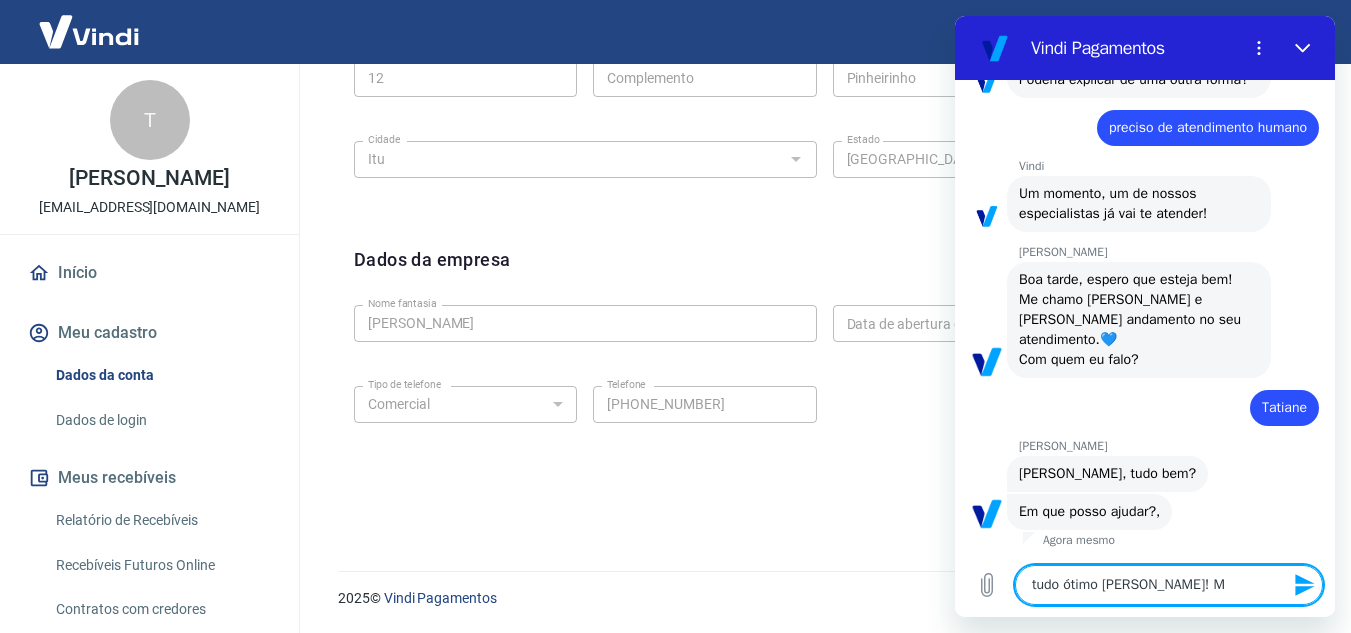type on "tudo ótimo [PERSON_NAME]! Me" 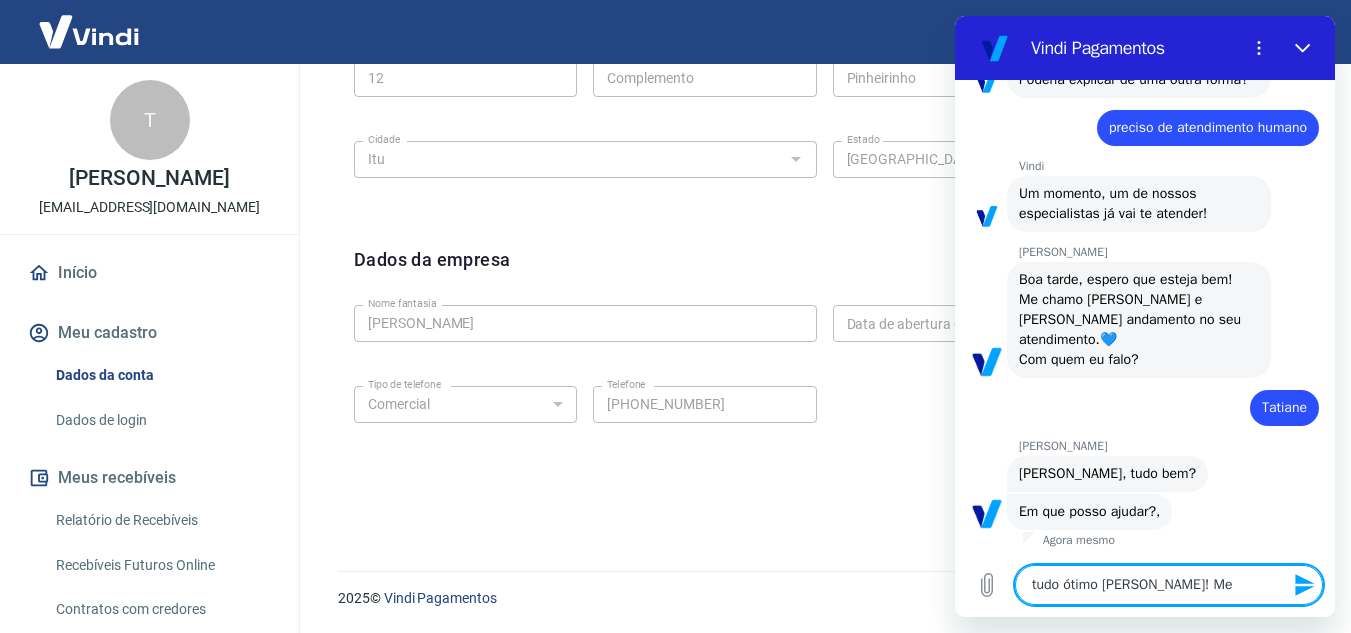 type on "tudo ótimo [PERSON_NAME]! Me" 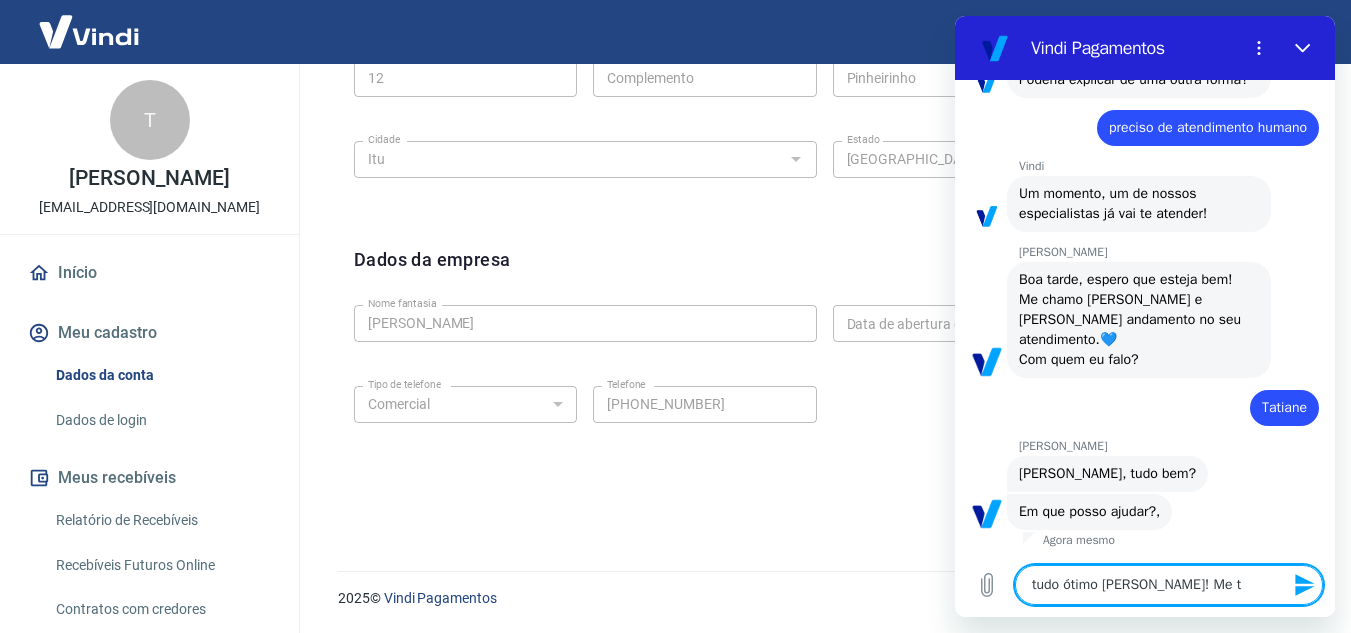 type on "tudo ótimo [PERSON_NAME]! Me tr" 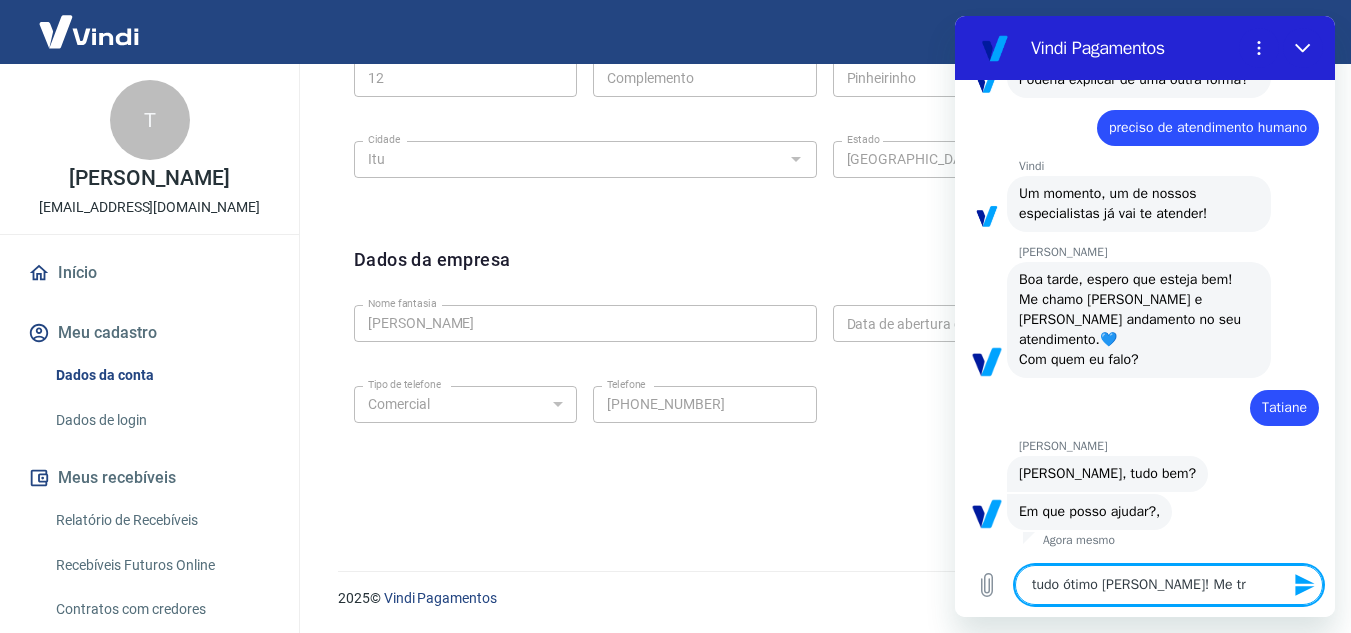 type on "tudo ótimo [PERSON_NAME]! Me tri" 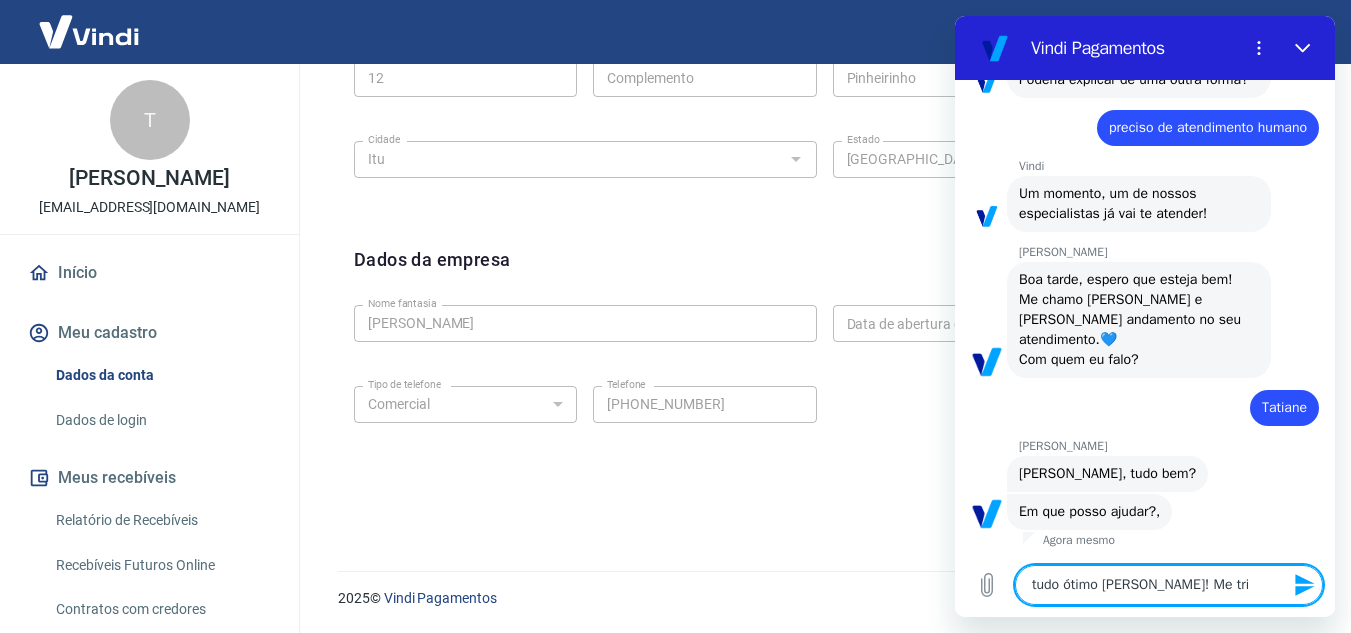 type on "tudo ótimo [PERSON_NAME]! Me tr" 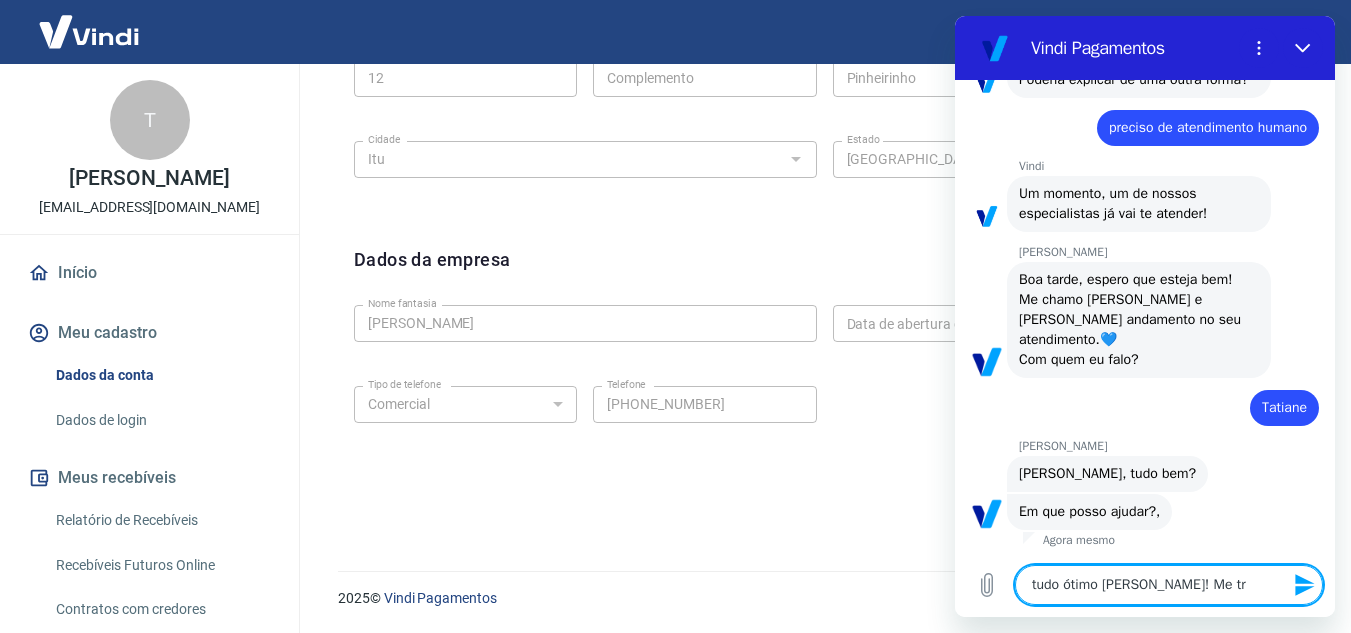type on "tudo ótimo [PERSON_NAME]! Me t" 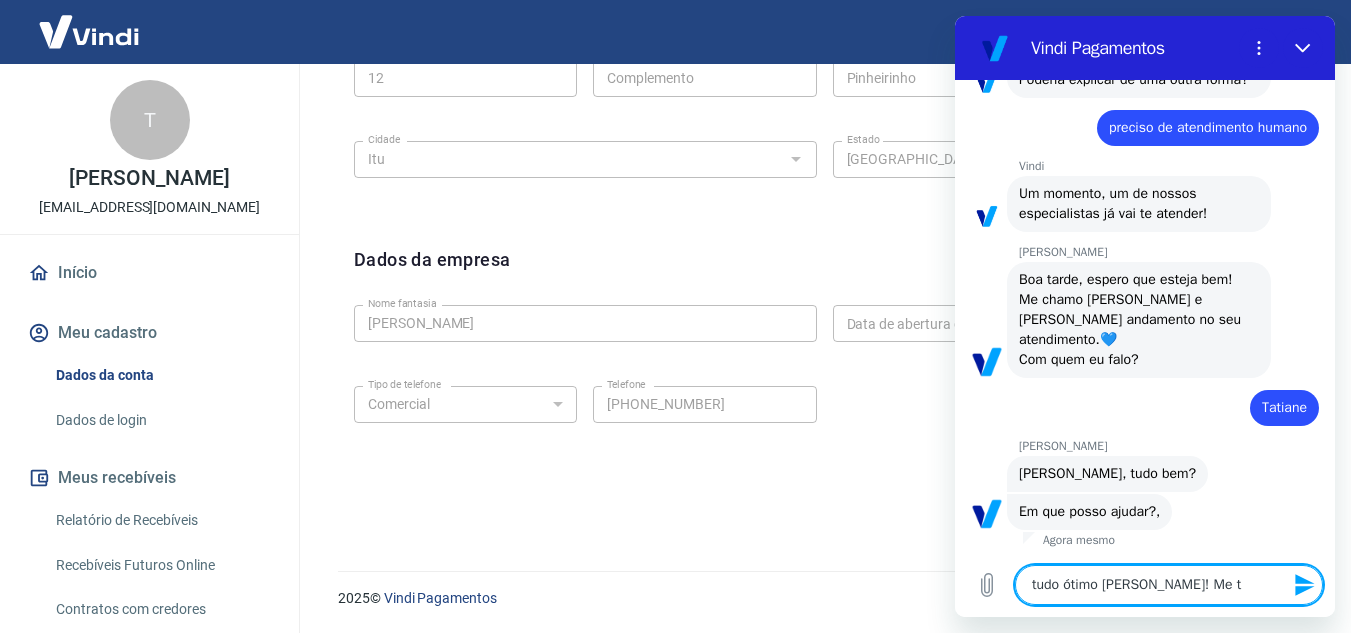 type on "tudo ótimo [PERSON_NAME]! Me ti" 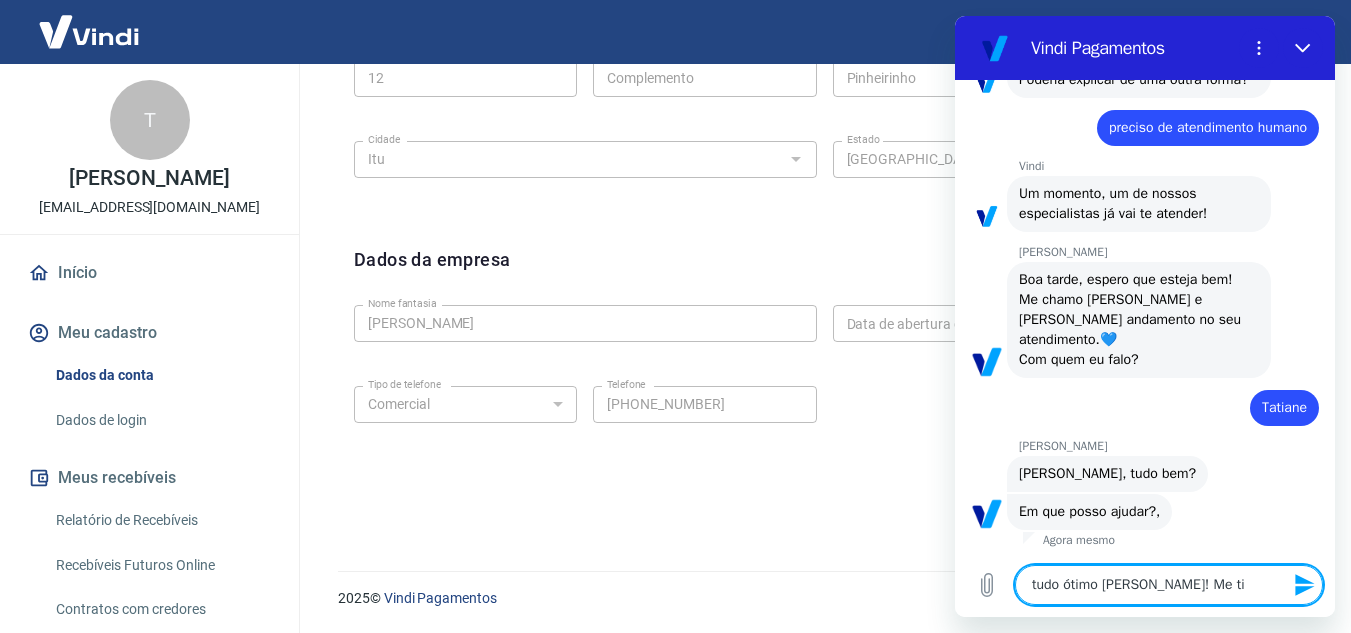 type on "tudo ótimo [PERSON_NAME]! Me tir" 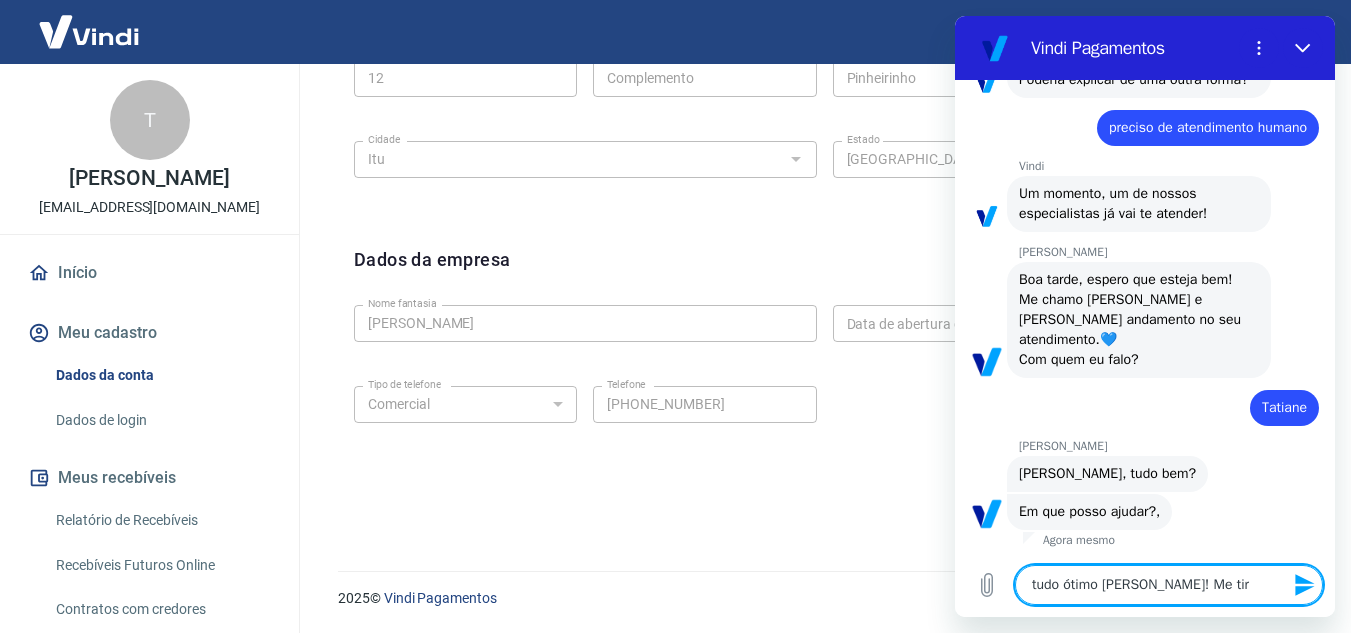 type on "tudo ótimo [PERSON_NAME]! Me tira" 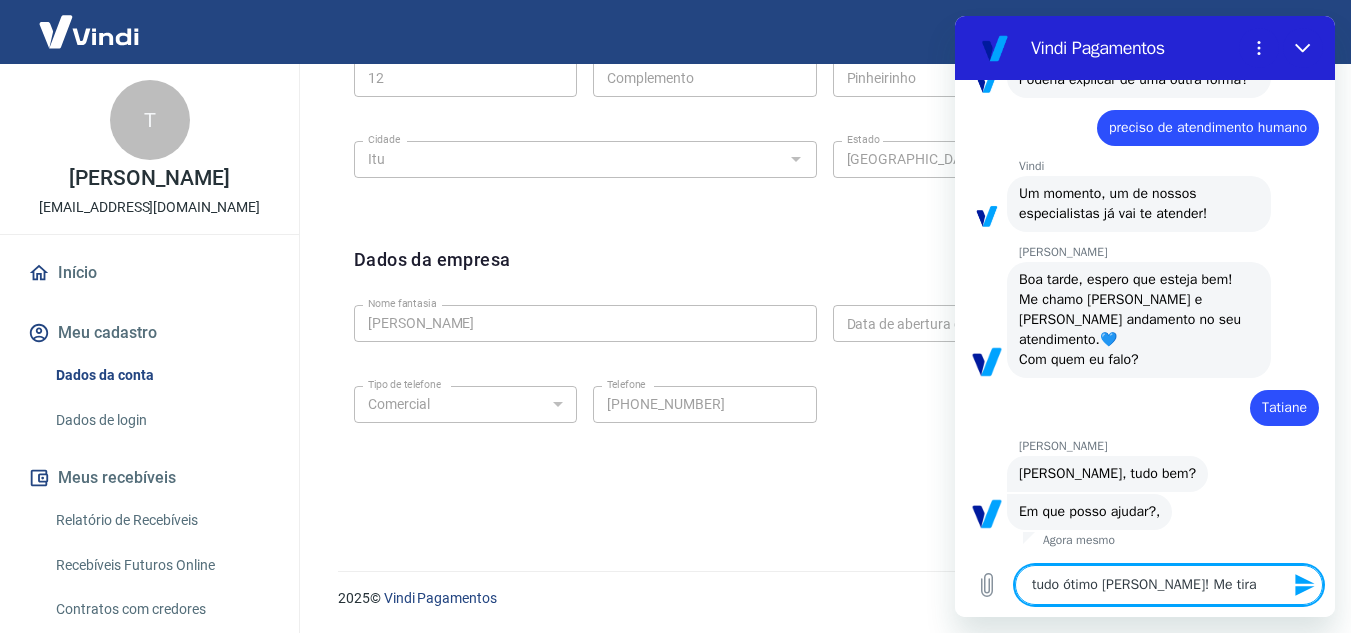 type on "tudo ótimo [PERSON_NAME]! Me tira" 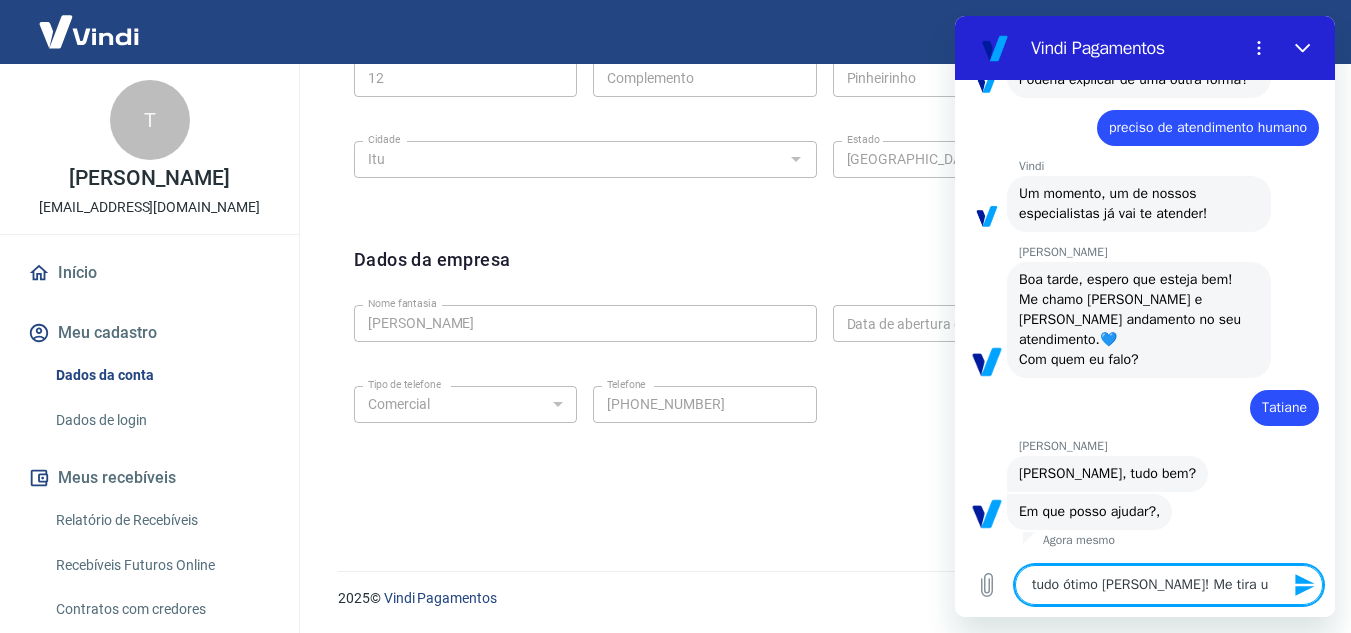 type on "tudo ótimo [PERSON_NAME]! Me tira um" 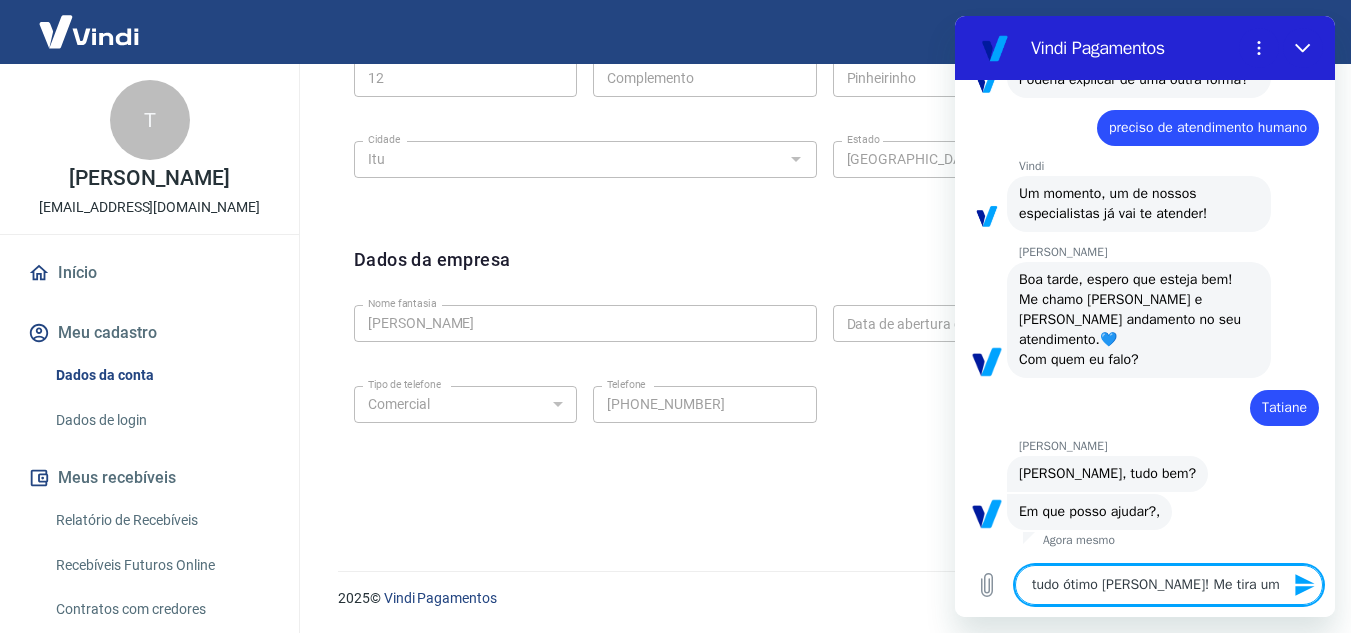 type on "tudo ótimo [PERSON_NAME]! Me tira uma" 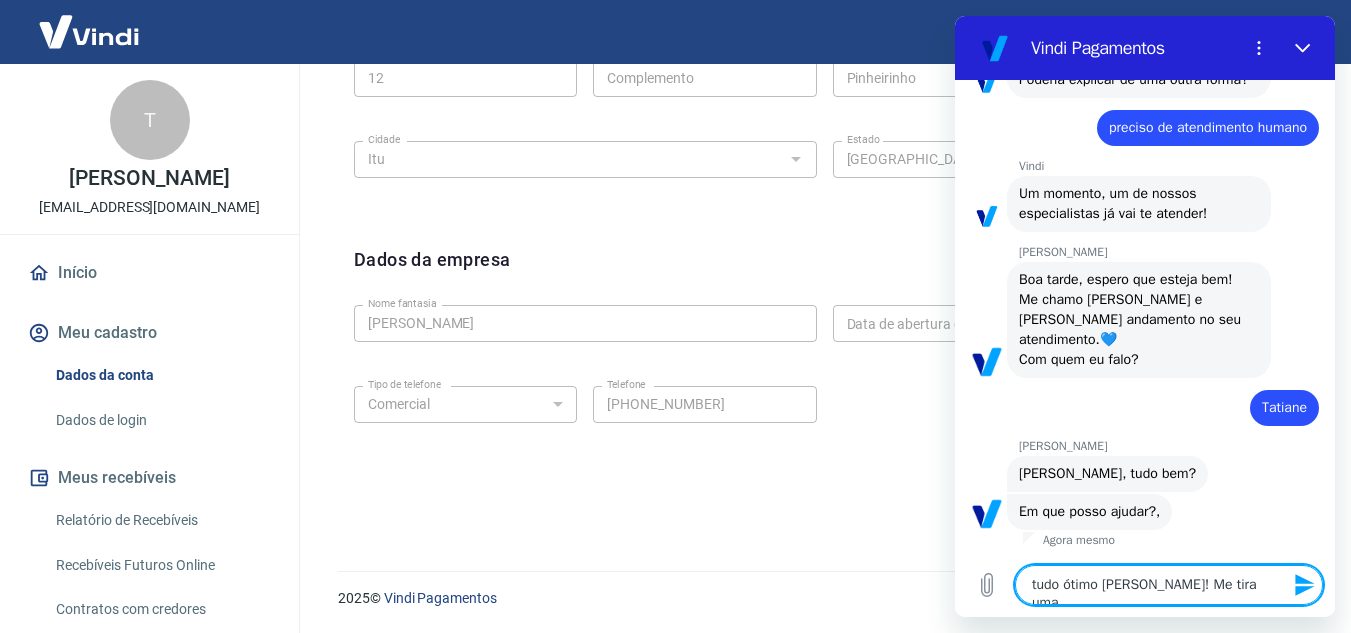 type on "tudo ótimo [PERSON_NAME]! Me tira uma" 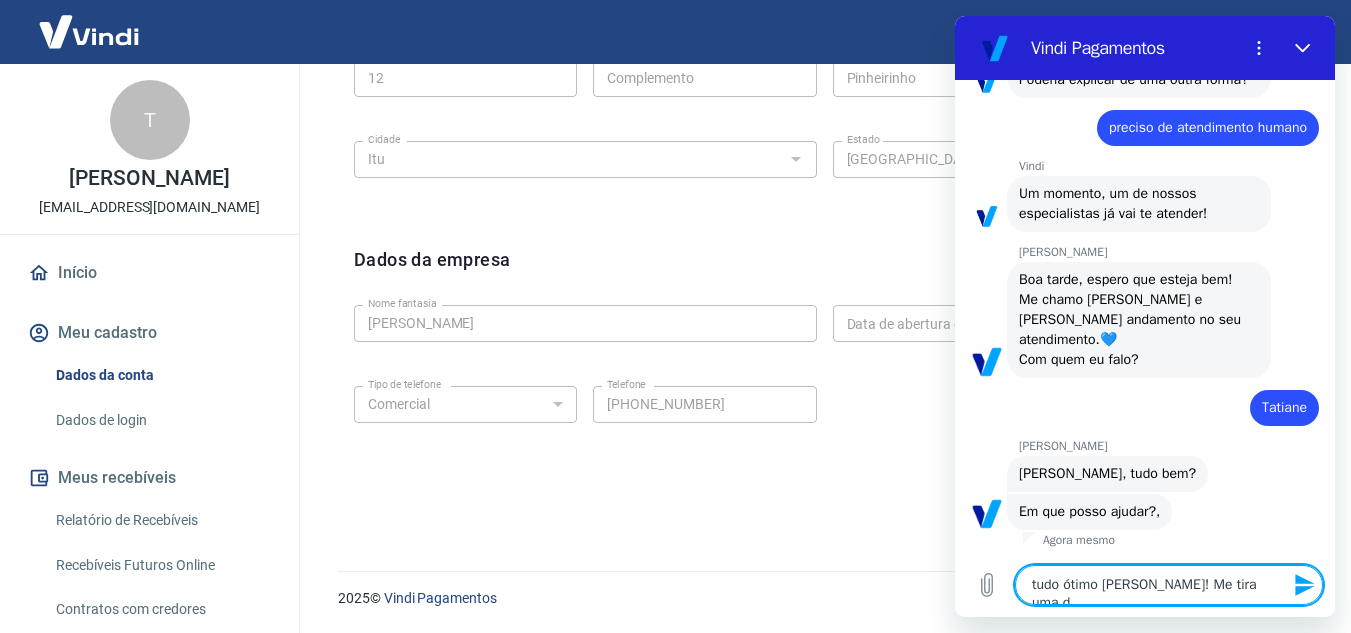 type on "tudo ótimo [PERSON_NAME]! Me tira uma dú" 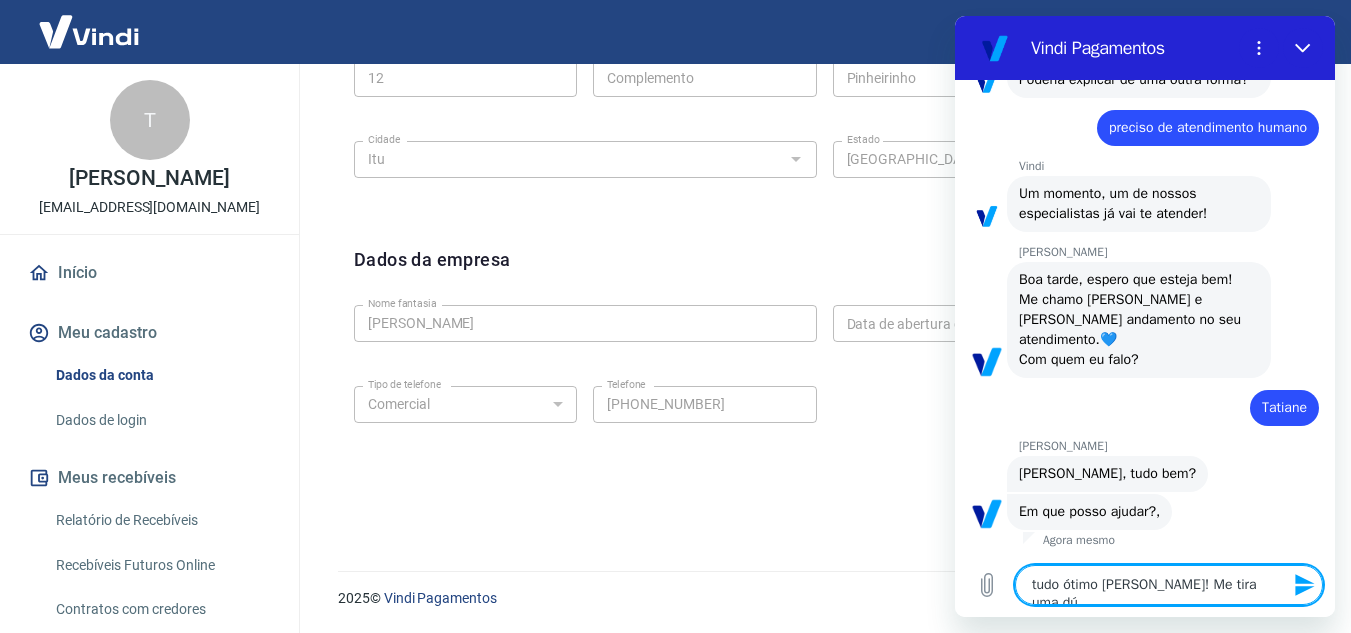 type on "tudo ótimo [PERSON_NAME]! Me tira uma dúv" 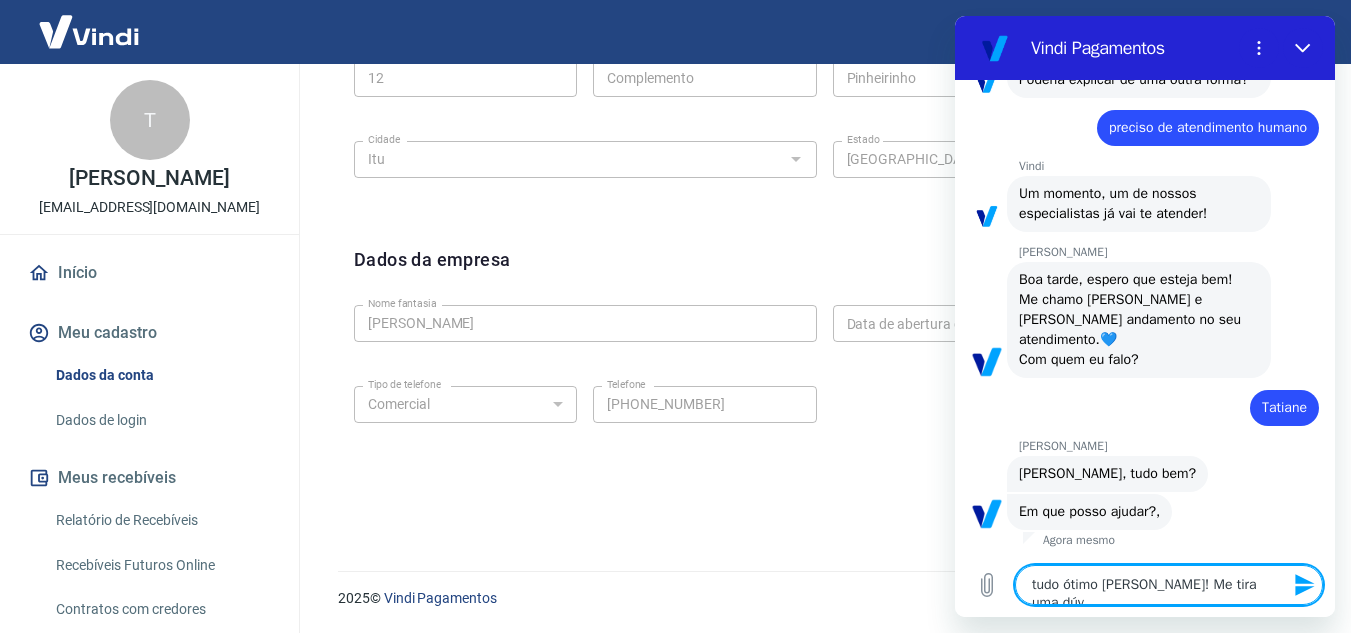 type on "tudo ótimo [PERSON_NAME]! Me tira uma dúvi" 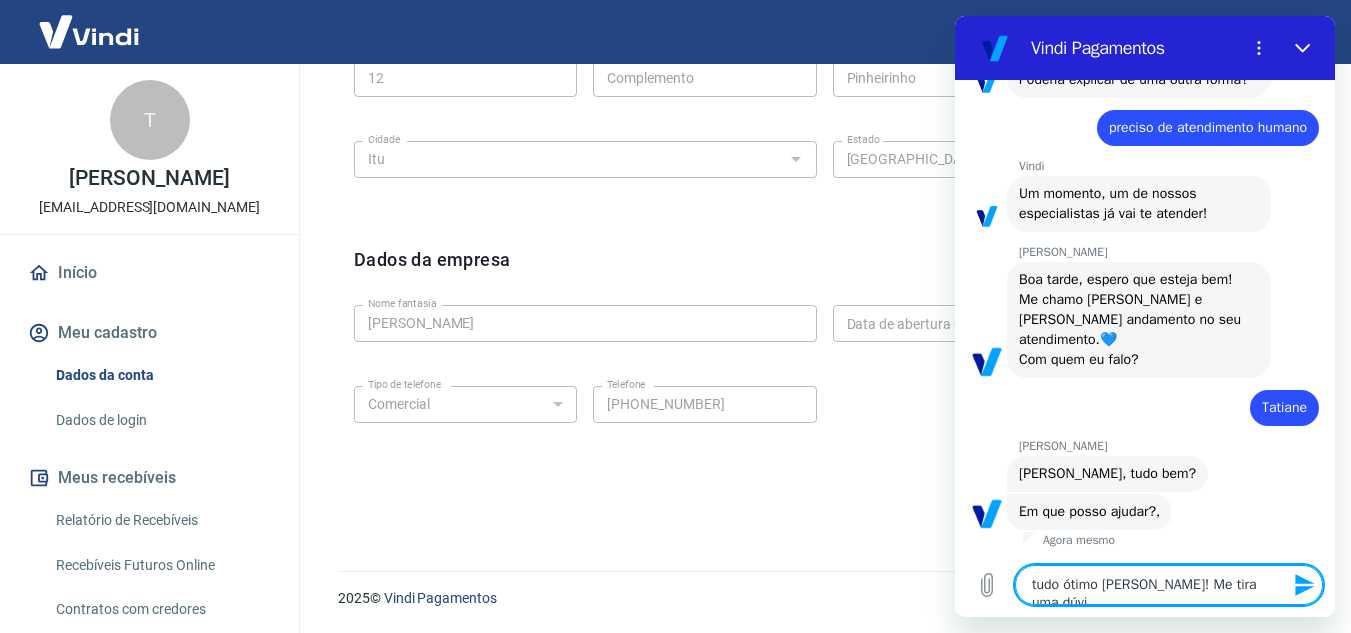 type on "tudo ótimo [PERSON_NAME]! Me tira uma dúvid" 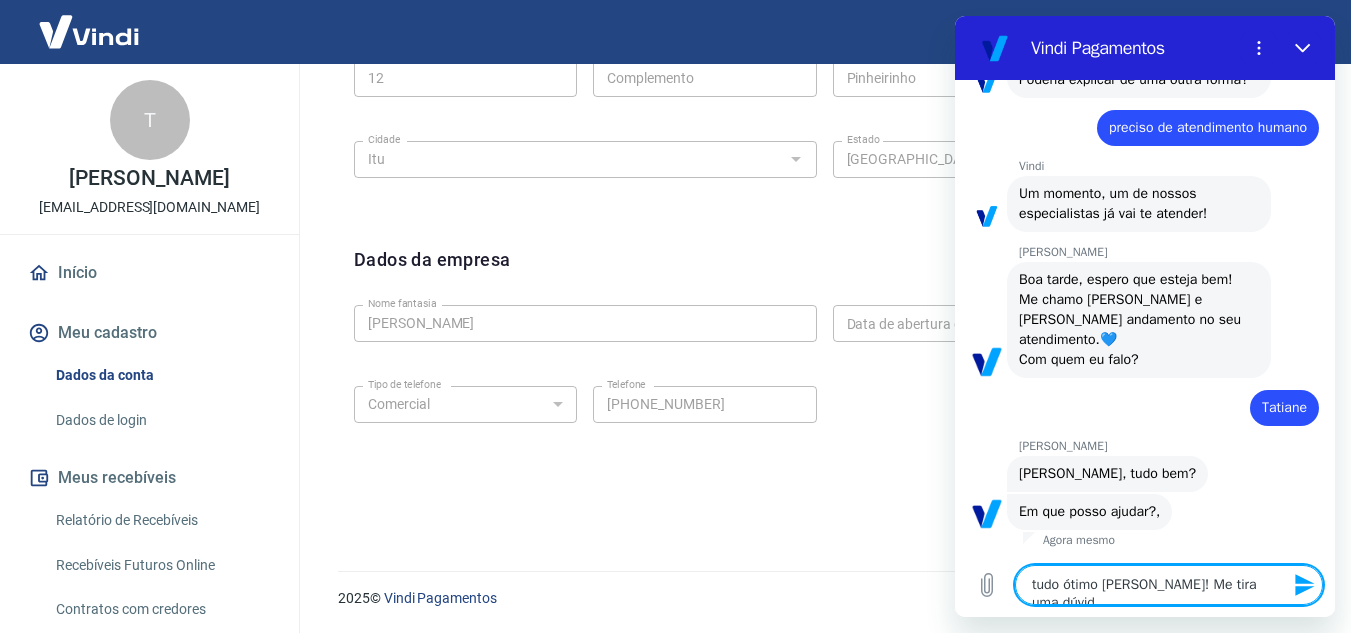 type 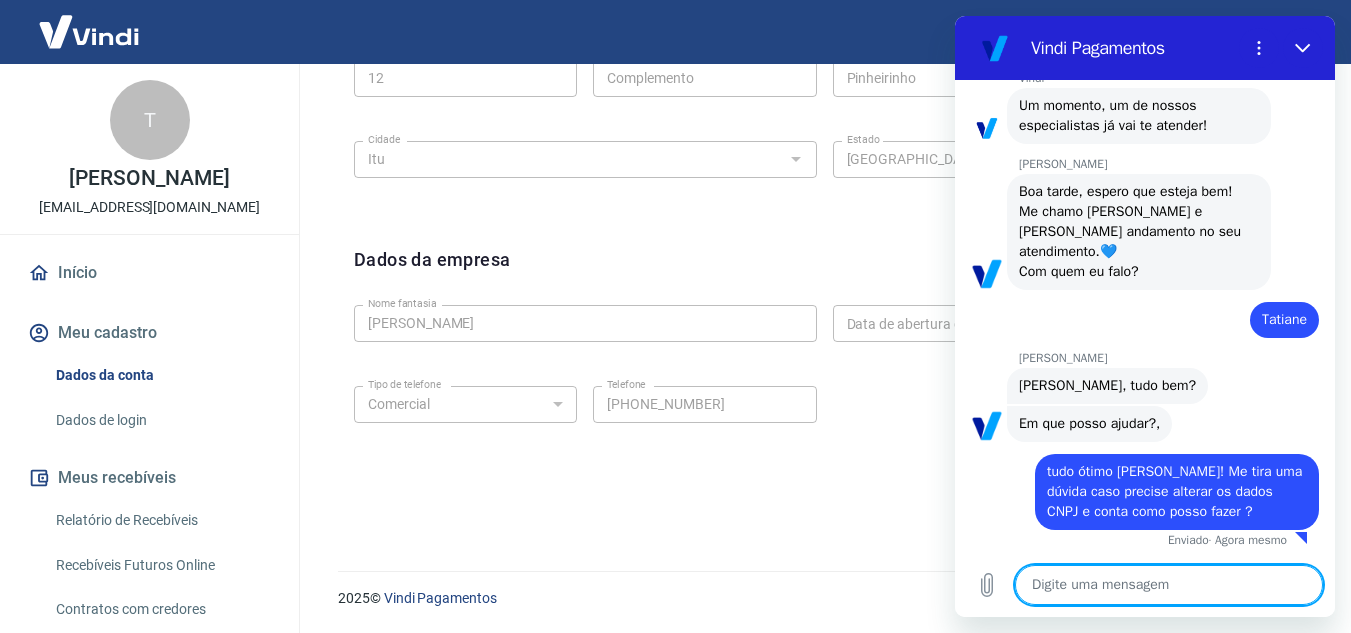 scroll, scrollTop: 1434, scrollLeft: 0, axis: vertical 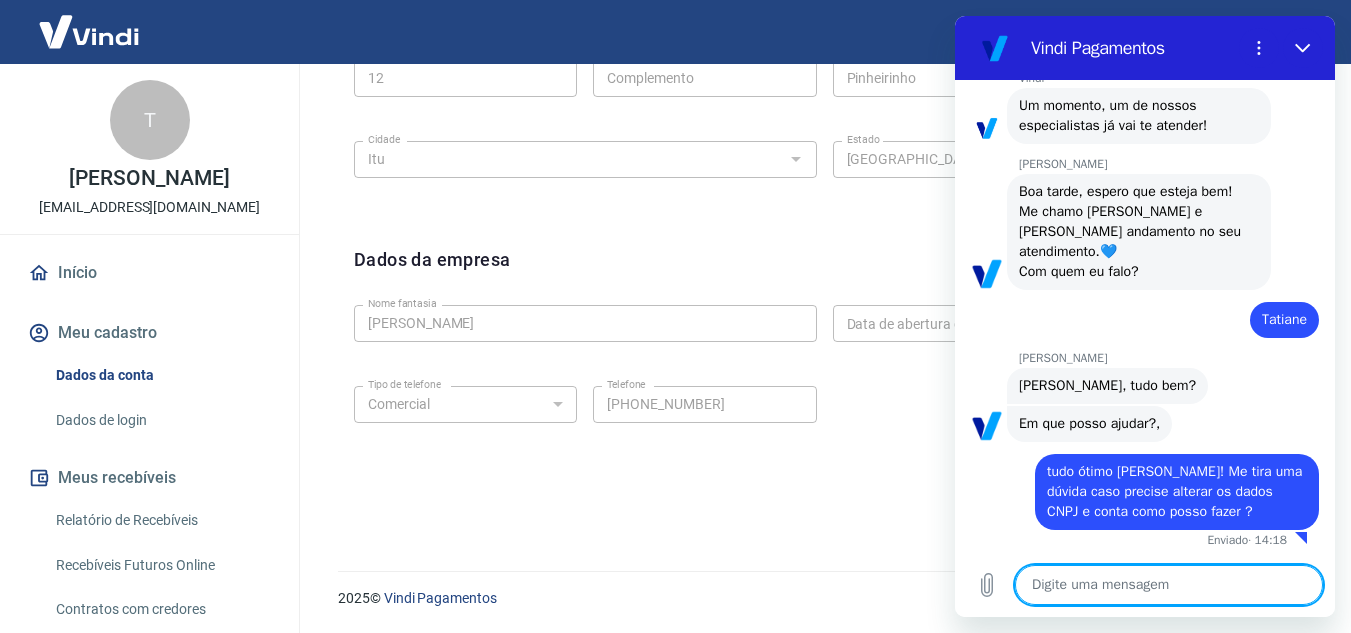 click at bounding box center [1169, 585] 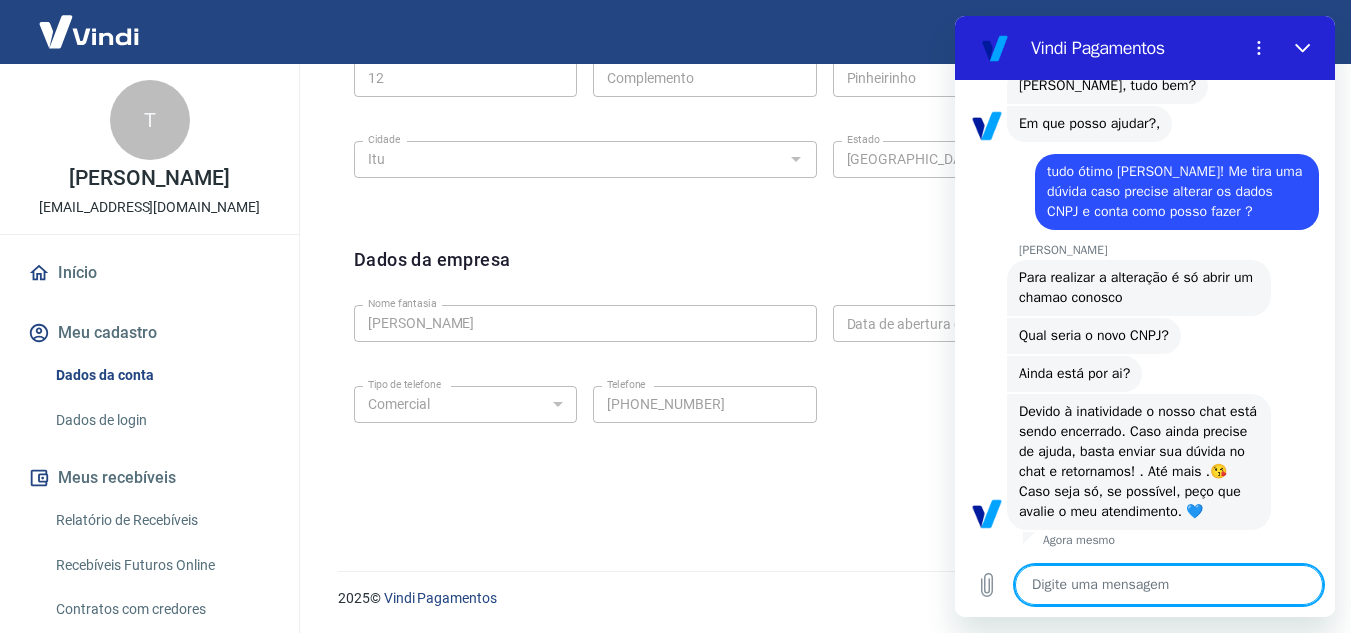 scroll, scrollTop: 1754, scrollLeft: 0, axis: vertical 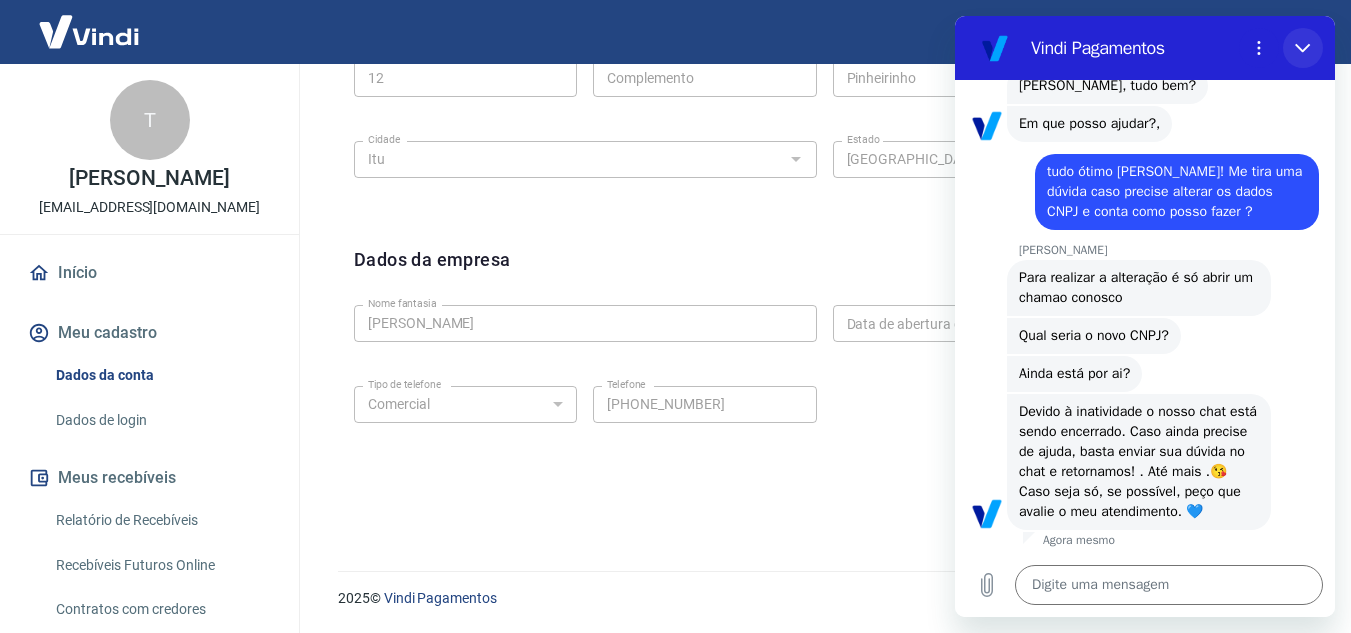 click 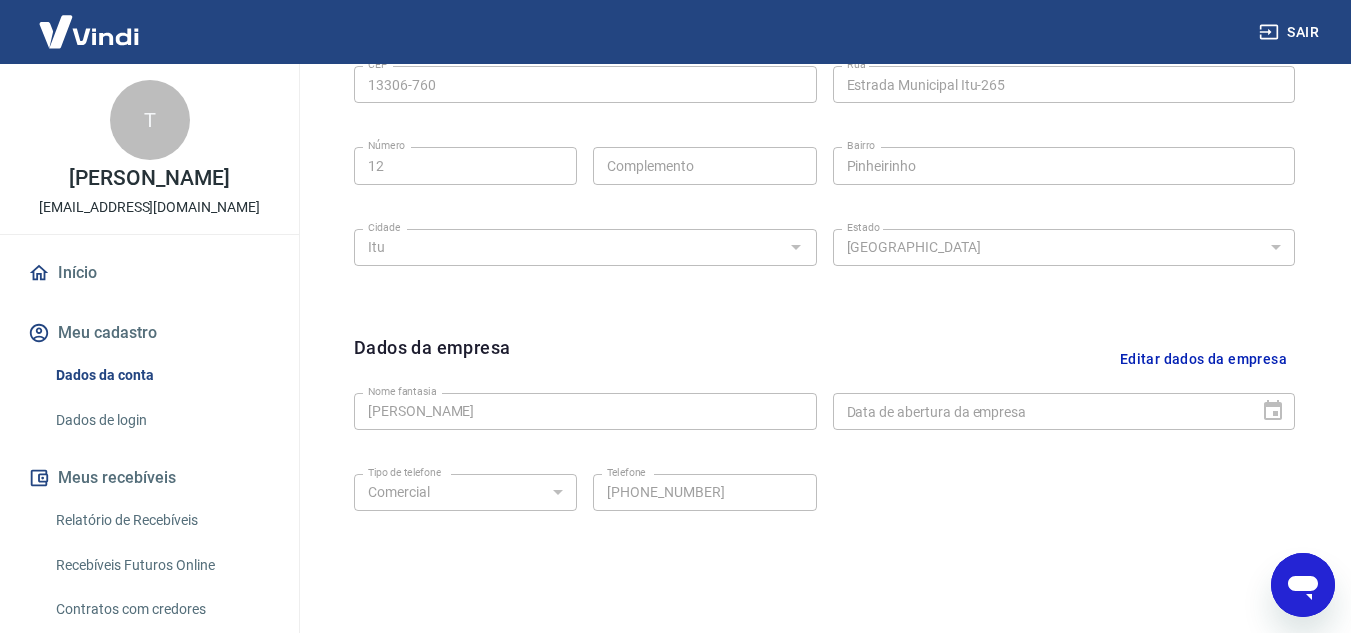 scroll, scrollTop: 809, scrollLeft: 0, axis: vertical 